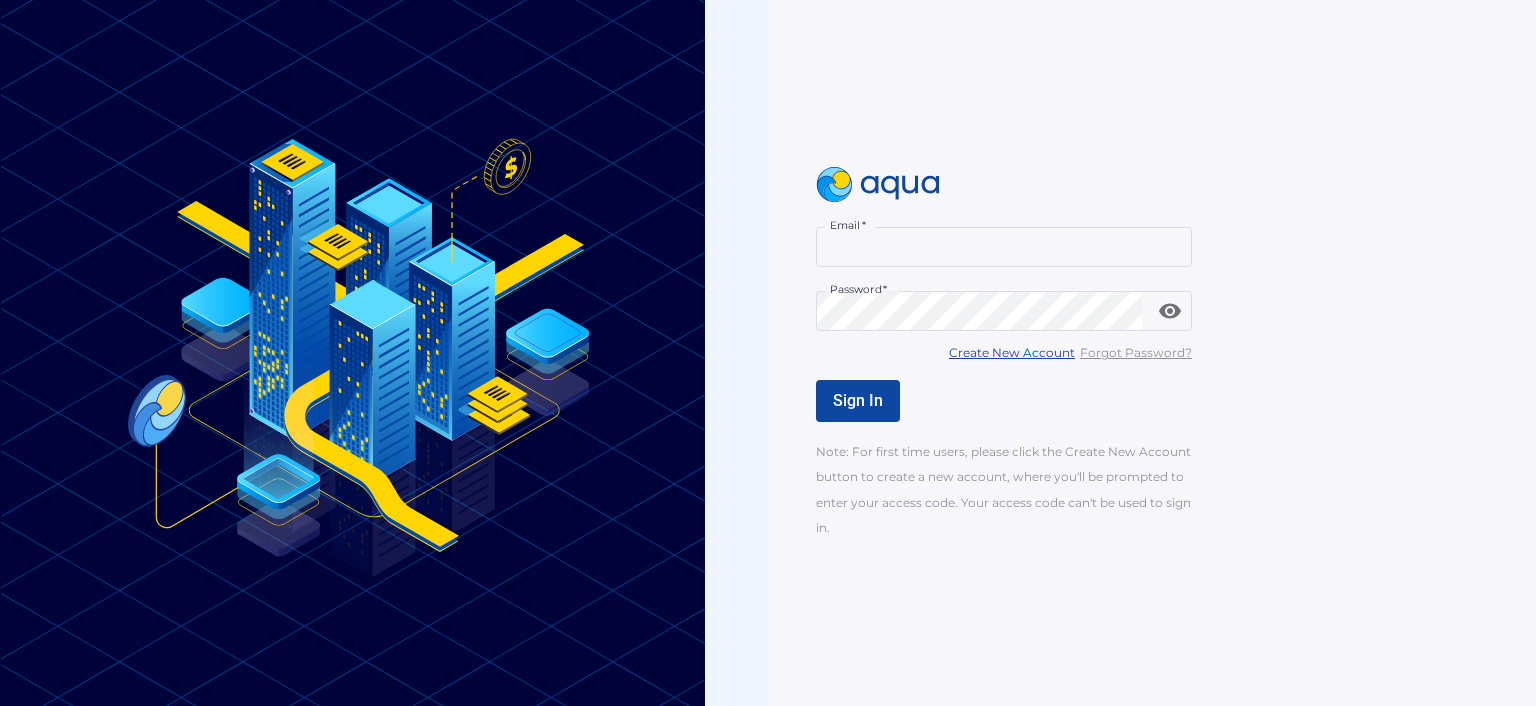 scroll, scrollTop: 0, scrollLeft: 0, axis: both 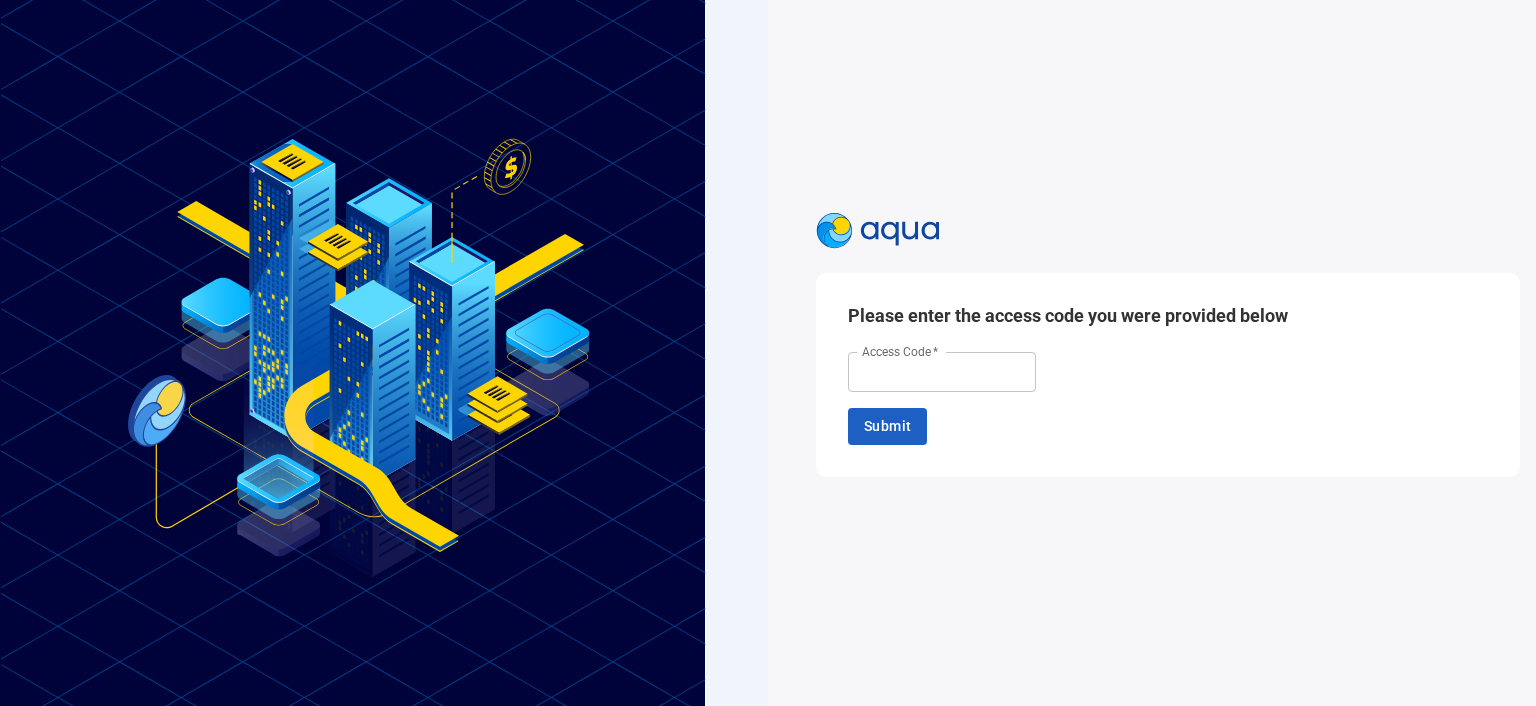 click on "Access Code   *" at bounding box center [942, 372] 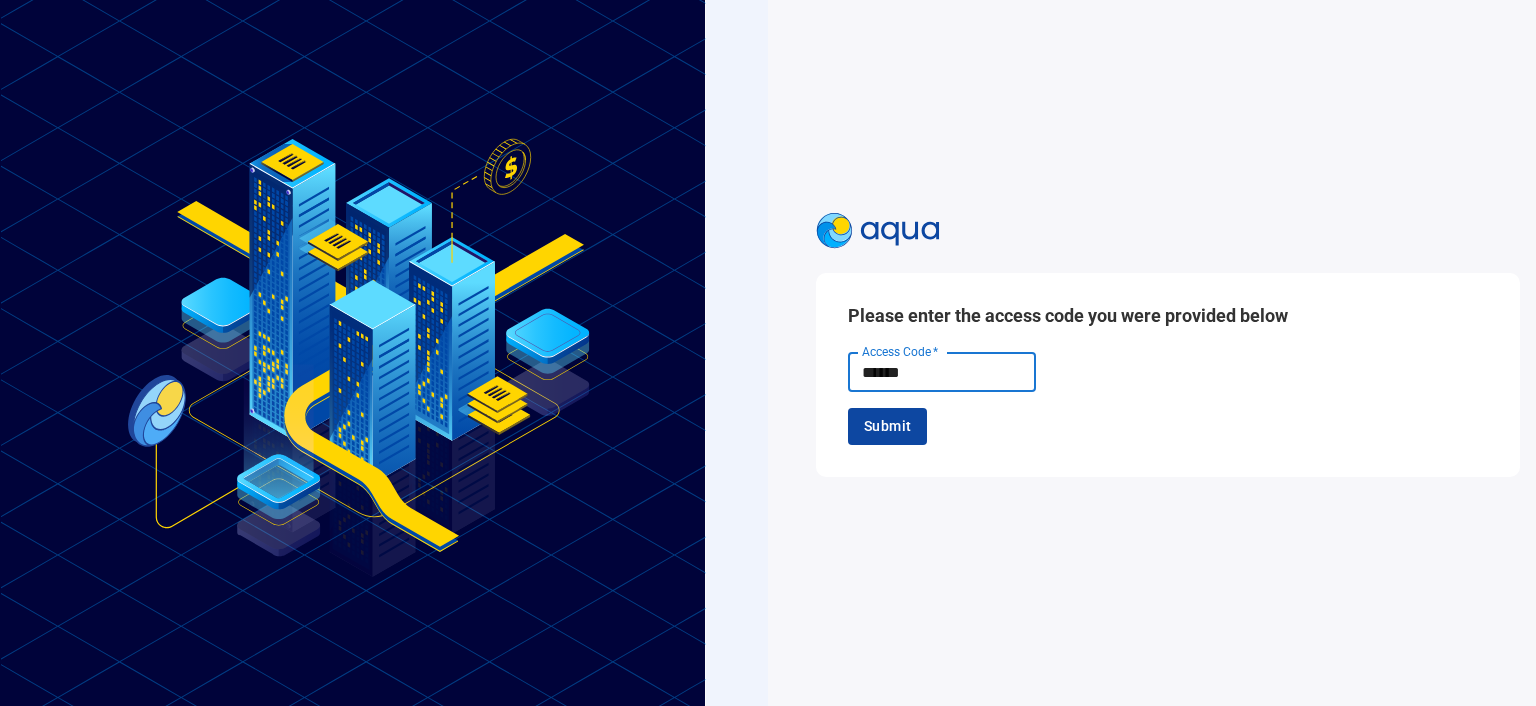 type on "******" 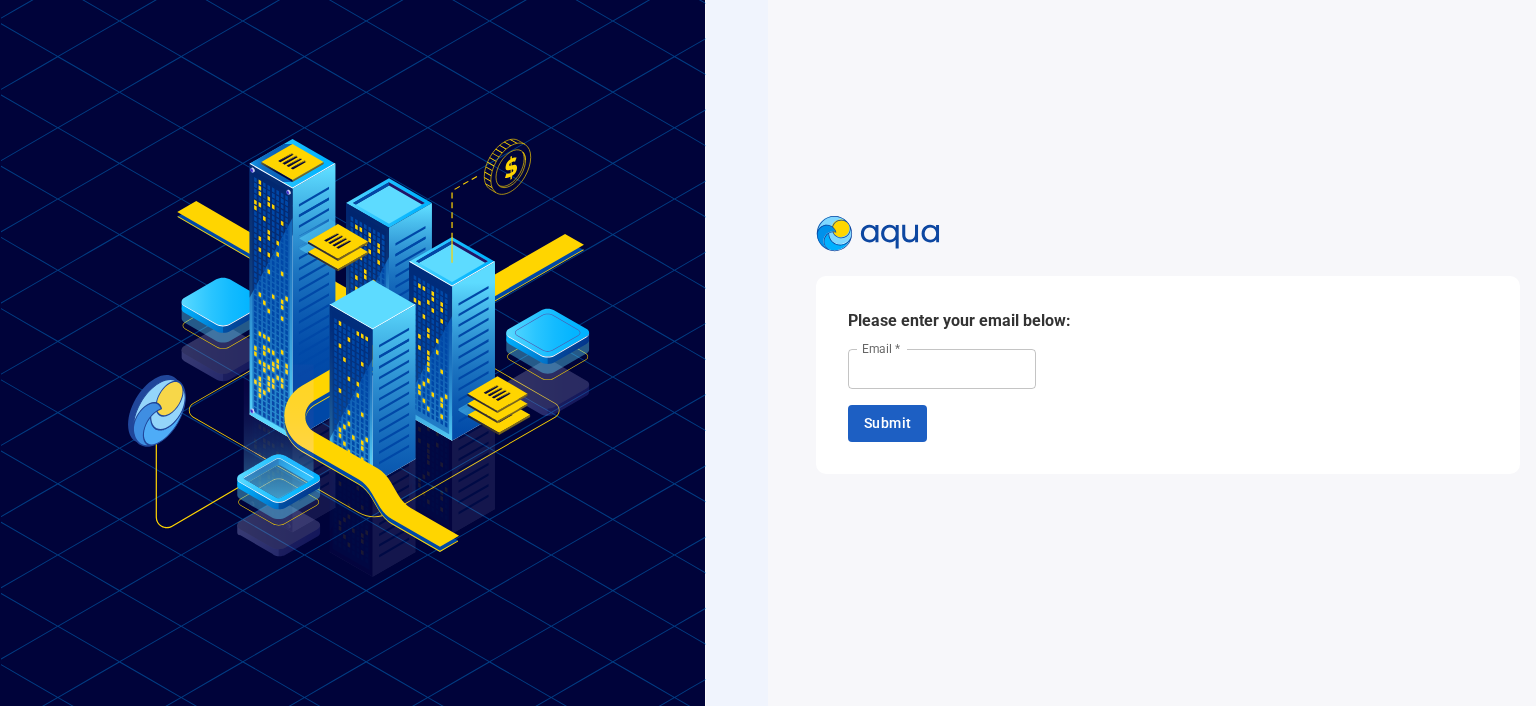 click on "Email   *" at bounding box center [942, 369] 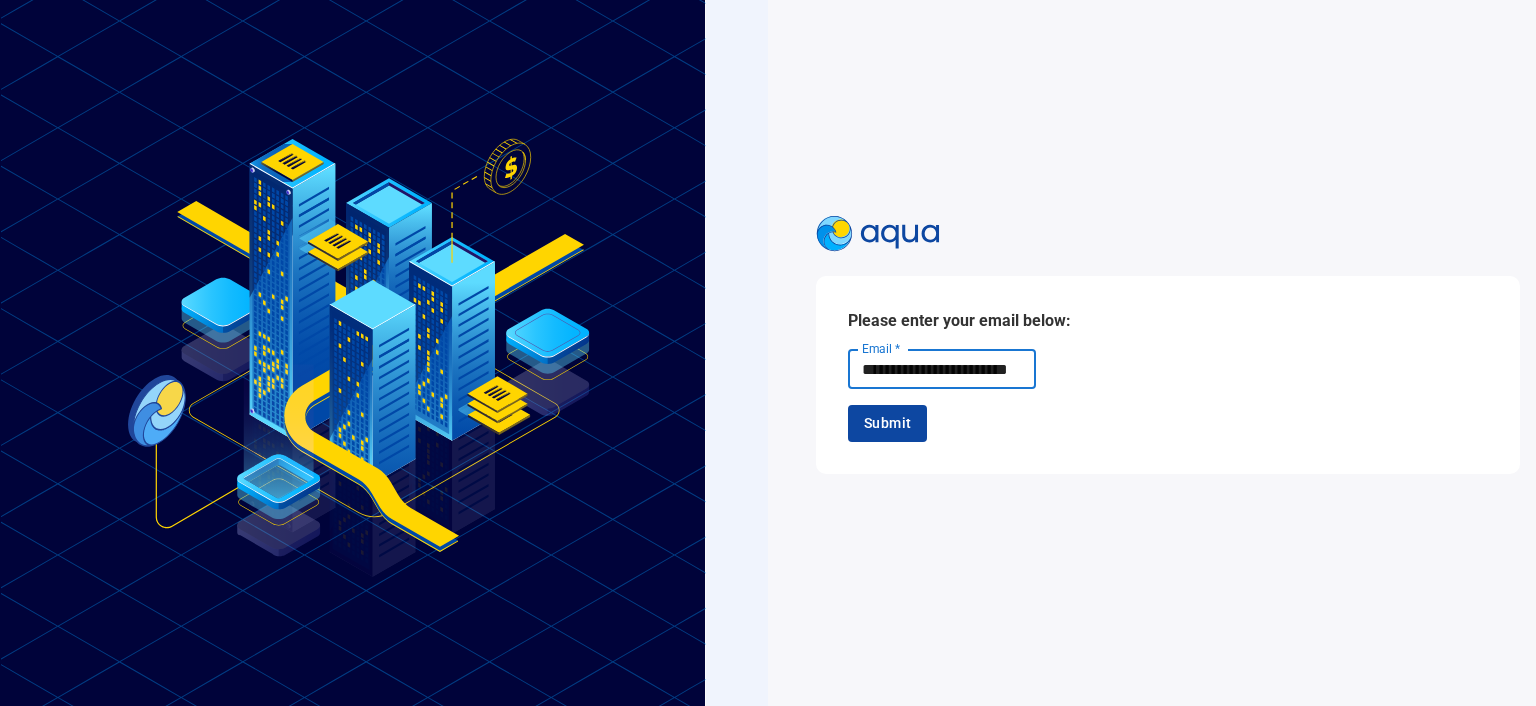 type on "**********" 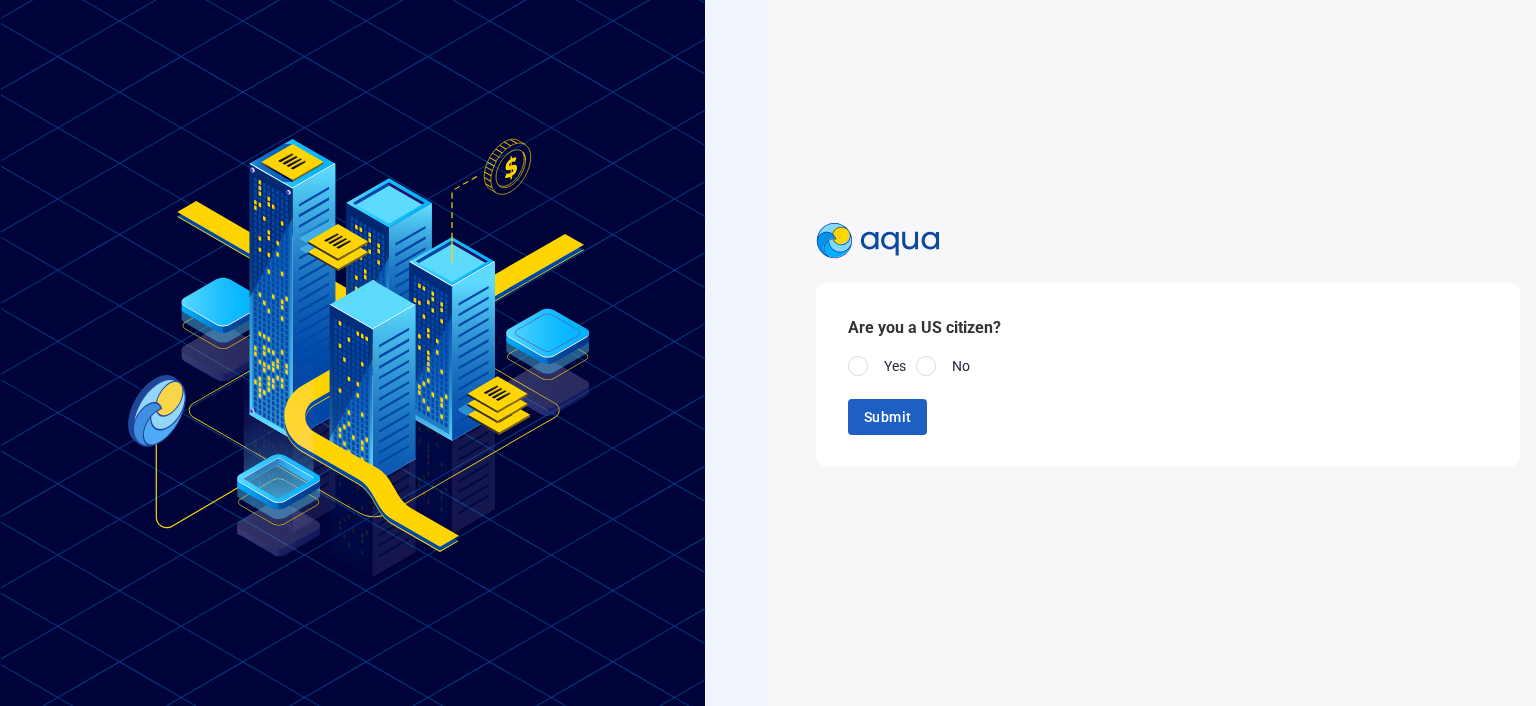 click on "Yes" at bounding box center (895, 366) 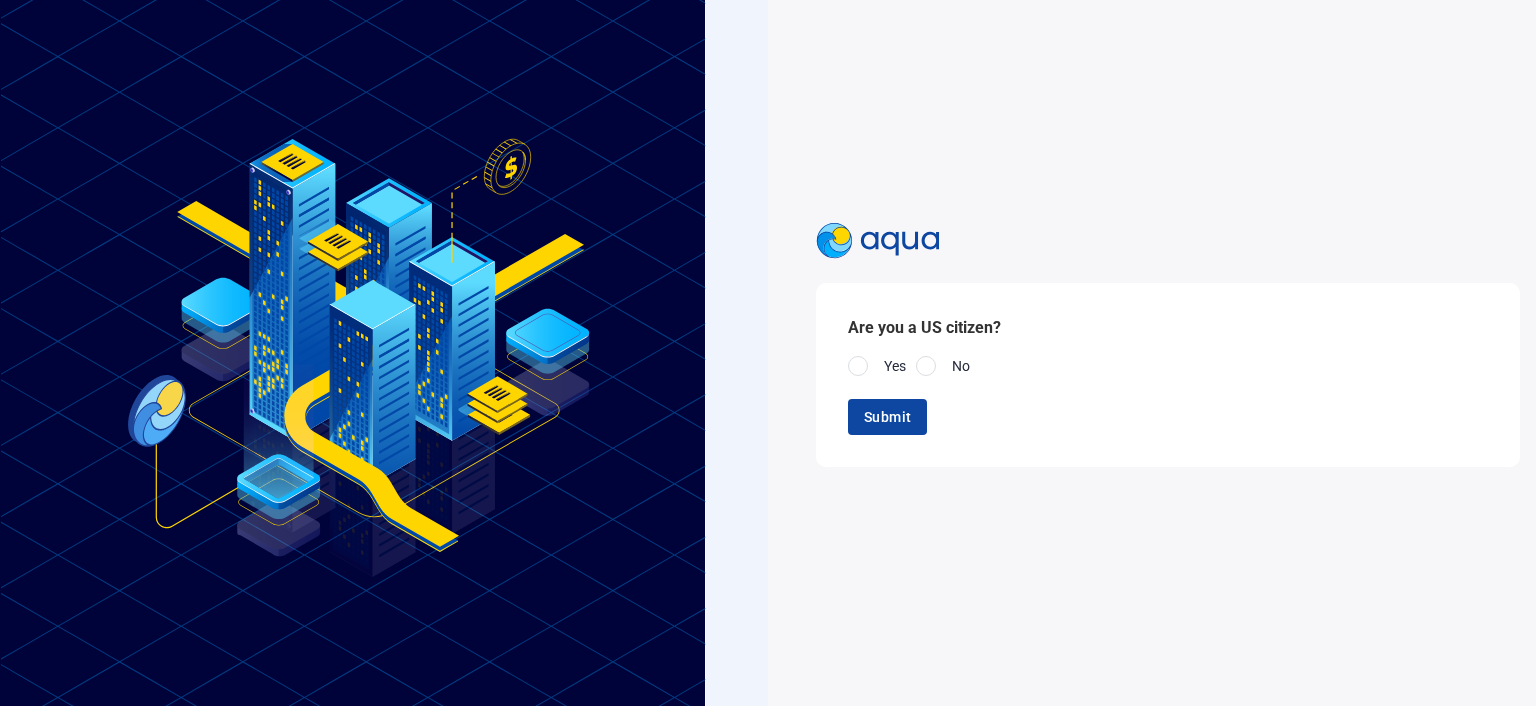 click on "Submit" at bounding box center [887, 417] 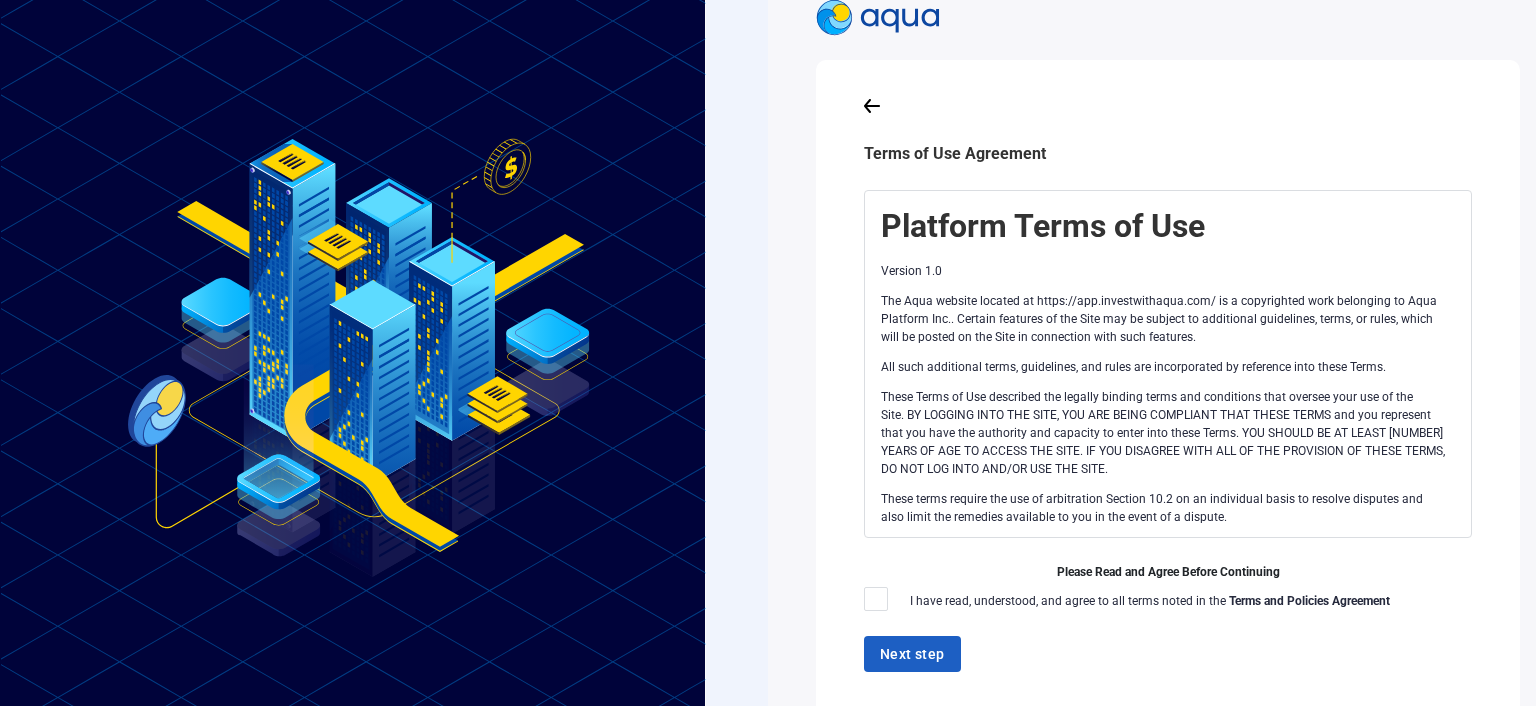 scroll, scrollTop: 0, scrollLeft: 1, axis: horizontal 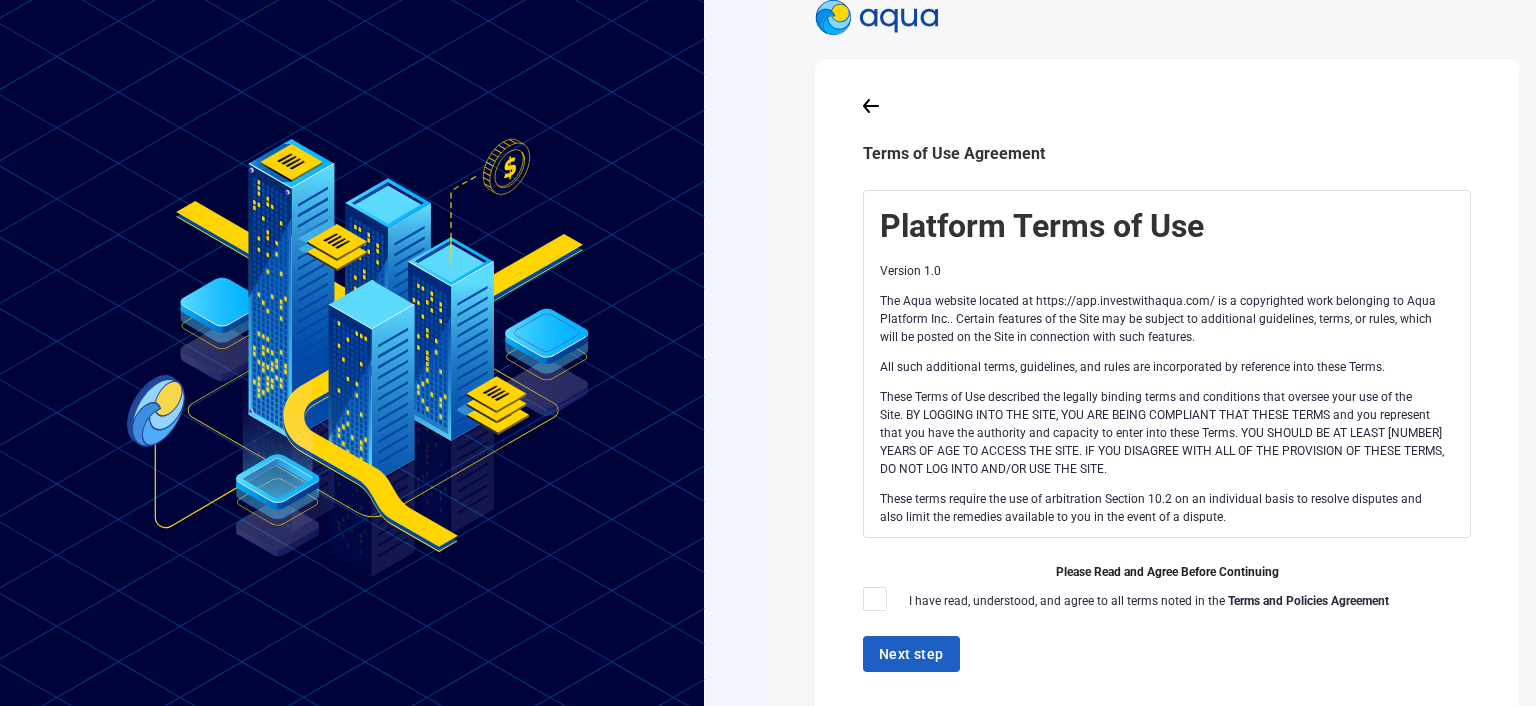click on "The Aqua website located at https://app.investwithaqua.com/ is a copyrighted work belonging to Aqua Platform Inc.. Certain features of the Site may be subject to additional guidelines, terms, or rules, which will be posted on the Site in connection with such features.
All such additional terms, guidelines, and rules are incorporated by reference into these Terms.
These Terms of Use described the legally binding terms and conditions that oversee your use of the Site. BY LOGGING INTO THE SITE, YOU ARE BEING COMPLIANT THAT THESE TERMS and you represent that you have the authority and capacity to enter into these Terms. YOU SHOULD BE AT LEAST 18 YEARS OF AGE TO ACCESS THE SITE. IF YOU DISAGREE WITH ALL OF THE PROVISION OF THESE TERMS, DO NOT LOG INTO AND/OR USE THE SITE.
These terms require the use of arbitration Section 10.2 on an individual basis to resolve disputes and also limit the remedies available to you in the event of a dispute." at bounding box center (1167, 406) 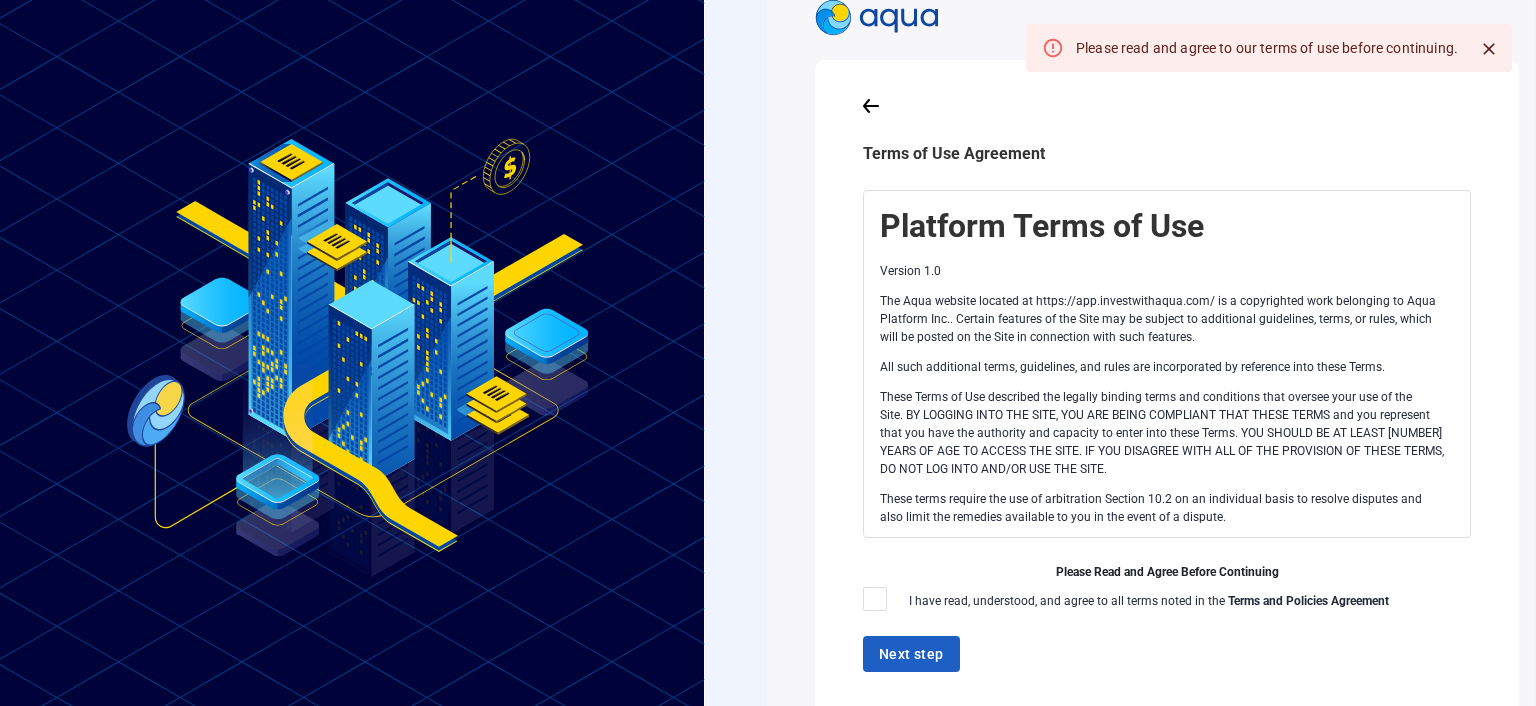 click at bounding box center (875, 599) 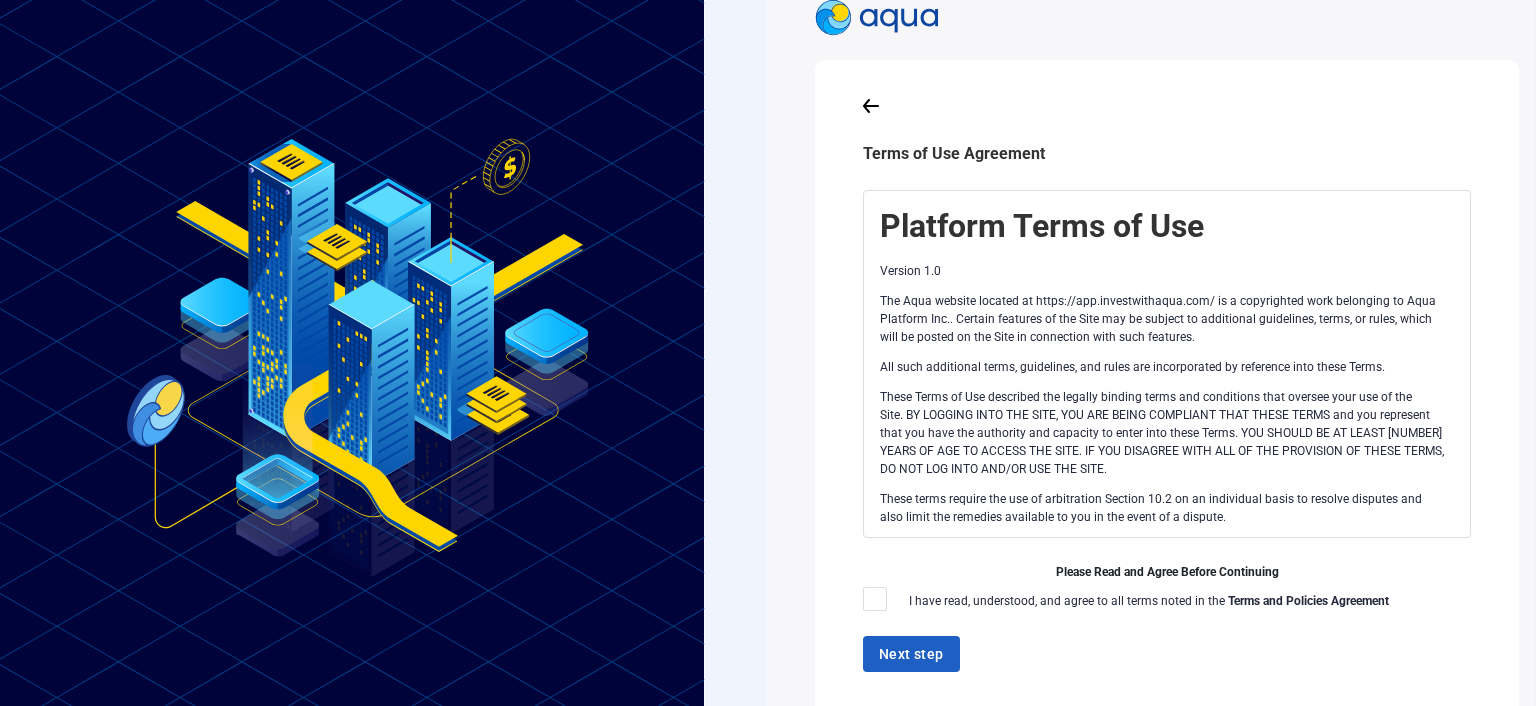 click at bounding box center (875, 599) 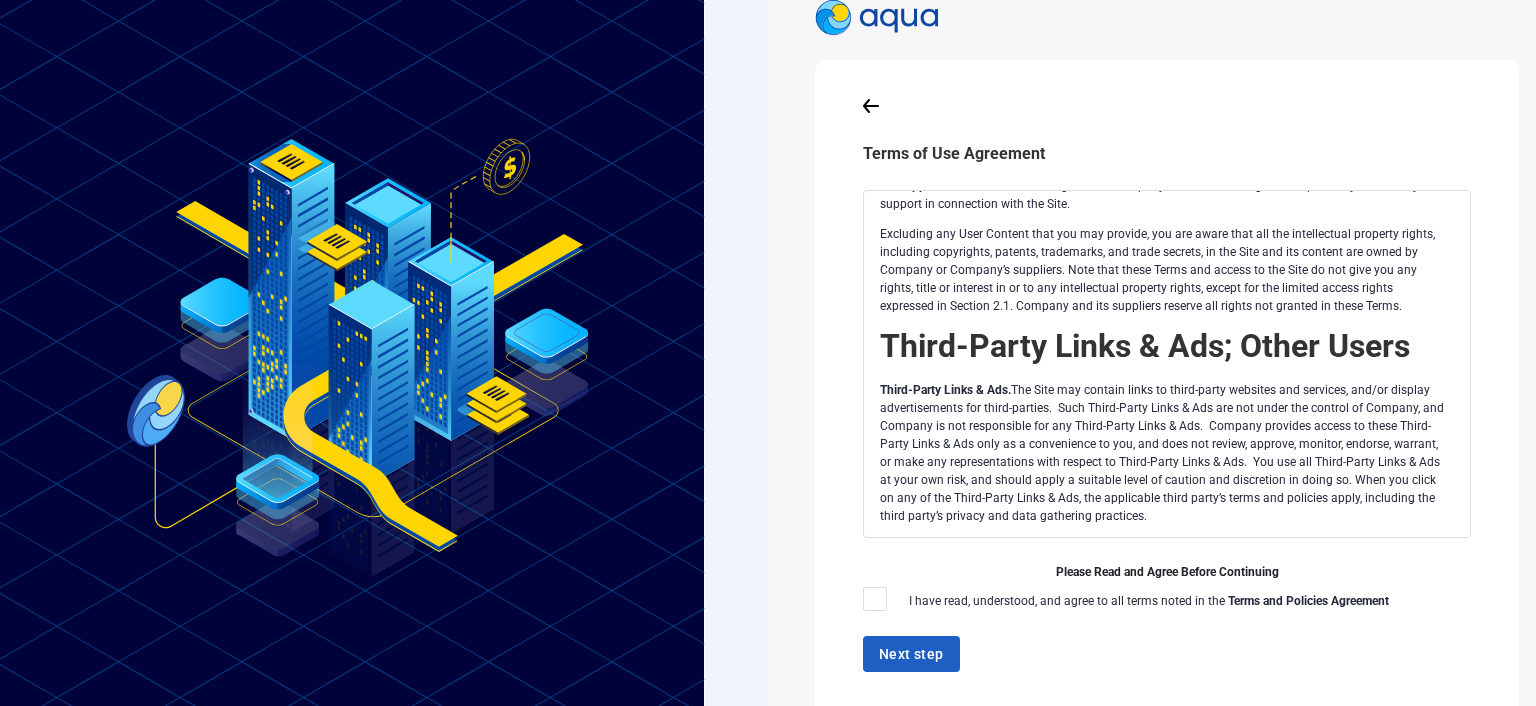 scroll, scrollTop: 707, scrollLeft: 0, axis: vertical 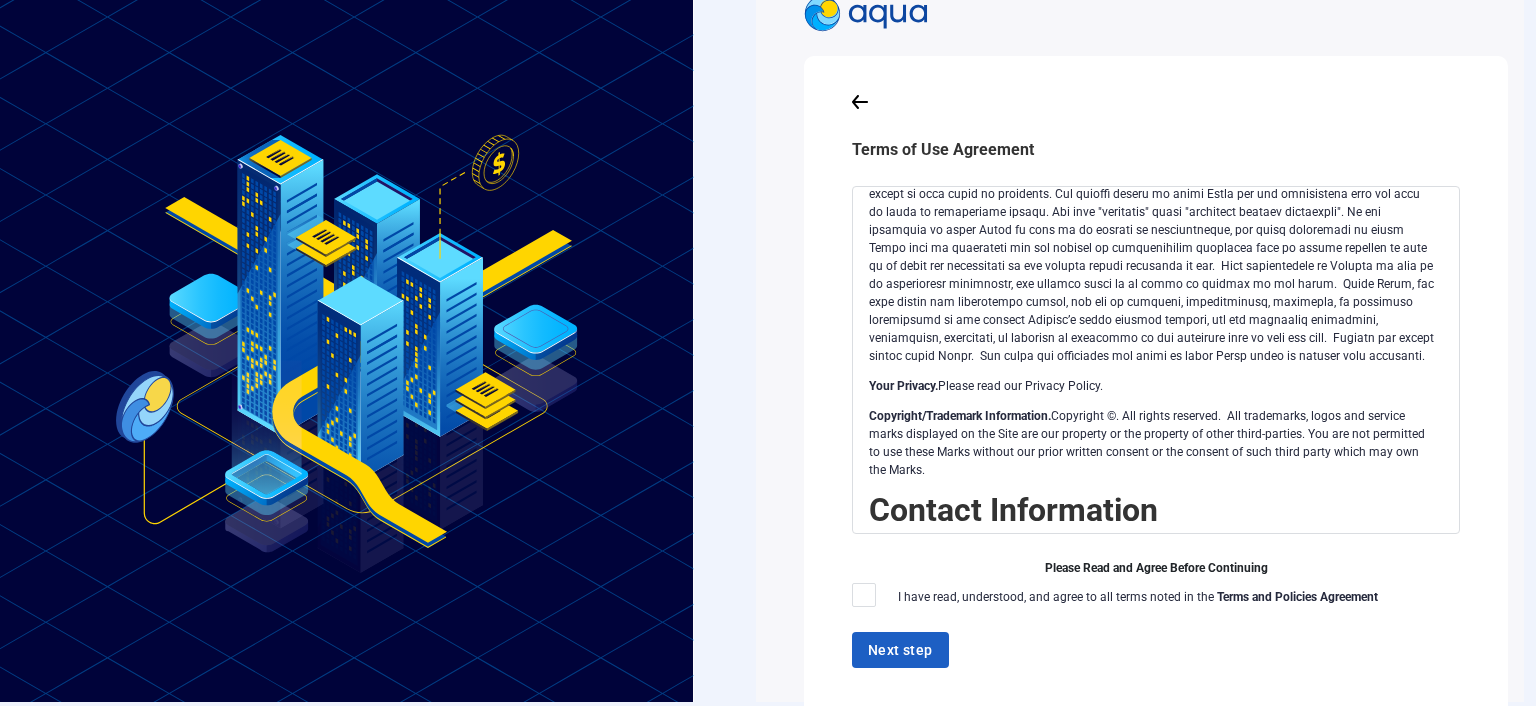 click on "Next step" at bounding box center (1156, 650) 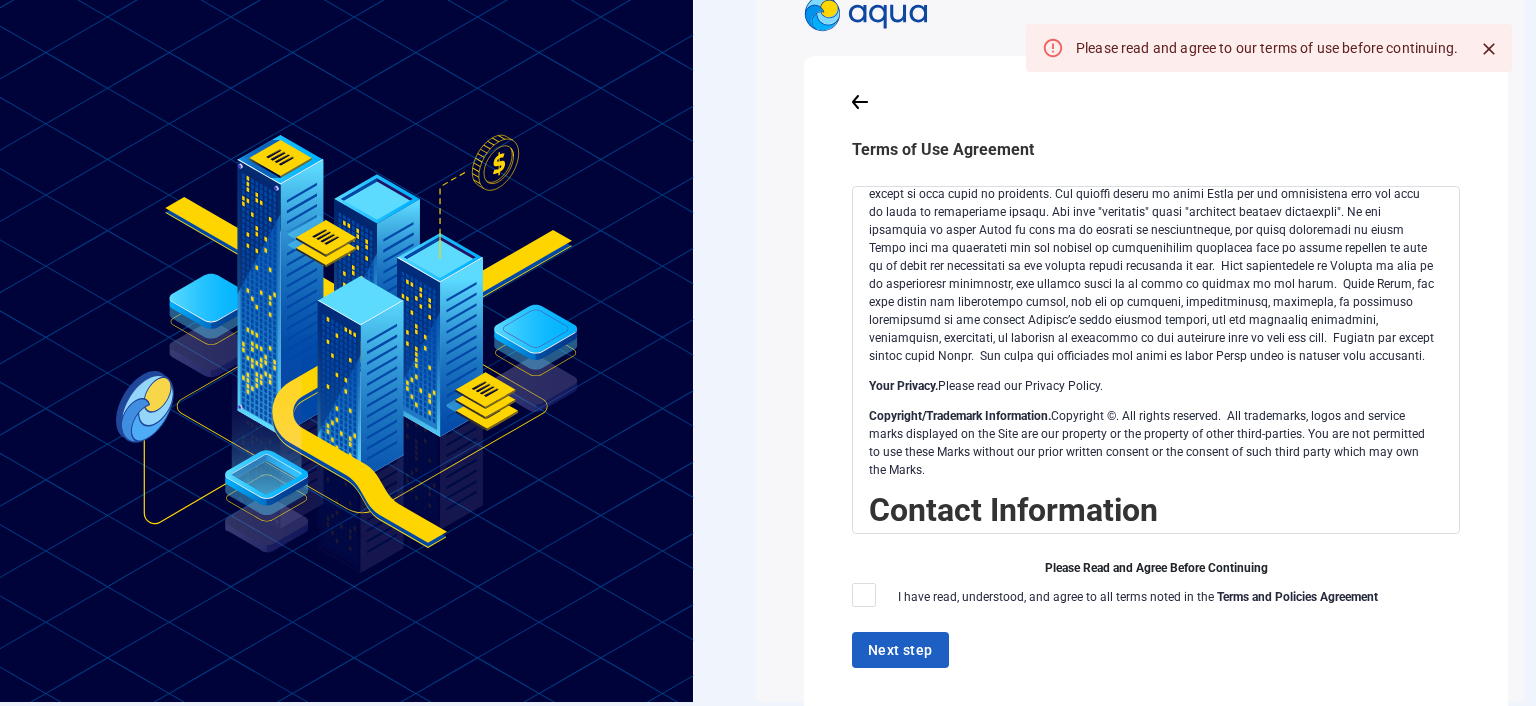 click at bounding box center (864, 595) 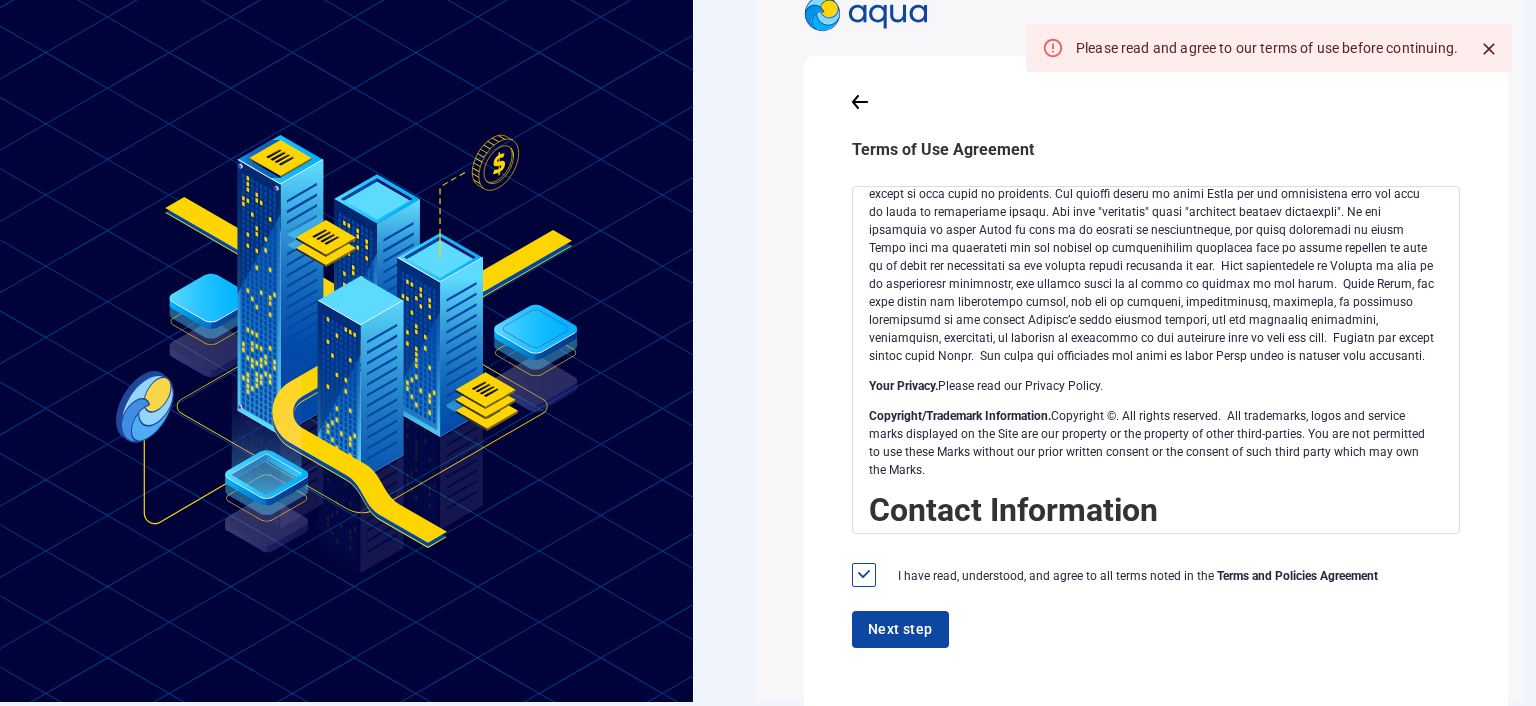 click on "Next step" at bounding box center (900, 629) 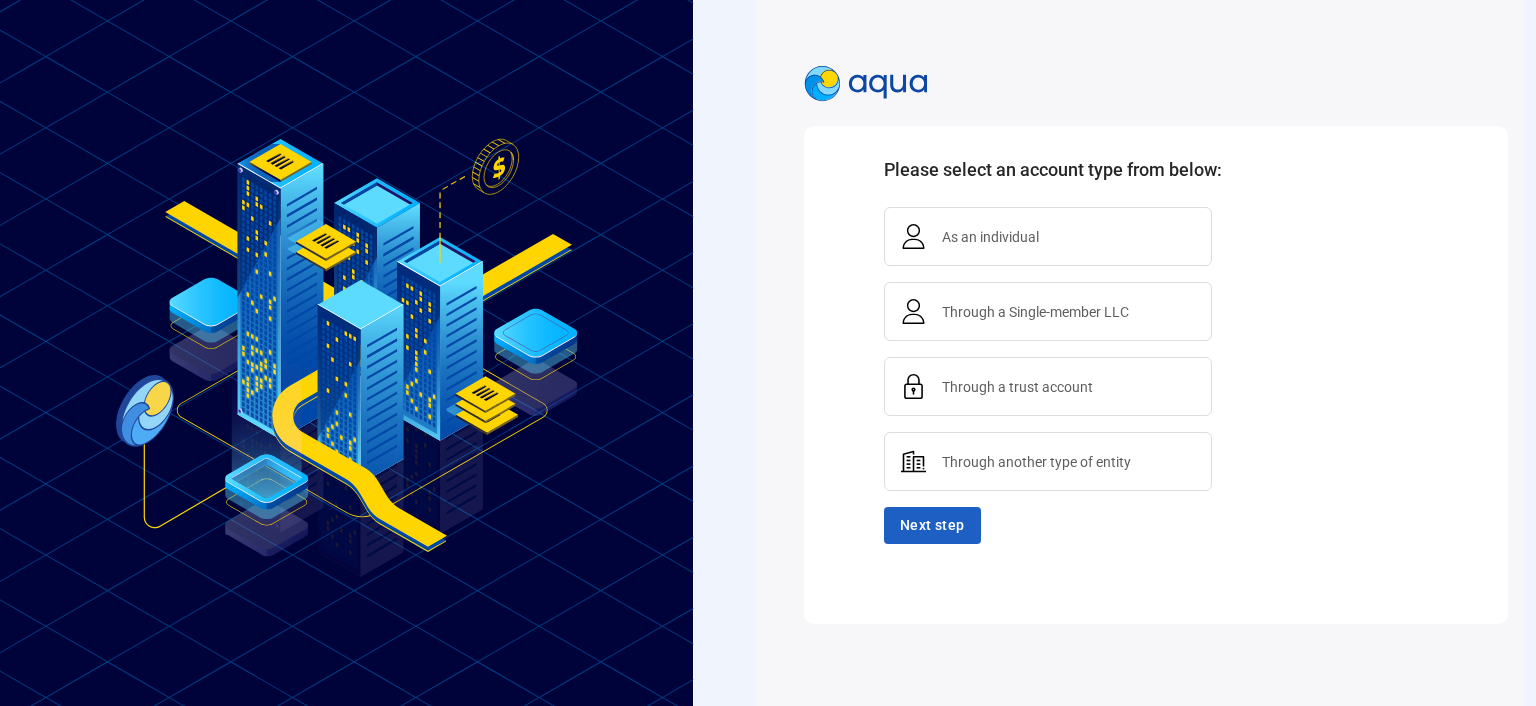 scroll, scrollTop: 0, scrollLeft: 12, axis: horizontal 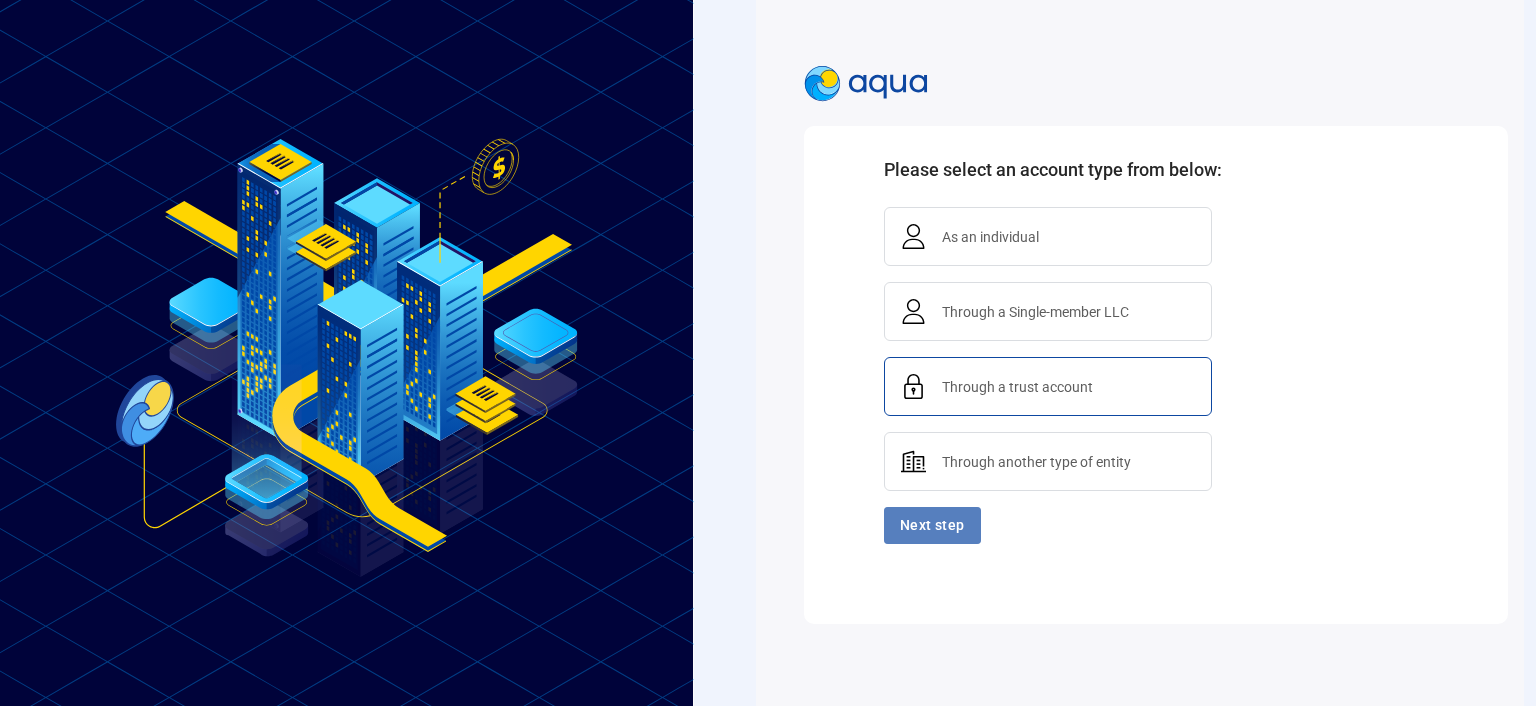 click on "Next step" at bounding box center [932, 525] 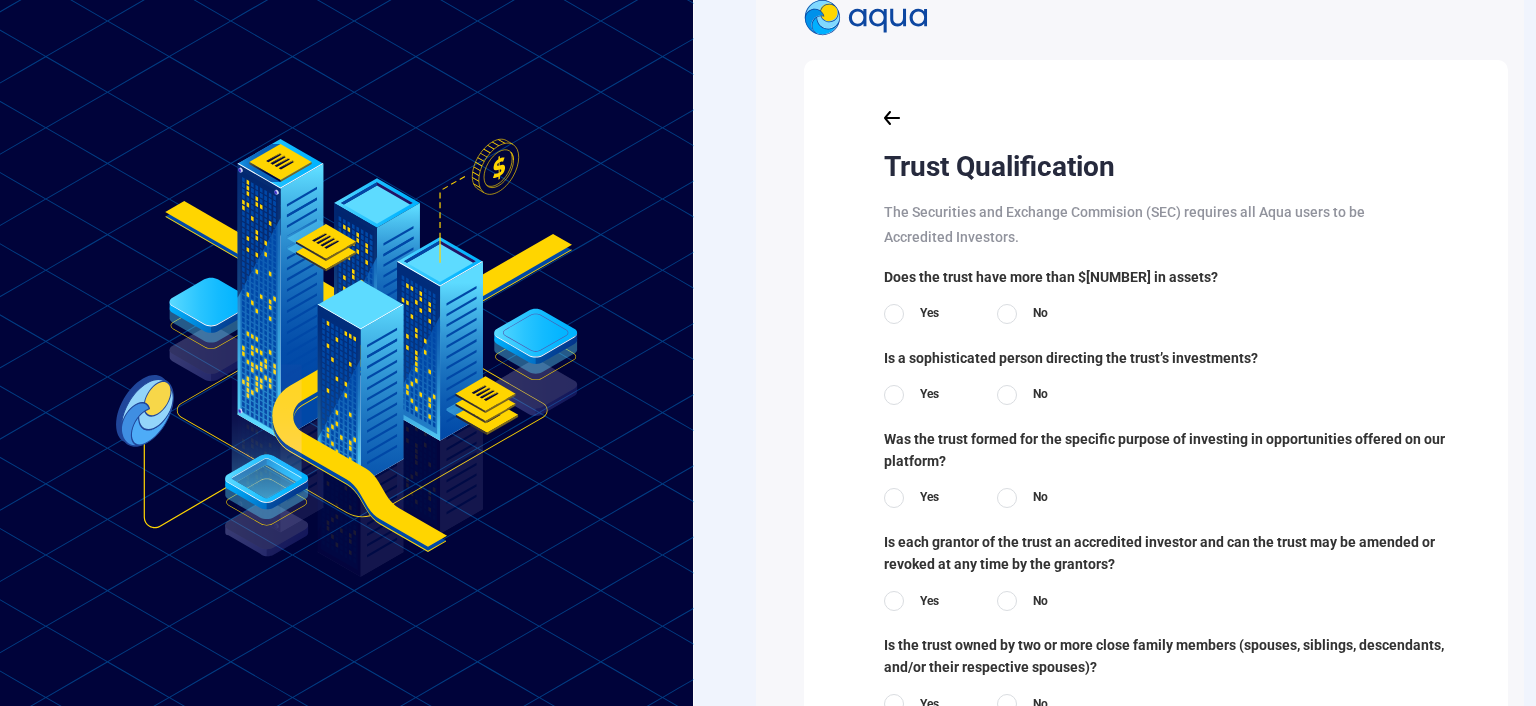 scroll, scrollTop: 19, scrollLeft: 12, axis: both 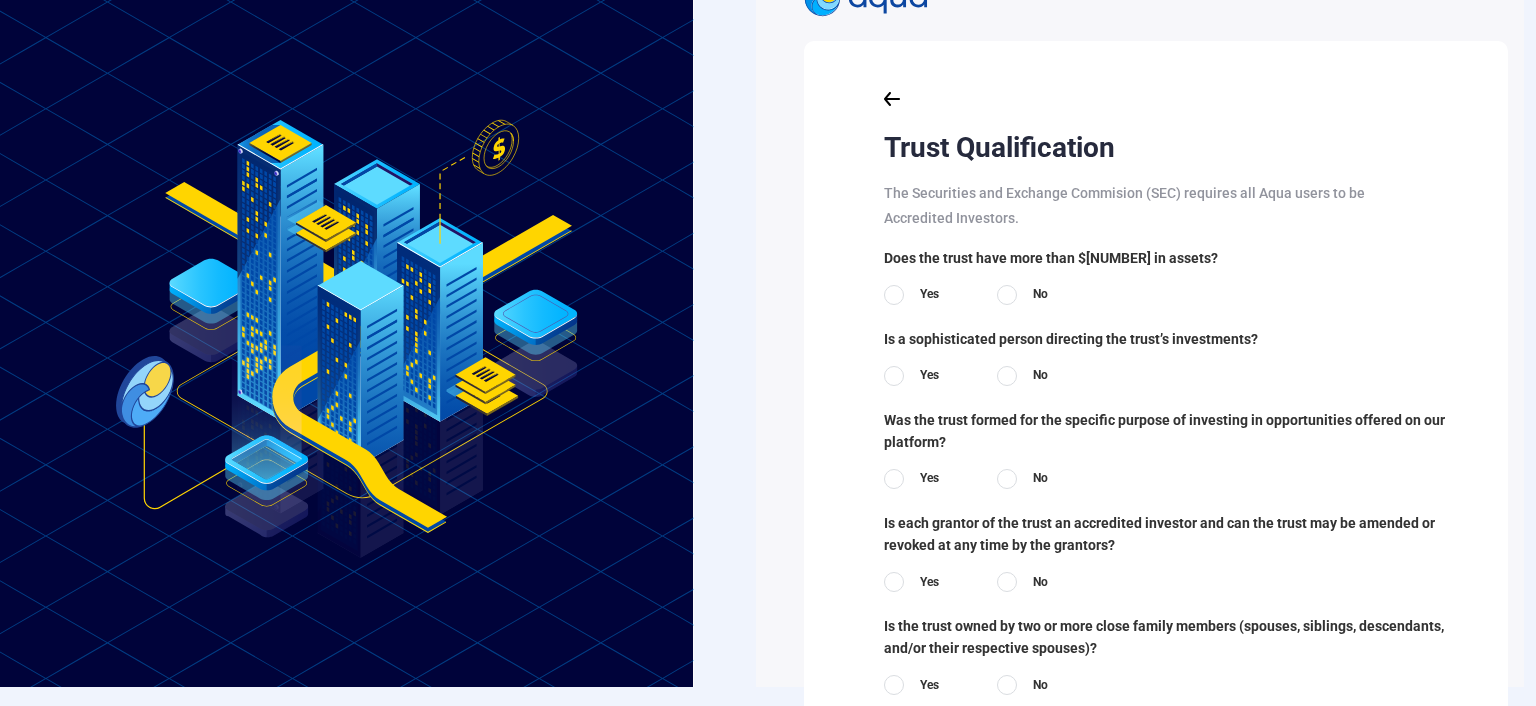 click on "Yes" at bounding box center [916, 298] 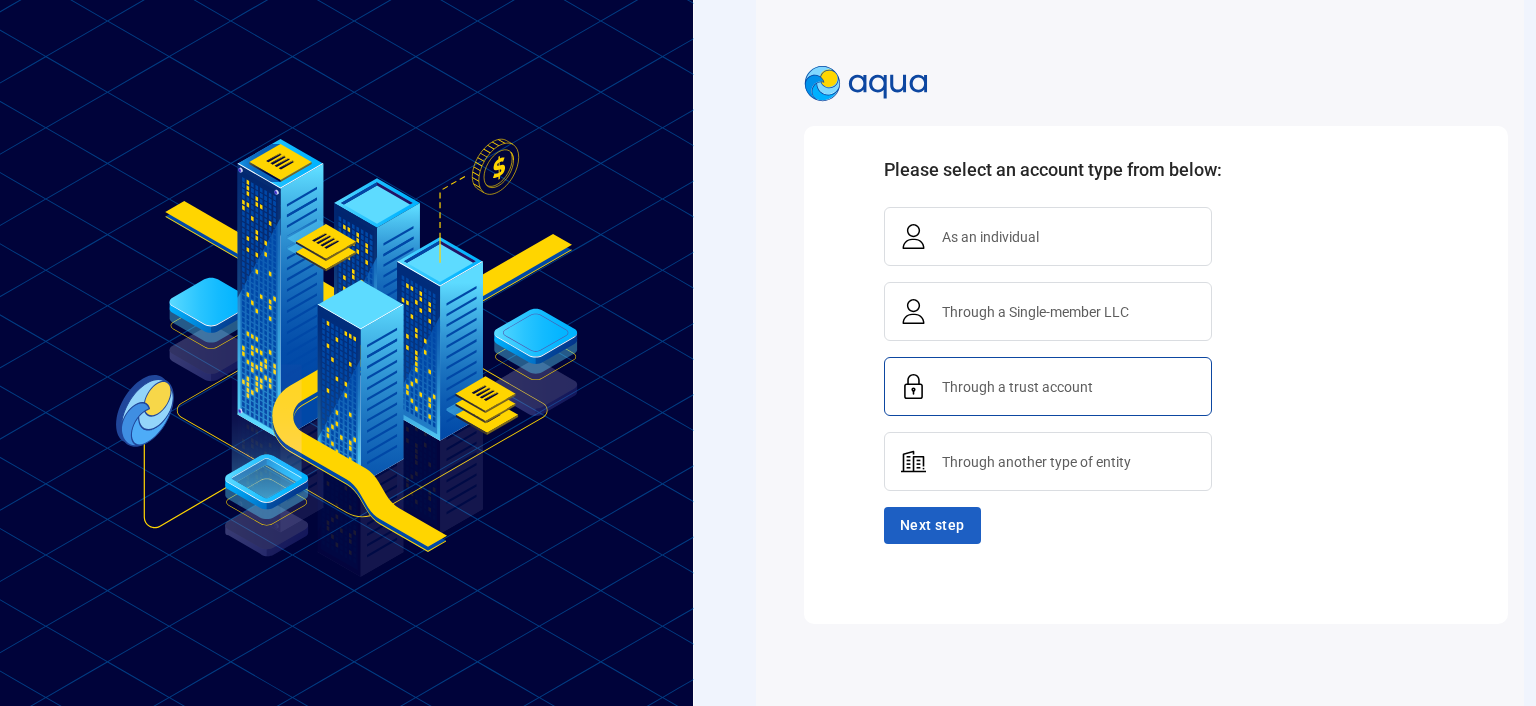 scroll, scrollTop: 0, scrollLeft: 12, axis: horizontal 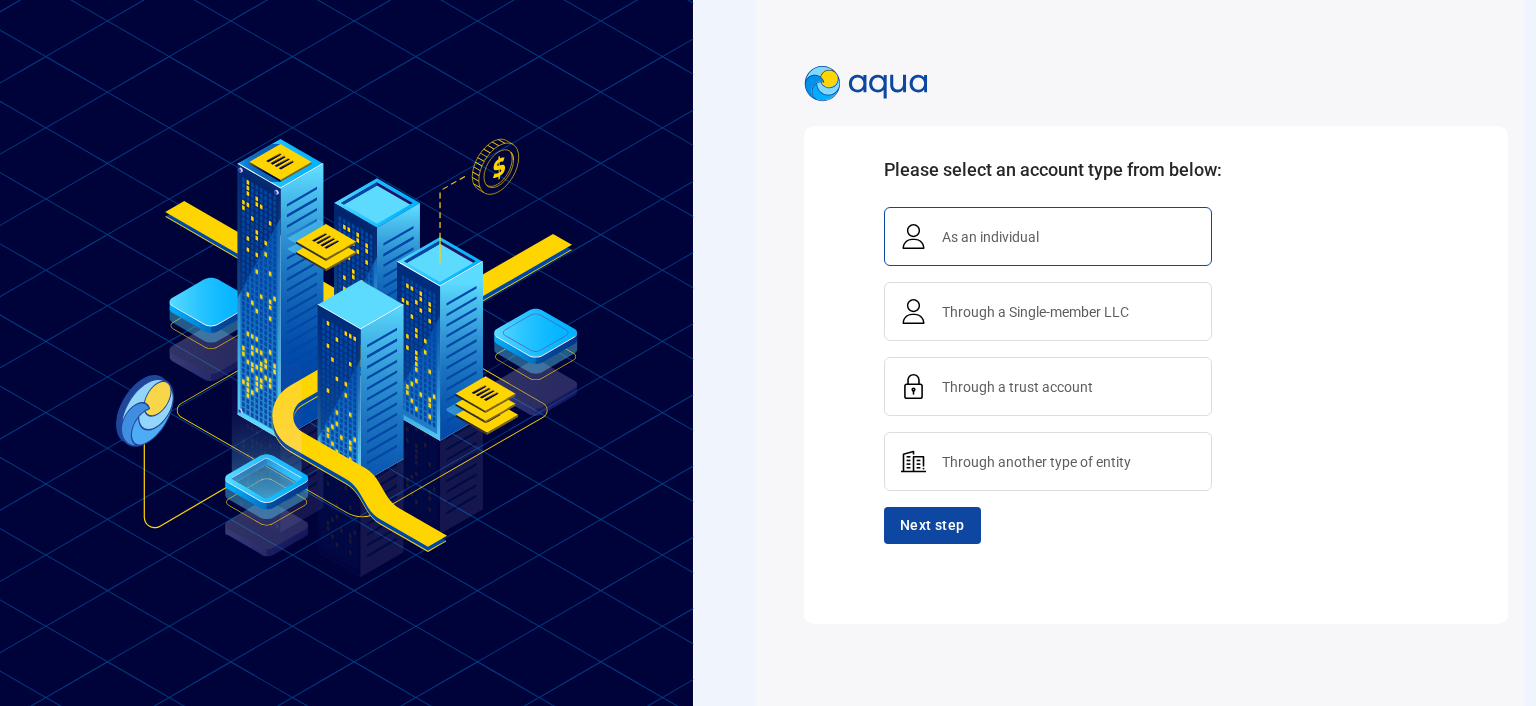 click on "Next step" at bounding box center (932, 525) 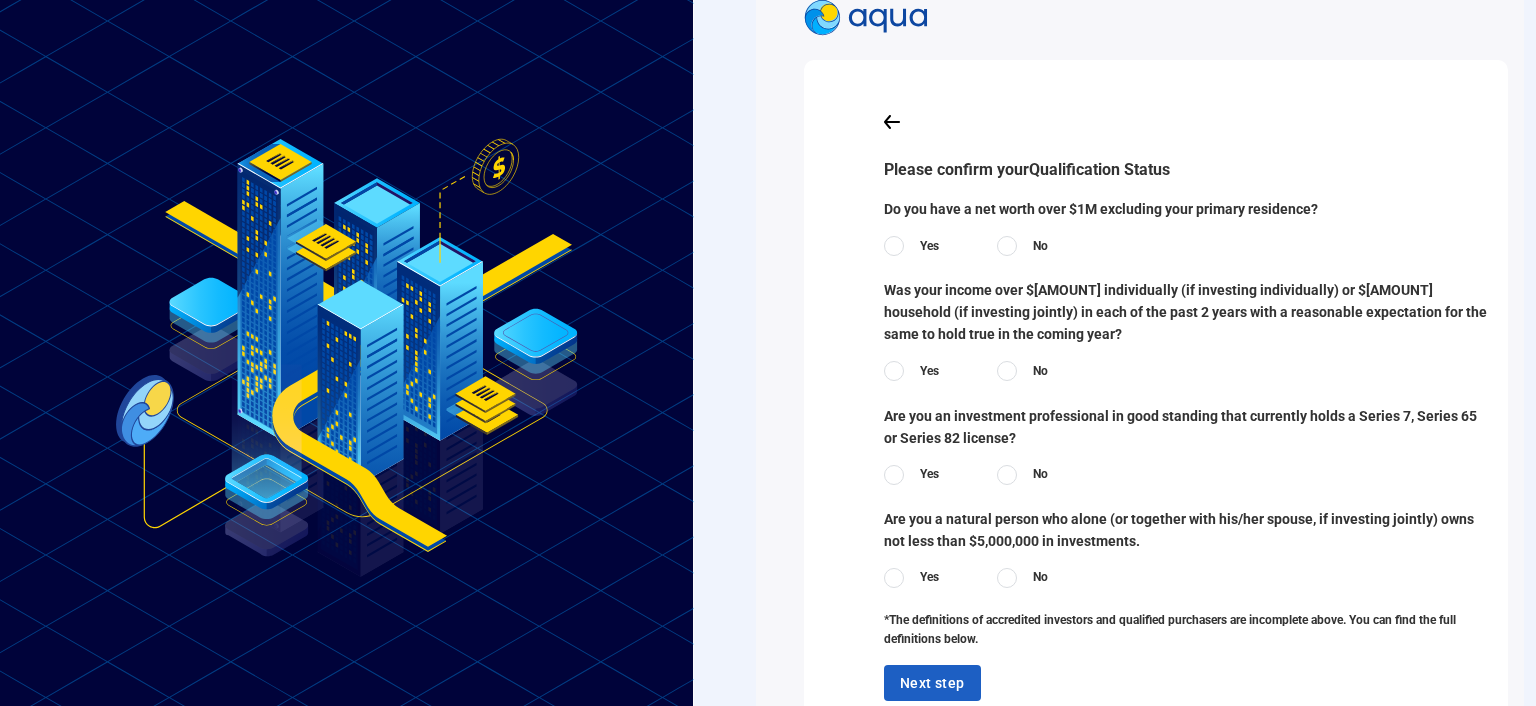 click on "Please confirm your  Qualification Status Do you have a net worth over $1M excluding your primary residence? Yes No Was your income over $200,000 individually (if investing individually) or $300,000 household (if investing jointly) in each of the past 2 years with a reasonable expectation for the same to hold true in the coming year? Yes No Are you an investment professional in good standing that currently holds a Series 7, Series 65 or Series 82 license? Yes No Are you a natural person who alone (or together with his/her spouse, if investing jointly) owns not less than $5,000,000 in investments. Yes No *The definitions of accredited investors and qualified purchasers are incomplete above. You can find the full definitions below. Next step Accredited Investor View Full Definition Qualified Purchaser View Full Definition" at bounding box center [1196, 444] 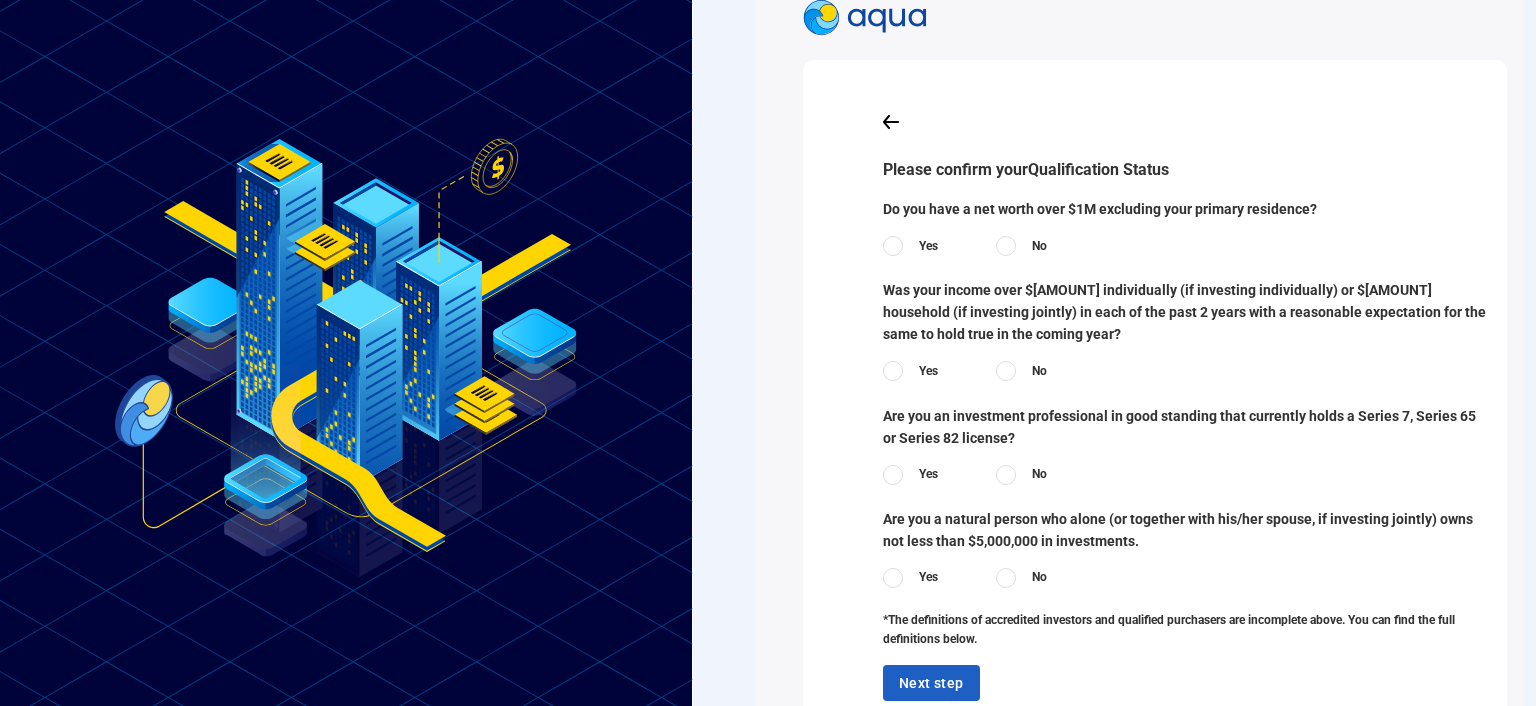 click on "Please confirm your  Qualification Status Do you have a net worth over $1M excluding your primary residence? Yes No Was your income over $200,000 individually (if investing individually) or $300,000 household (if investing jointly) in each of the past 2 years with a reasonable expectation for the same to hold true in the coming year? Yes No Are you an investment professional in good standing that currently holds a Series 7, Series 65 or Series 82 license? Yes No Are you a natural person who alone (or together with his/her spouse, if investing jointly) owns not less than $5,000,000 in investments. Yes No *The definitions of accredited investors and qualified purchasers are incomplete above. You can find the full definitions below. Next step Accredited Investor View Full Definition Qualified Purchaser View Full Definition" at bounding box center (1195, 444) 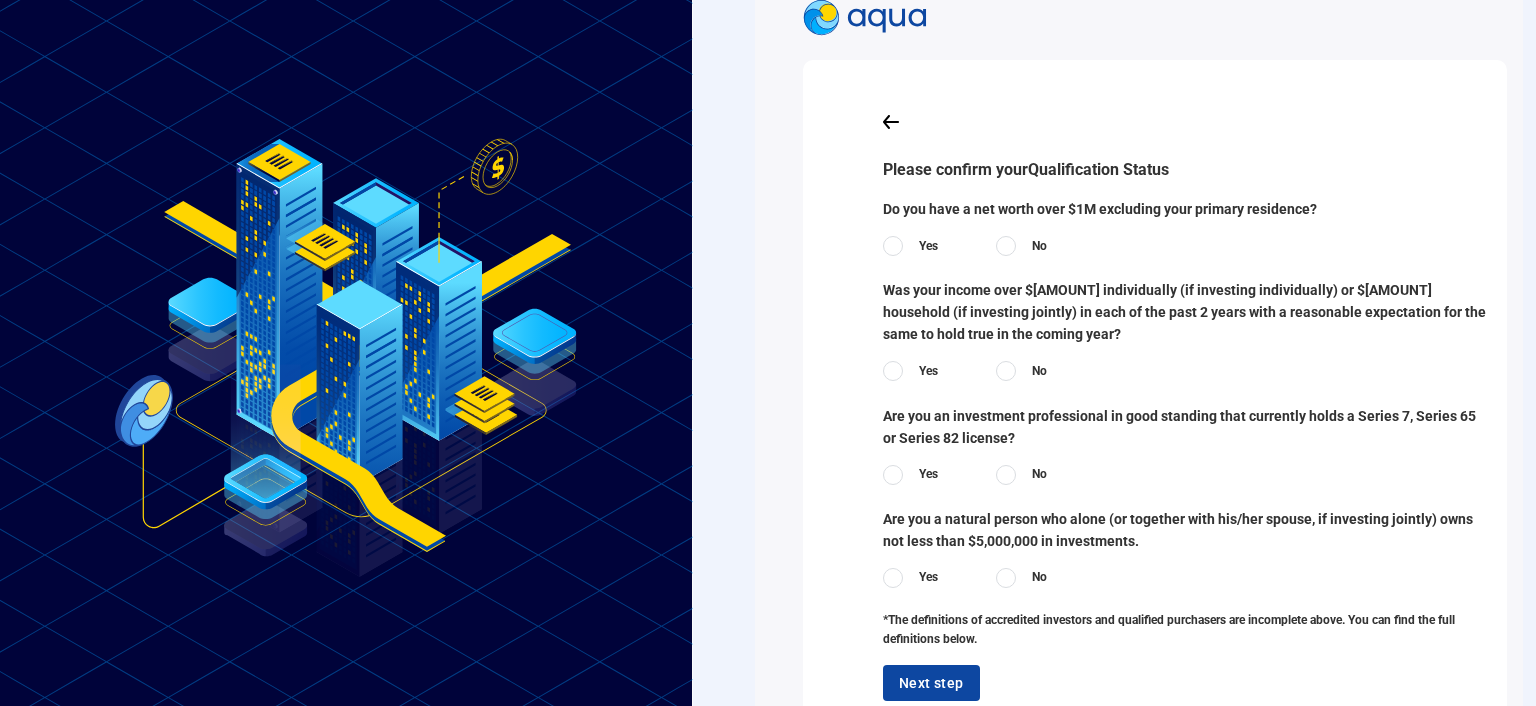 click on "Next step" at bounding box center (931, 683) 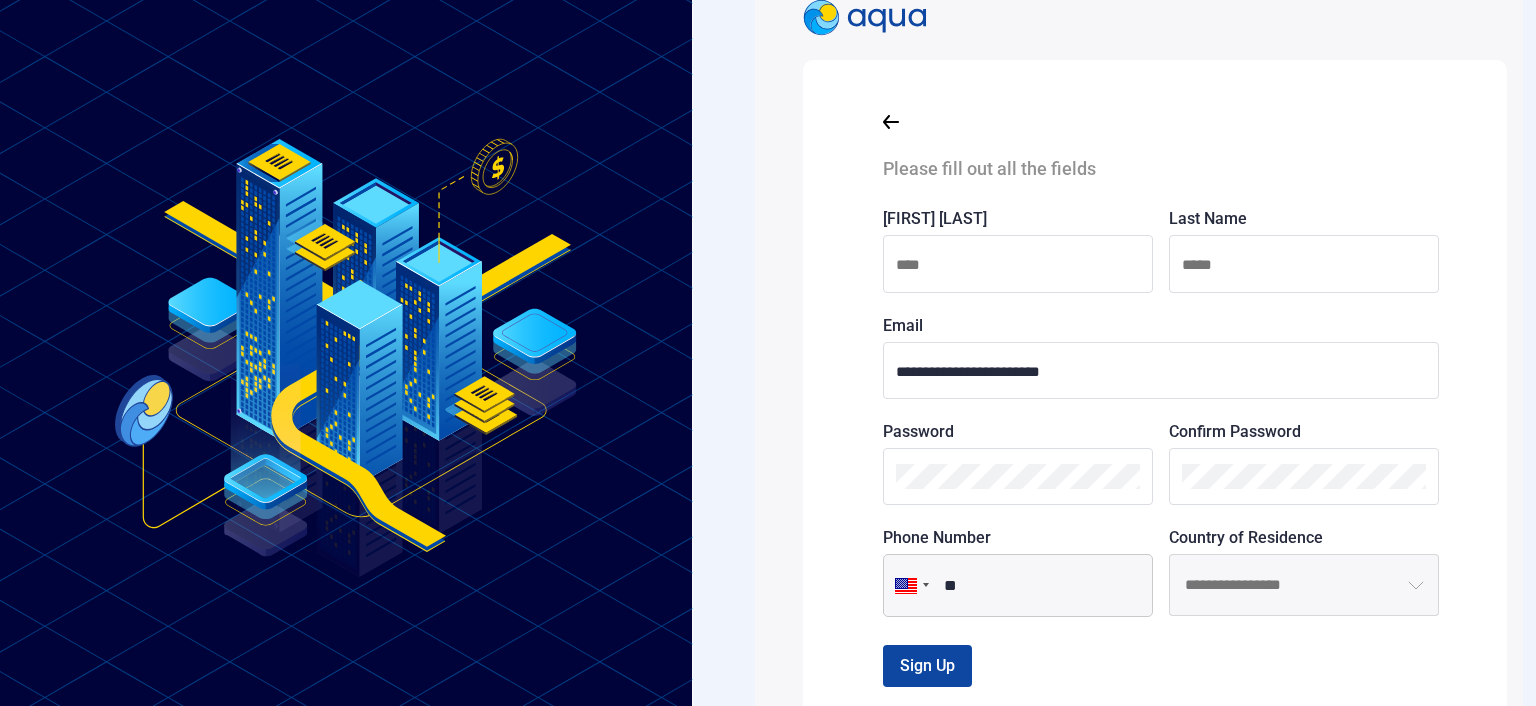 click at bounding box center (1018, 265) 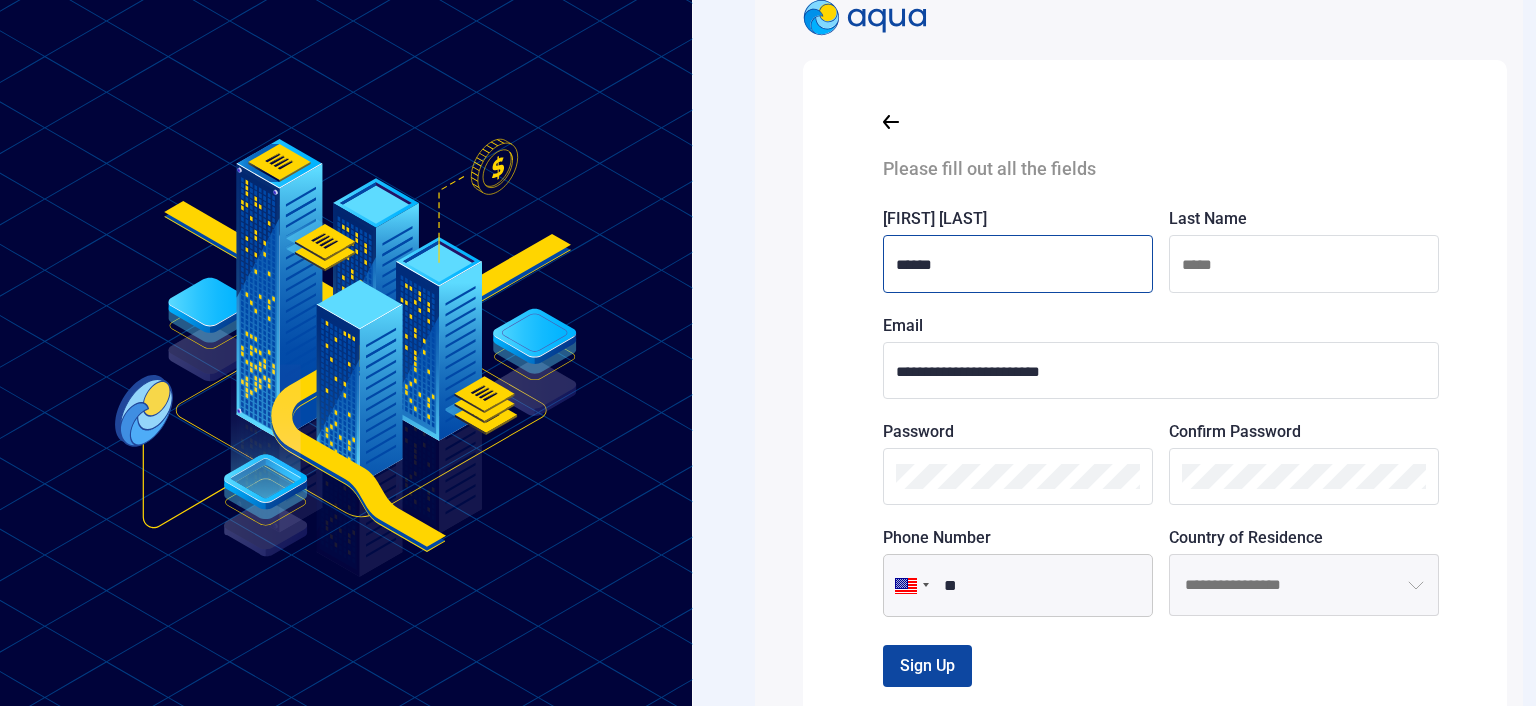 type on "******" 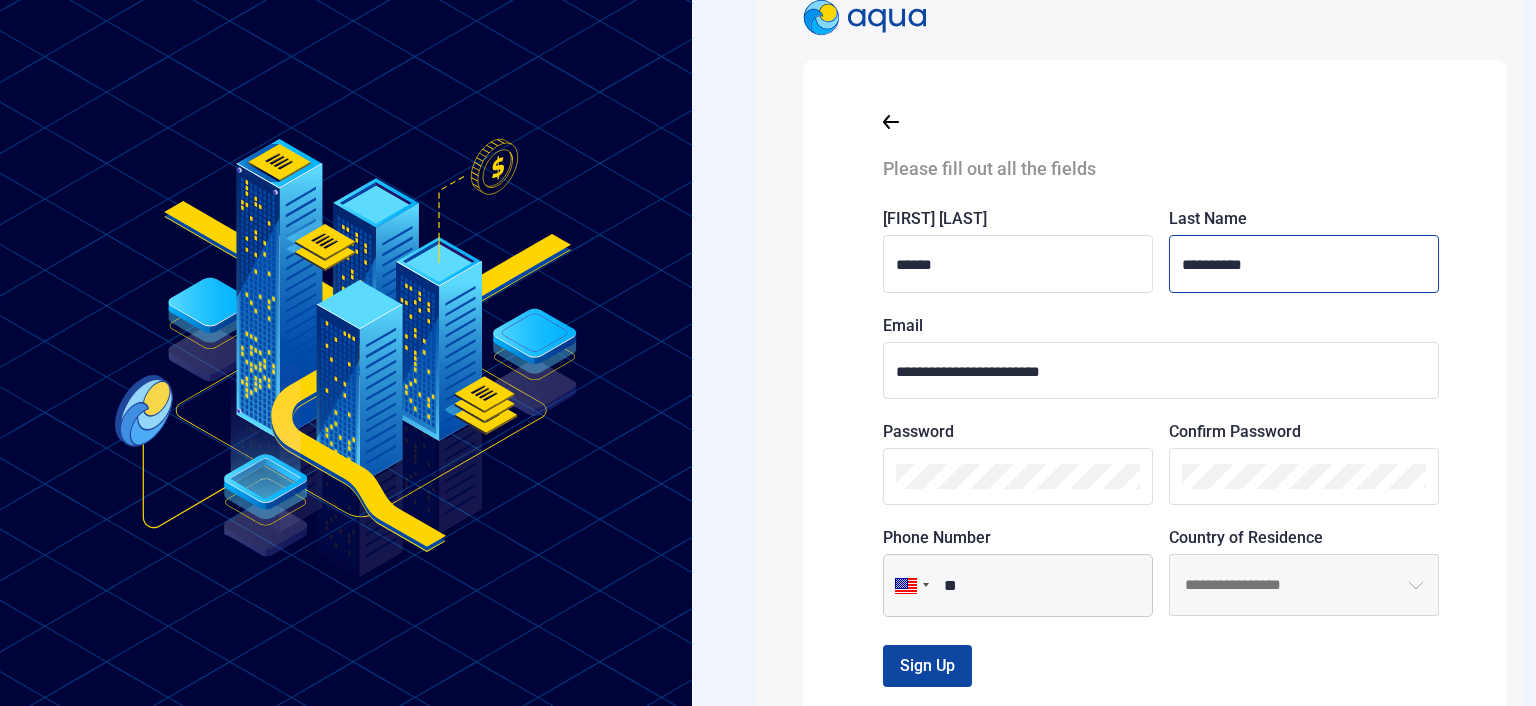type on "**********" 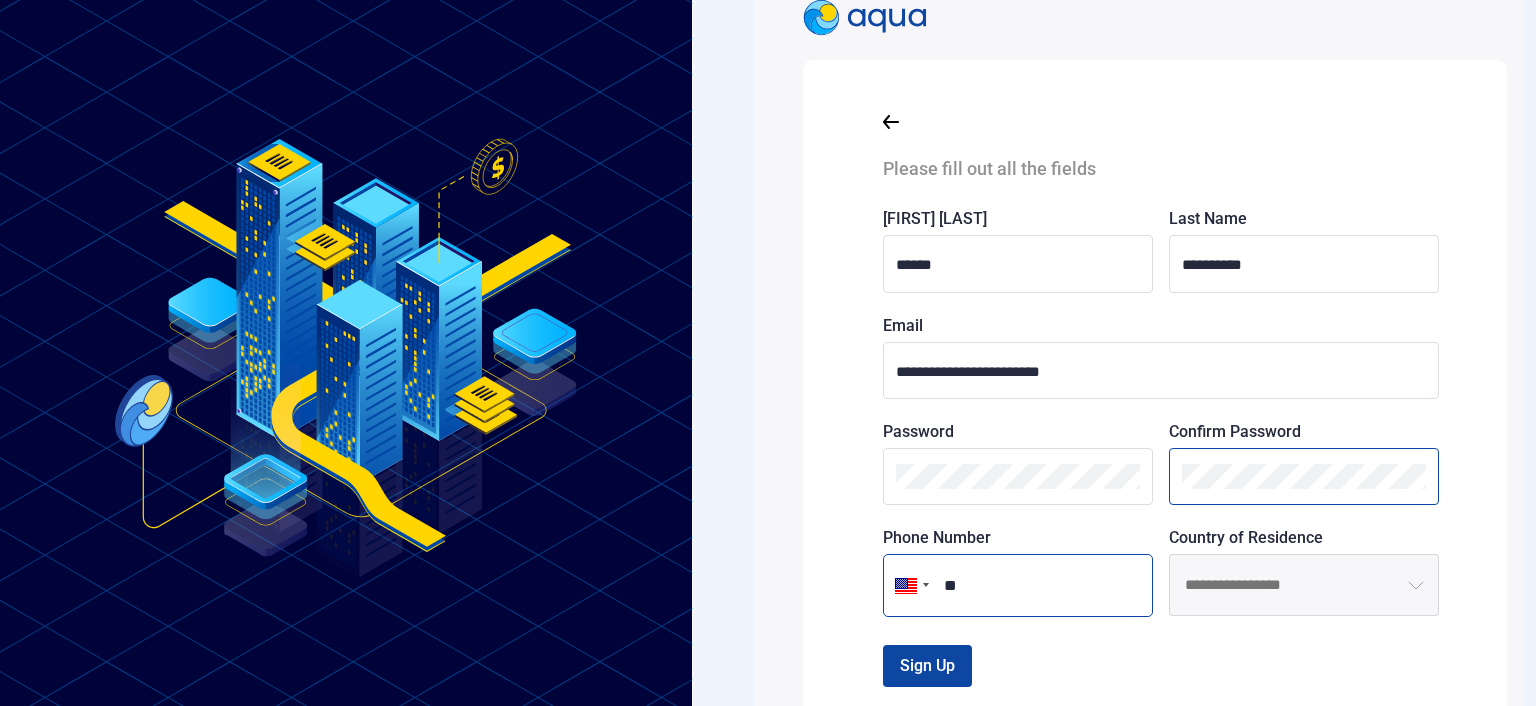 click on "**" at bounding box center [1018, 585] 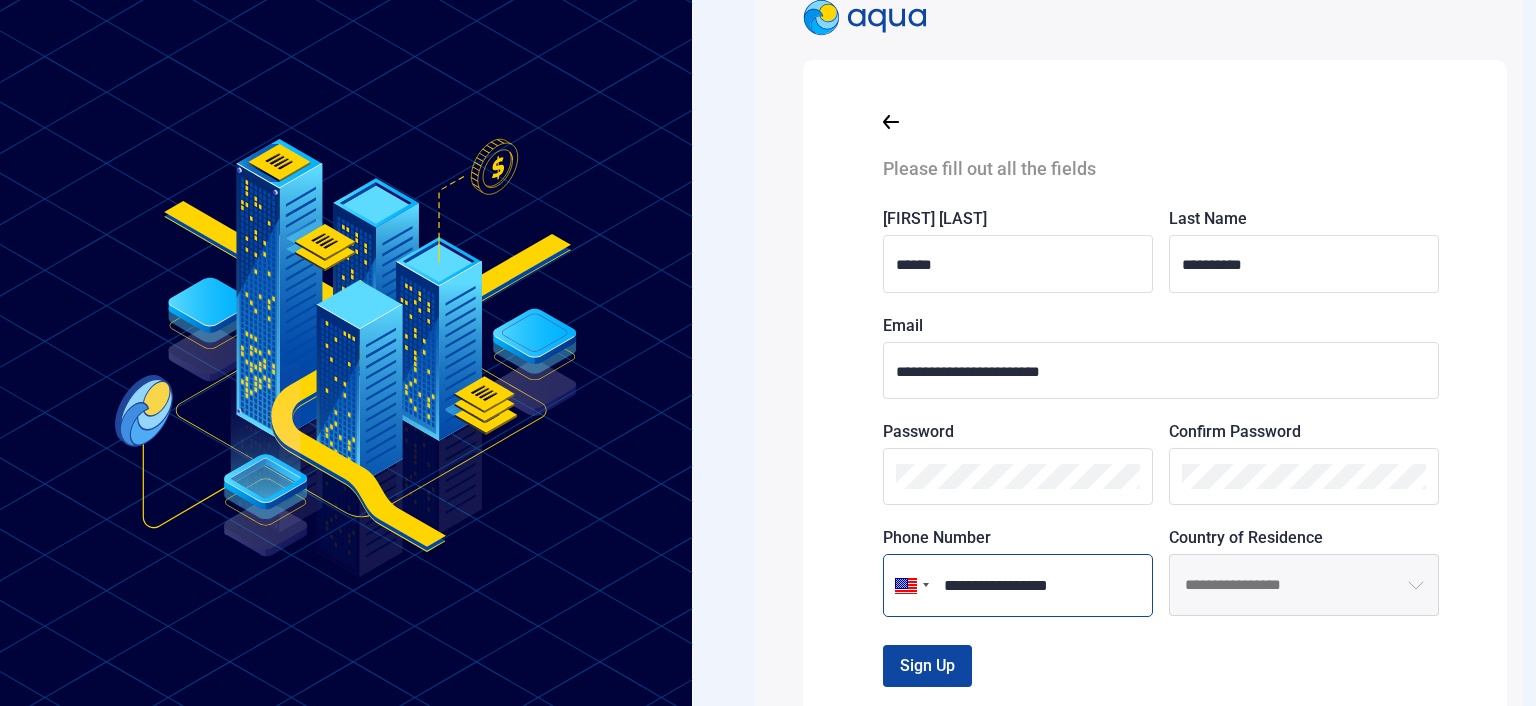 type on "**********" 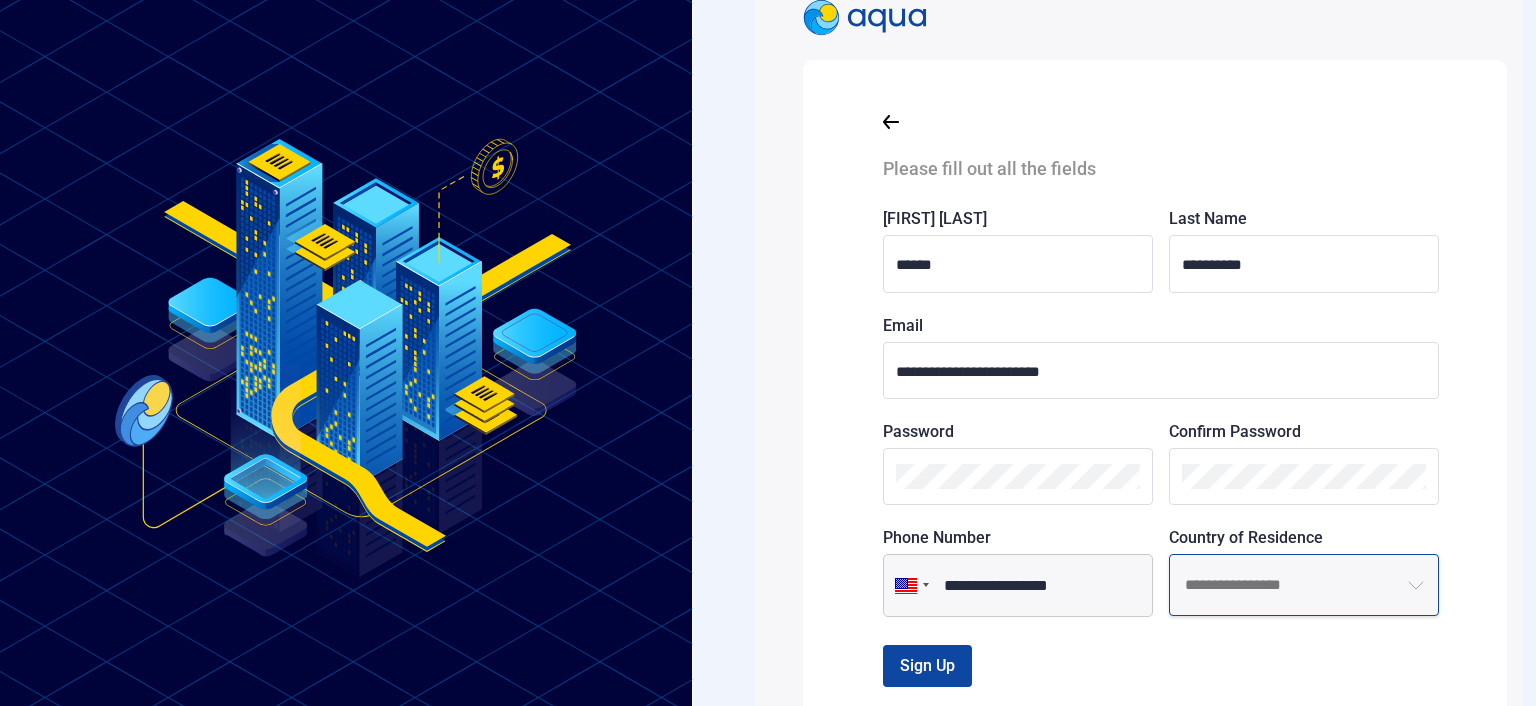 click at bounding box center [1304, 585] 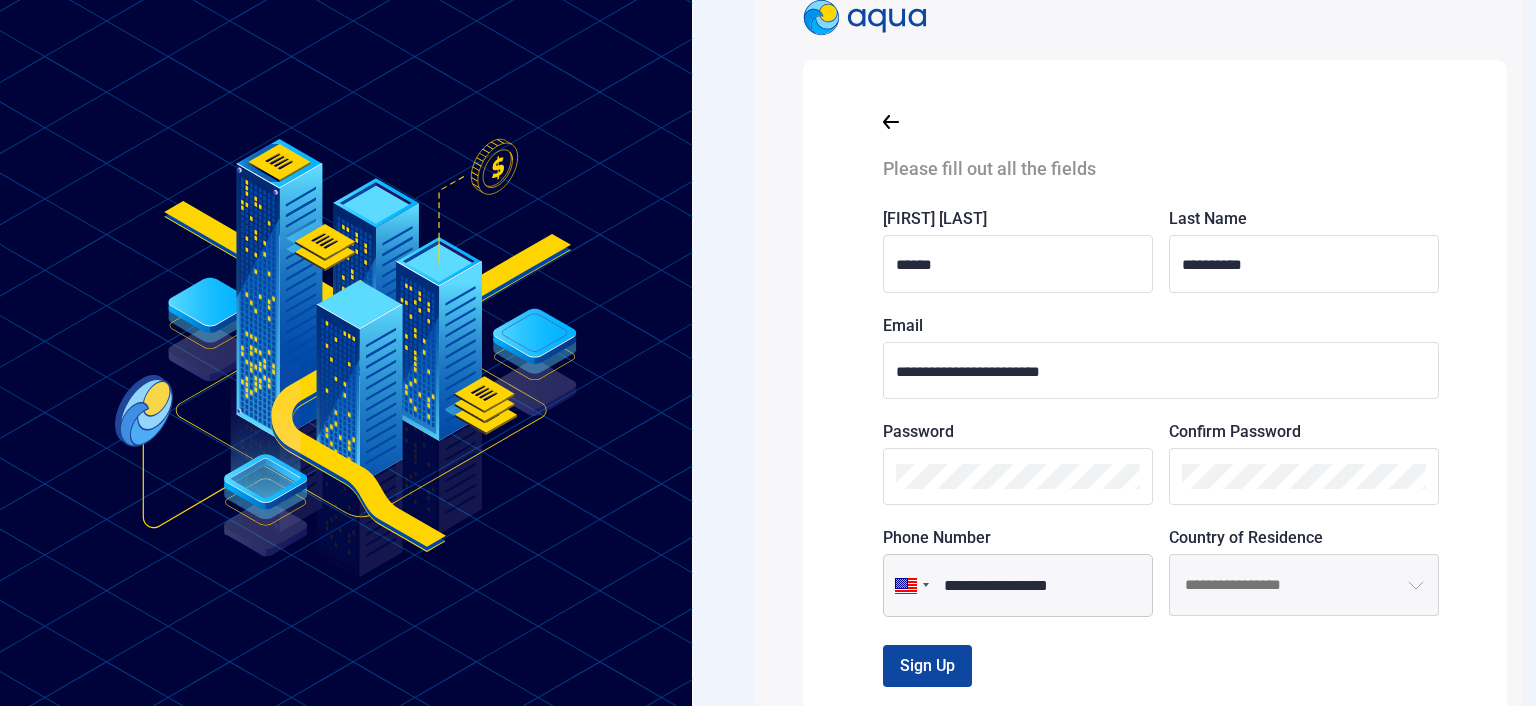 click 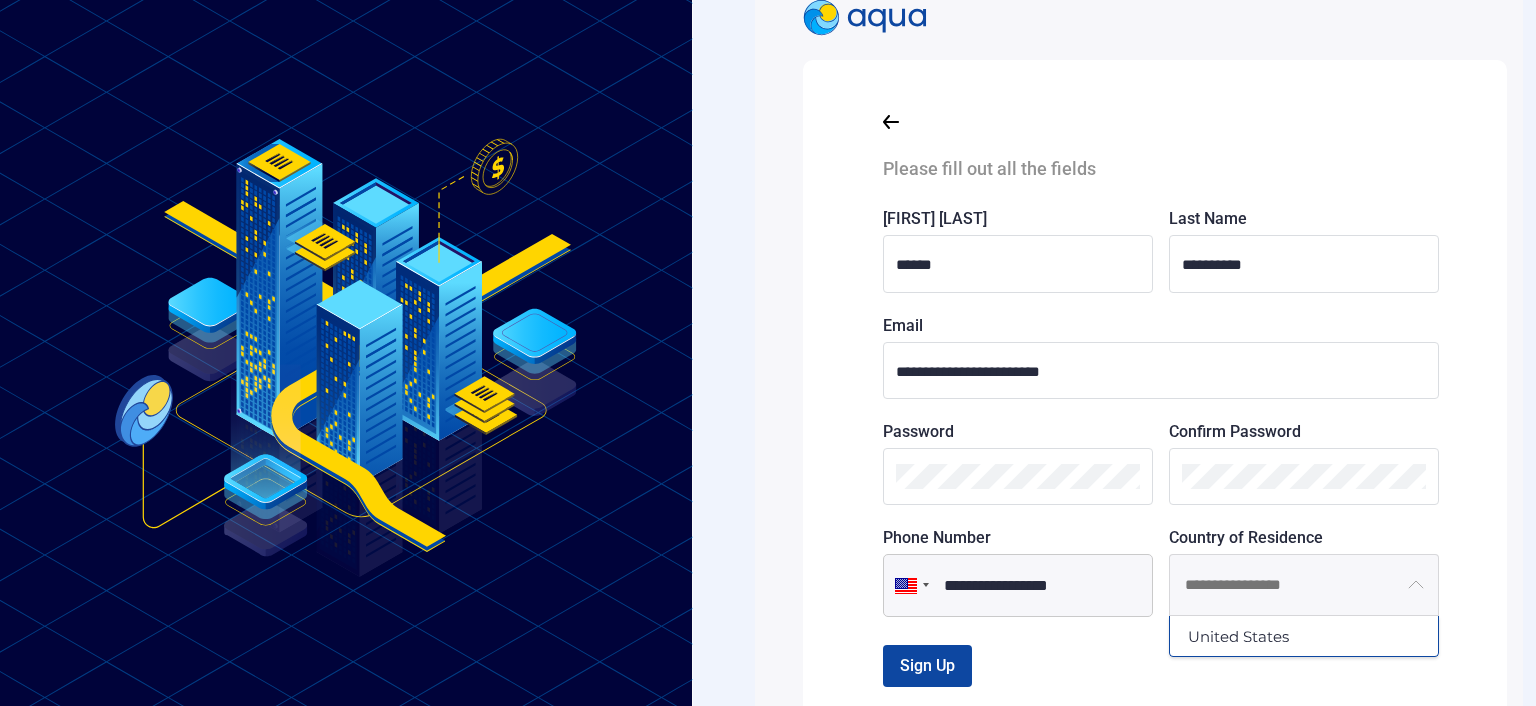 click on "United States" at bounding box center (1304, 636) 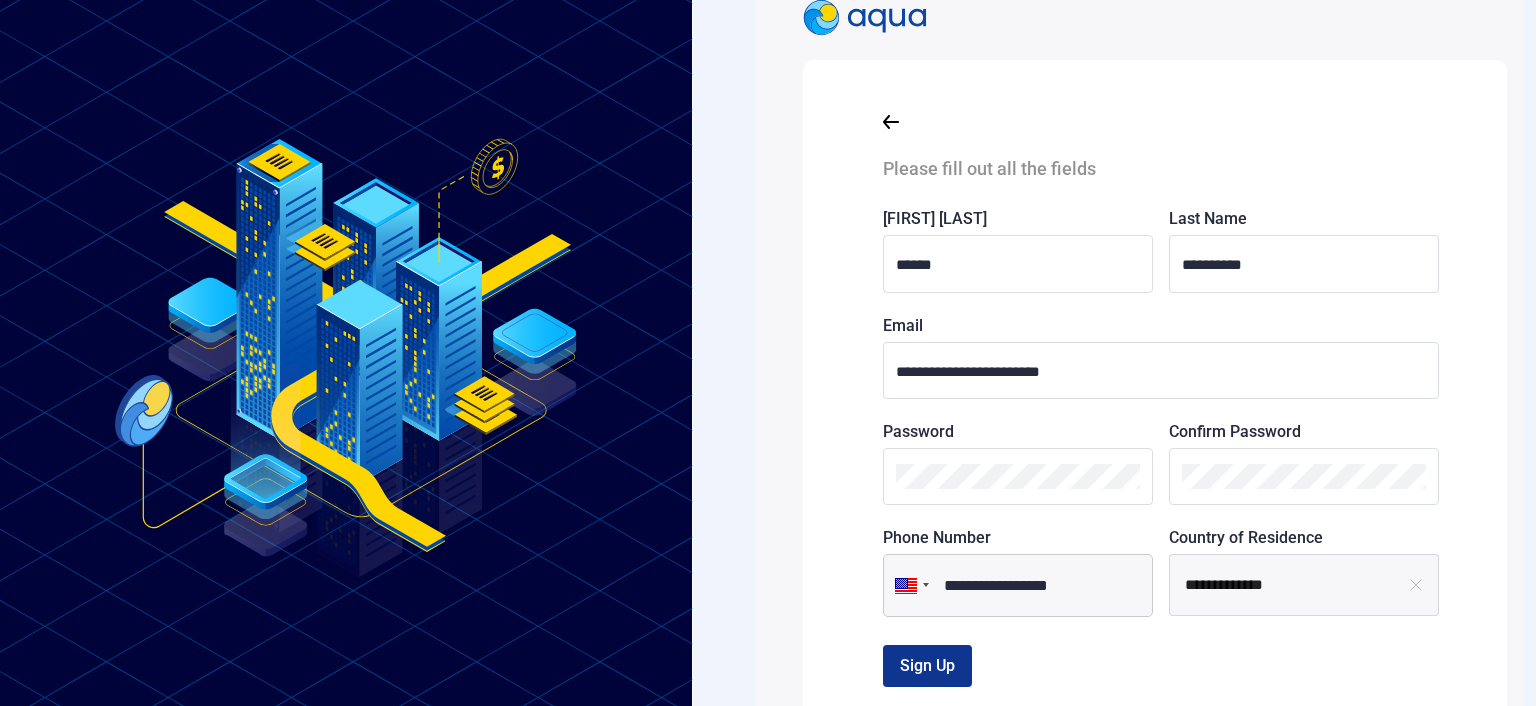 click on "Sign Up" at bounding box center (927, 666) 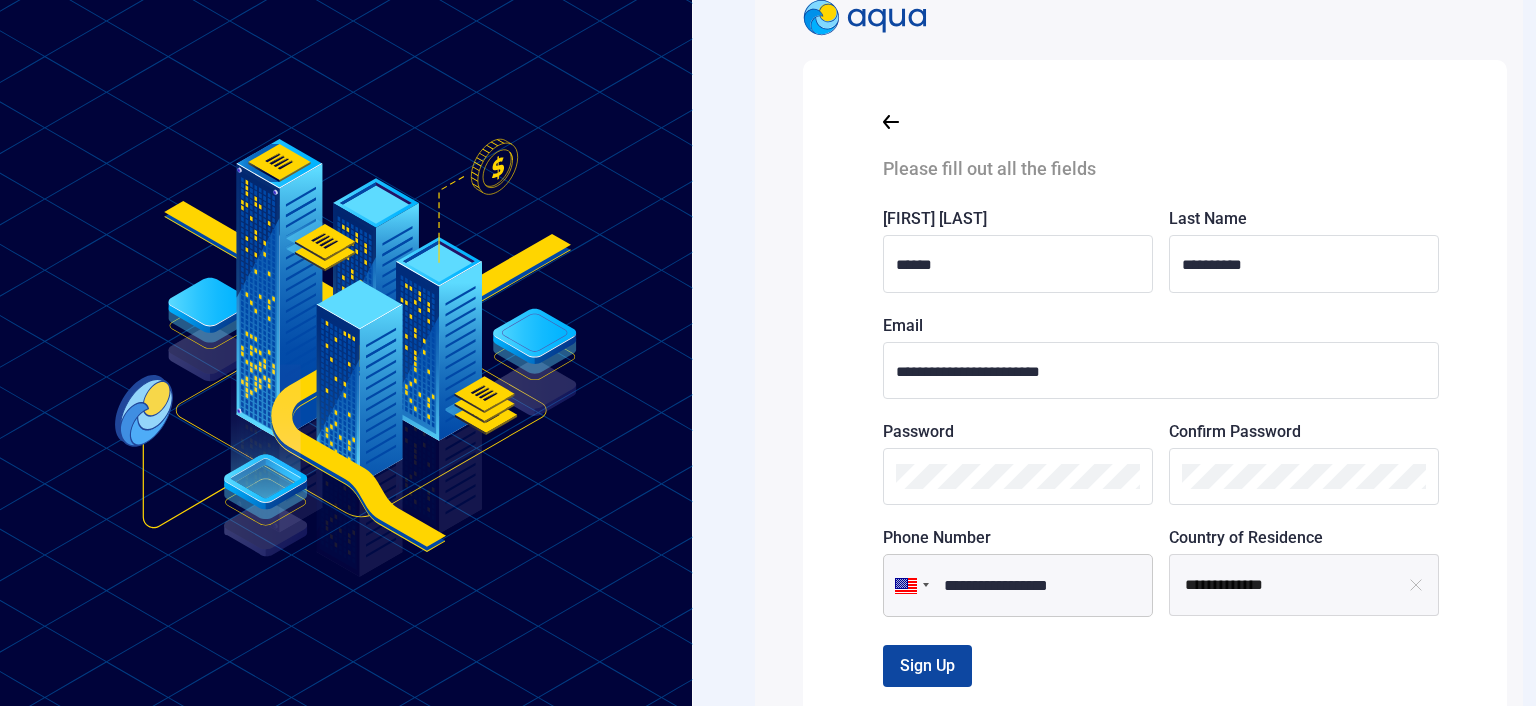 click on "Password Confirm Password" at bounding box center [1169, 464] 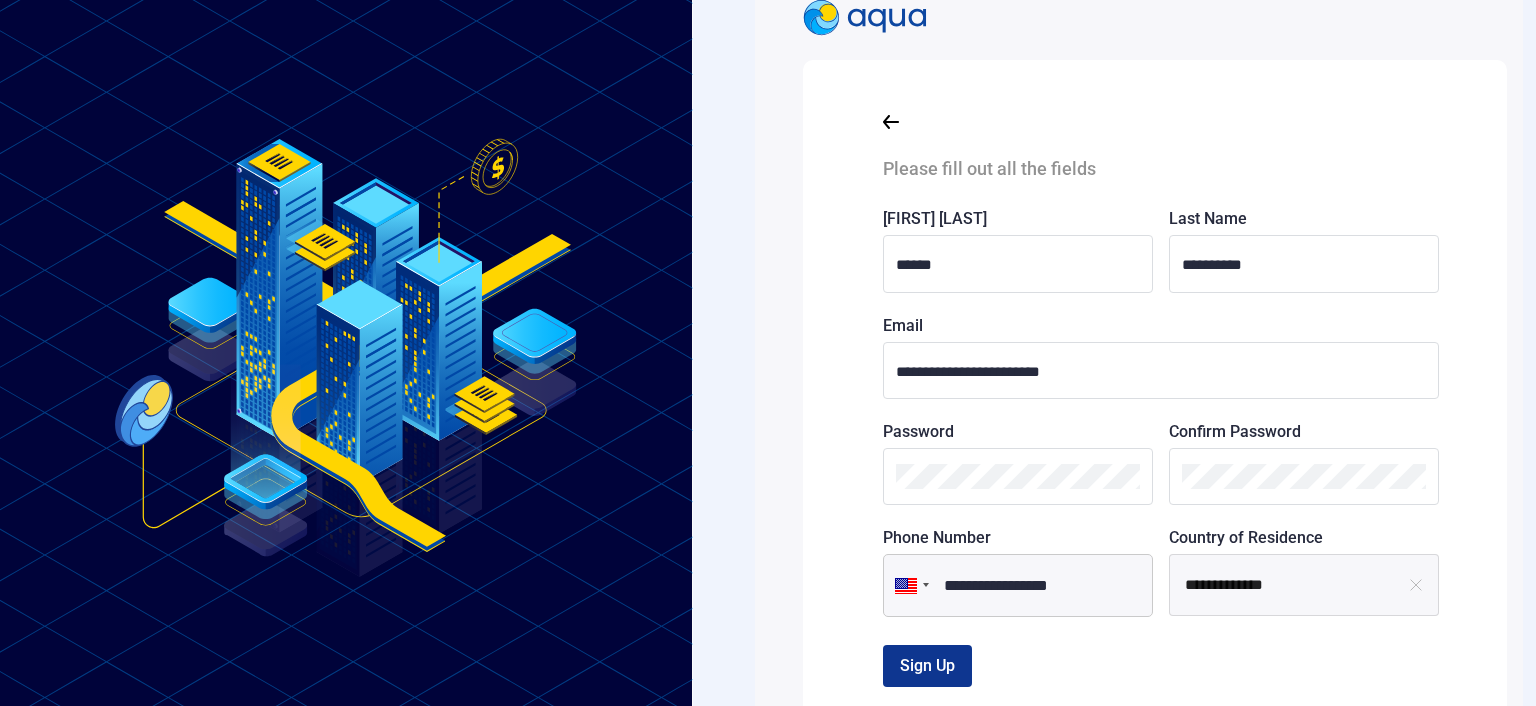 click on "Sign Up" at bounding box center [927, 665] 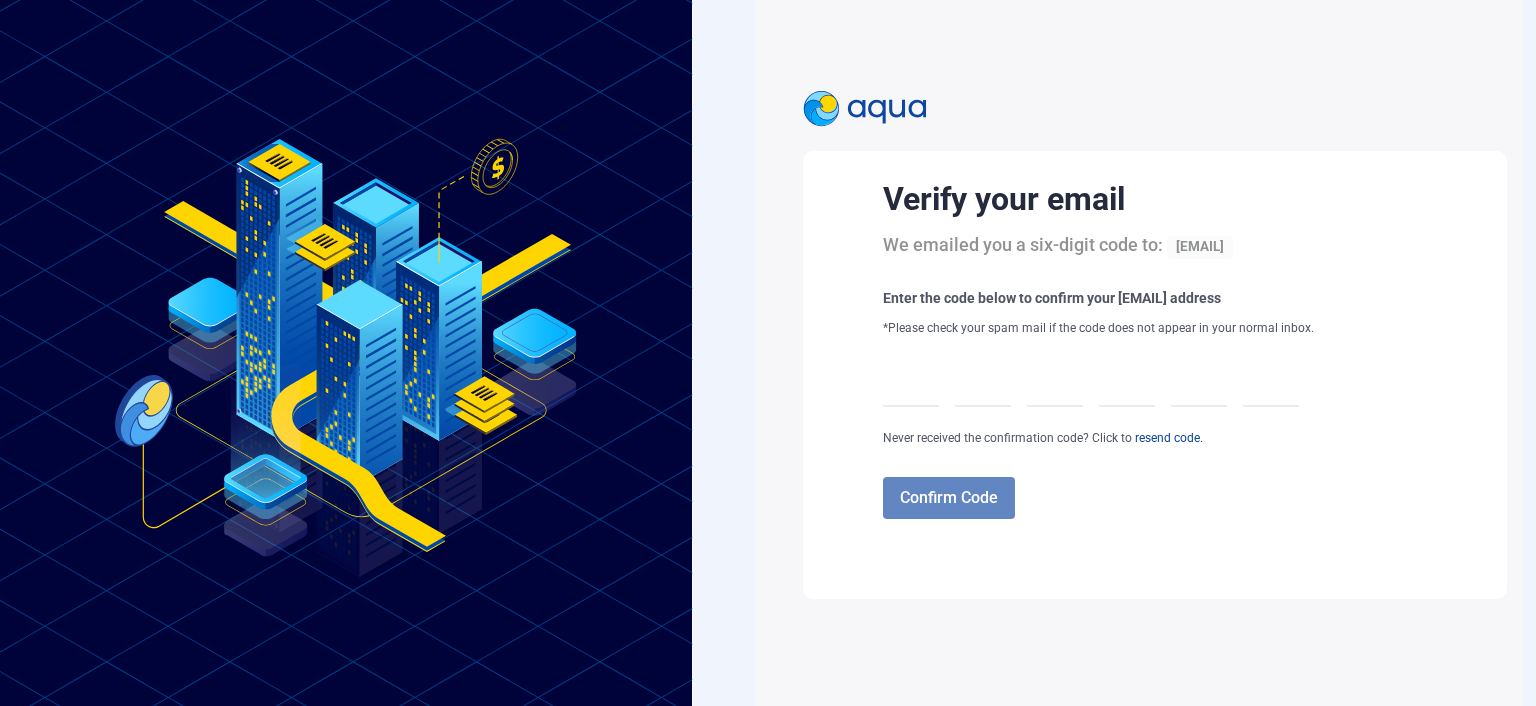 scroll, scrollTop: 0, scrollLeft: 14, axis: horizontal 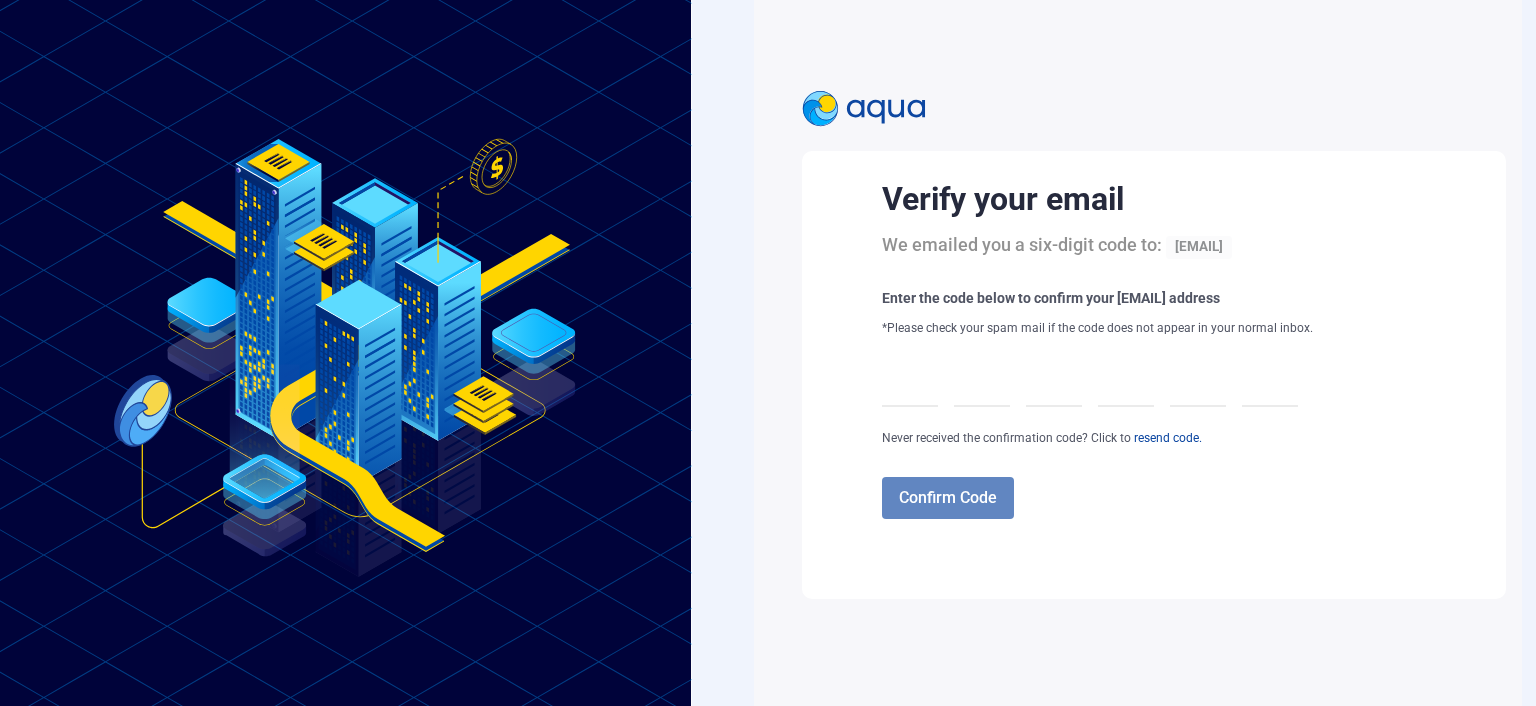 click at bounding box center (910, 379) 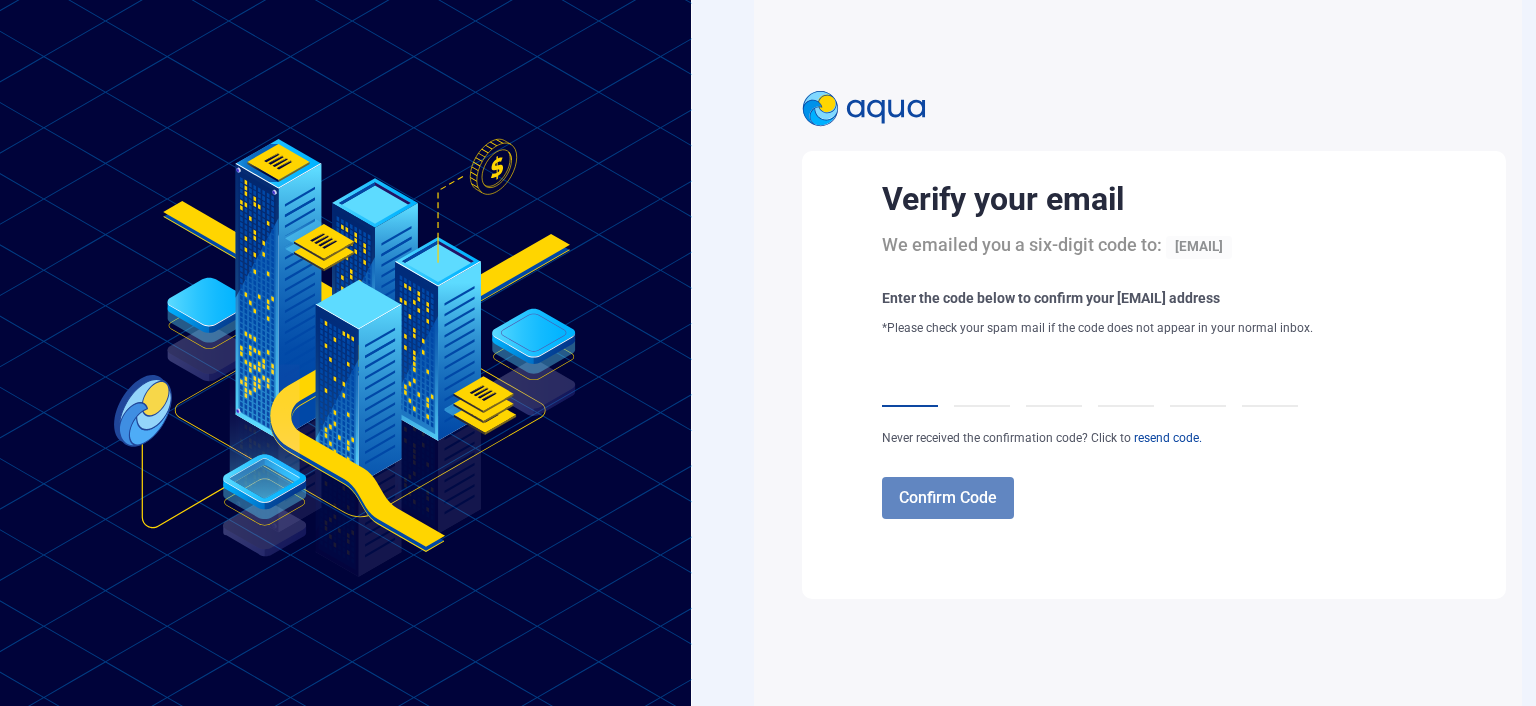 type on "*" 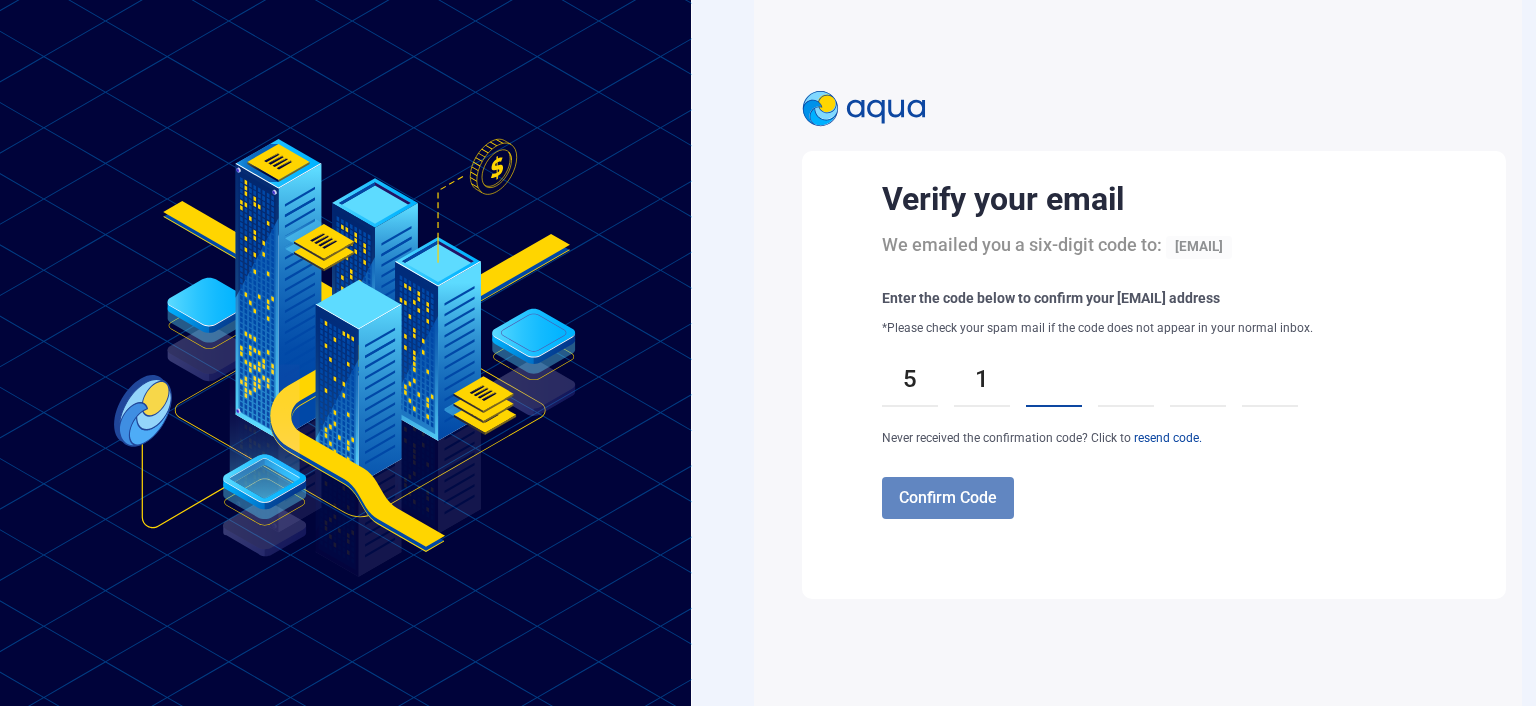 type on "*" 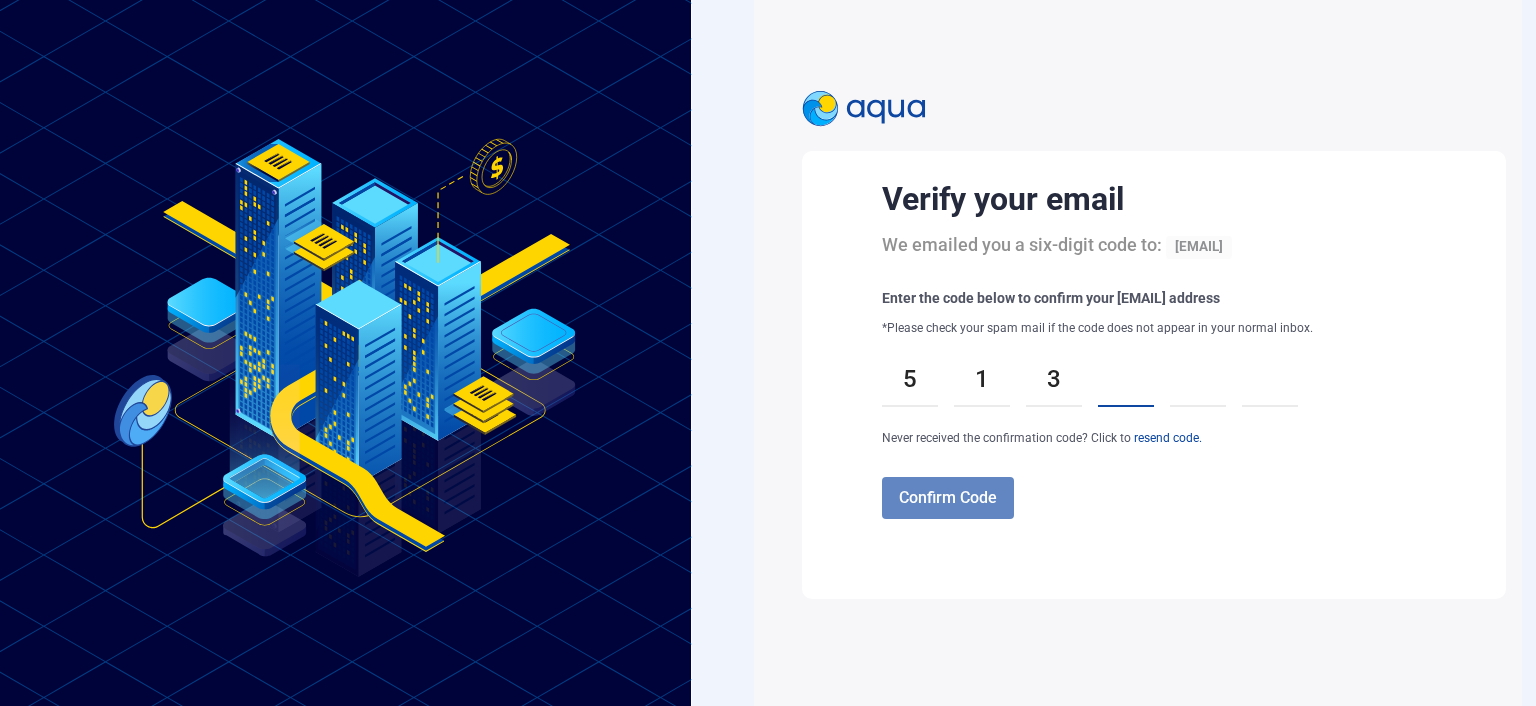 type on "*" 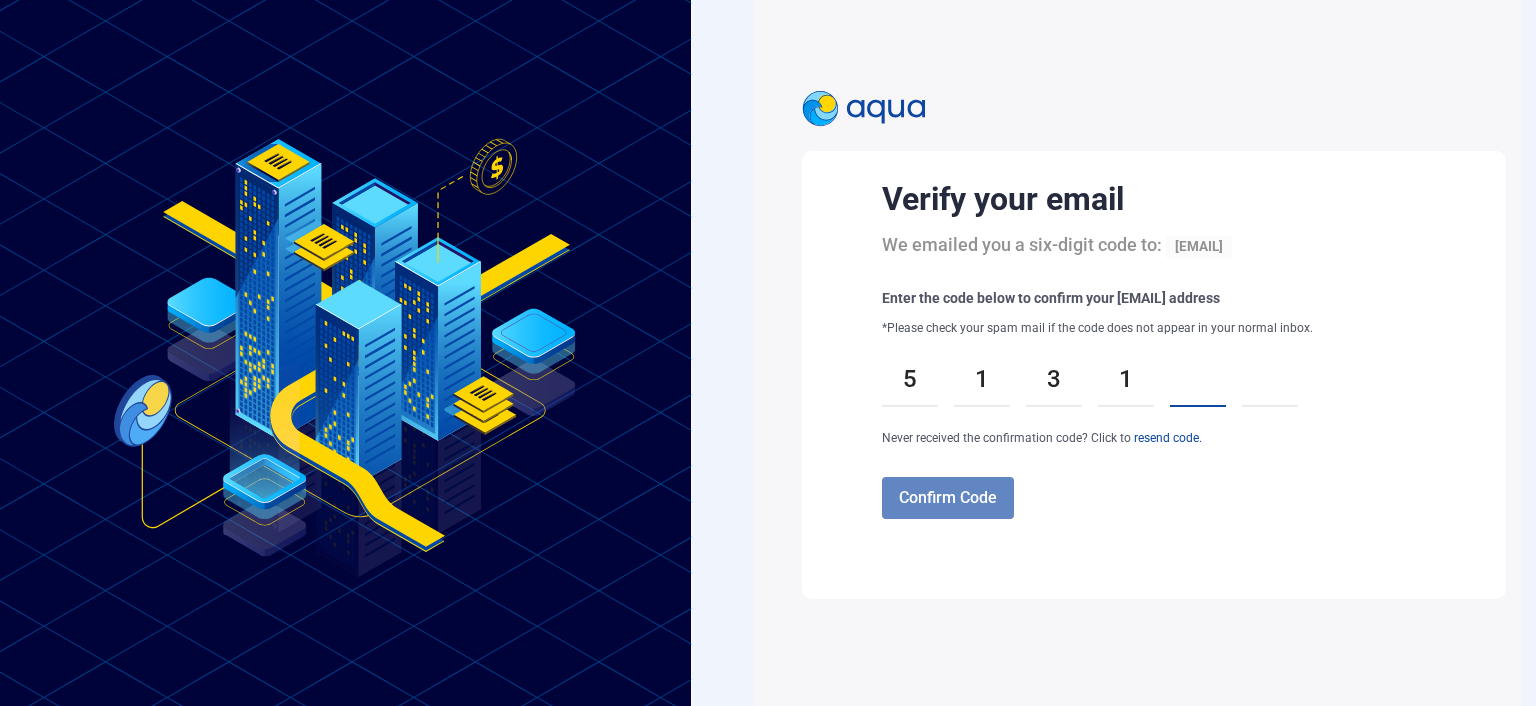 type on "*" 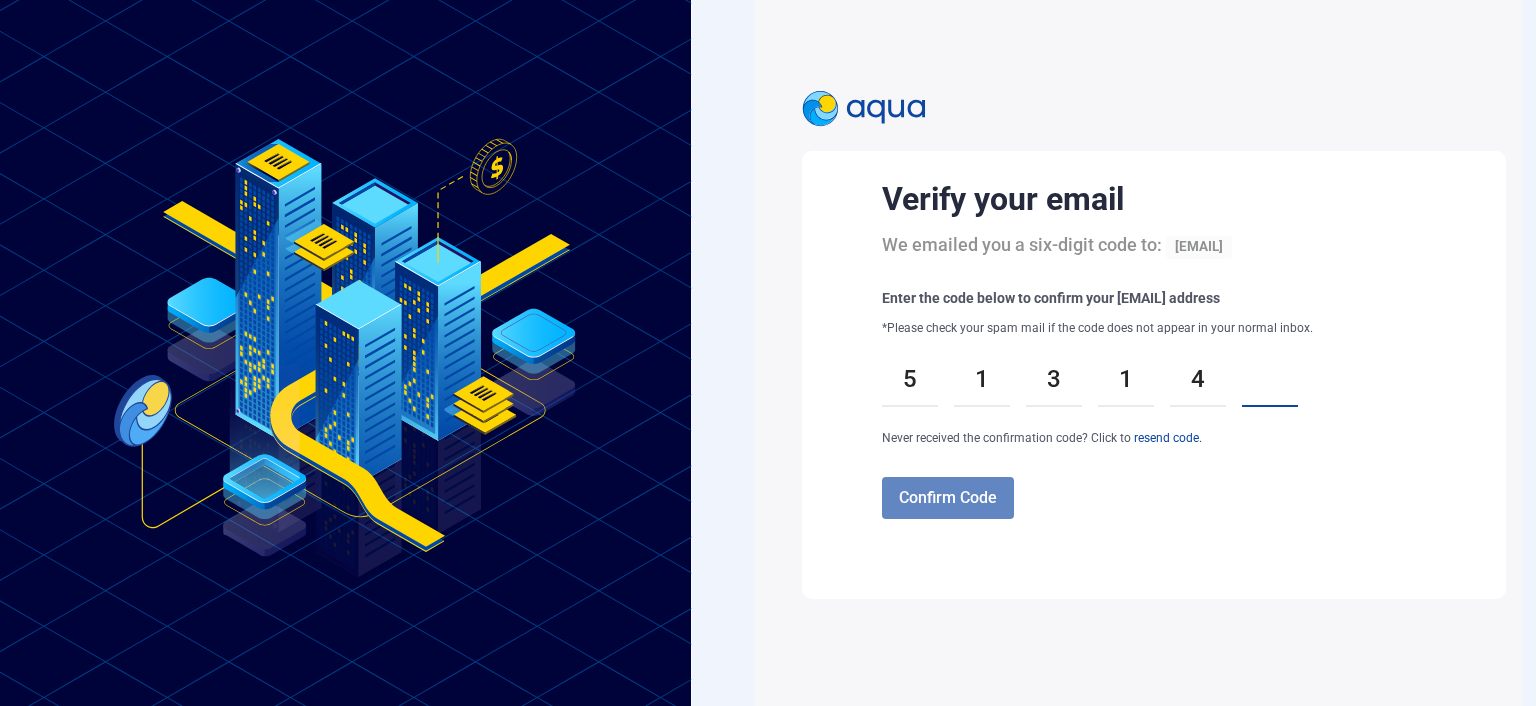 type on "*" 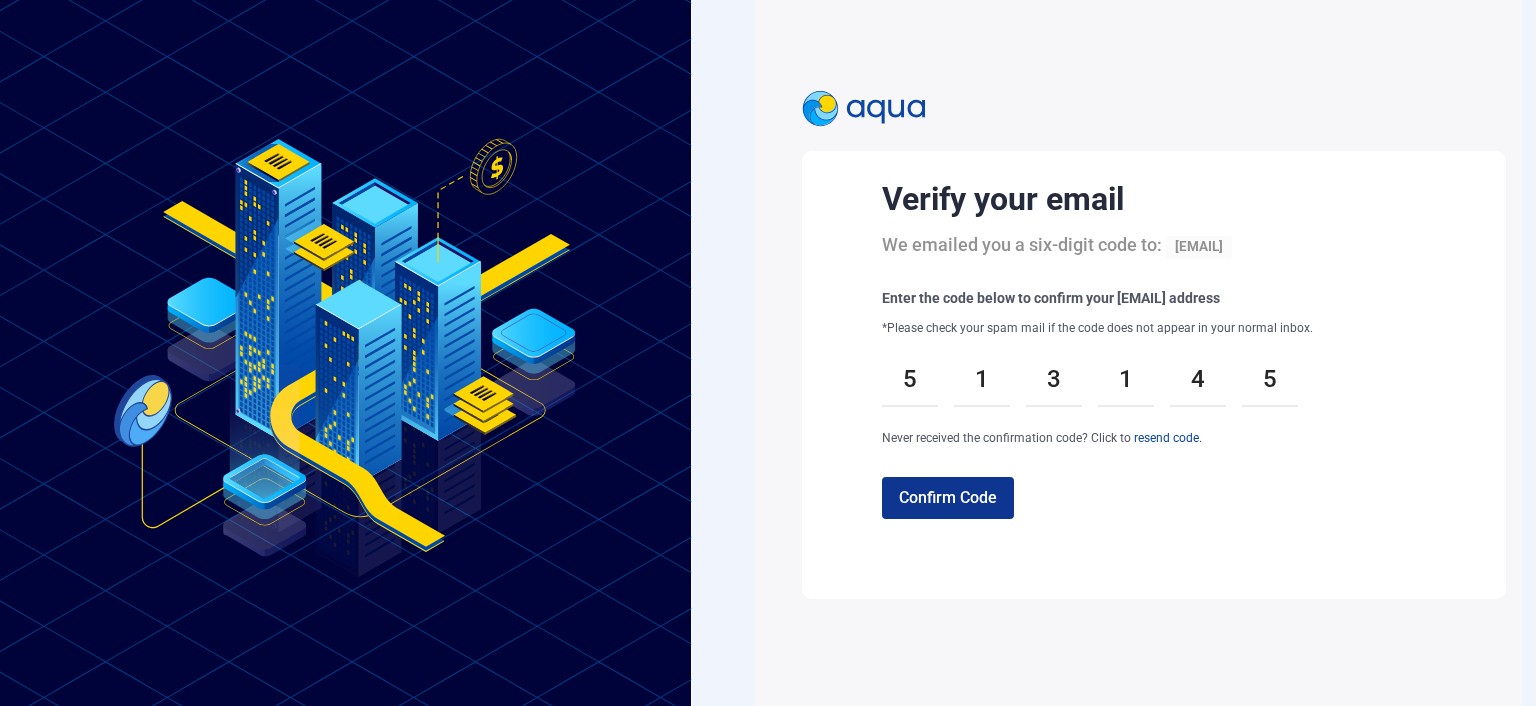 click on "Confirm Code" at bounding box center (948, 498) 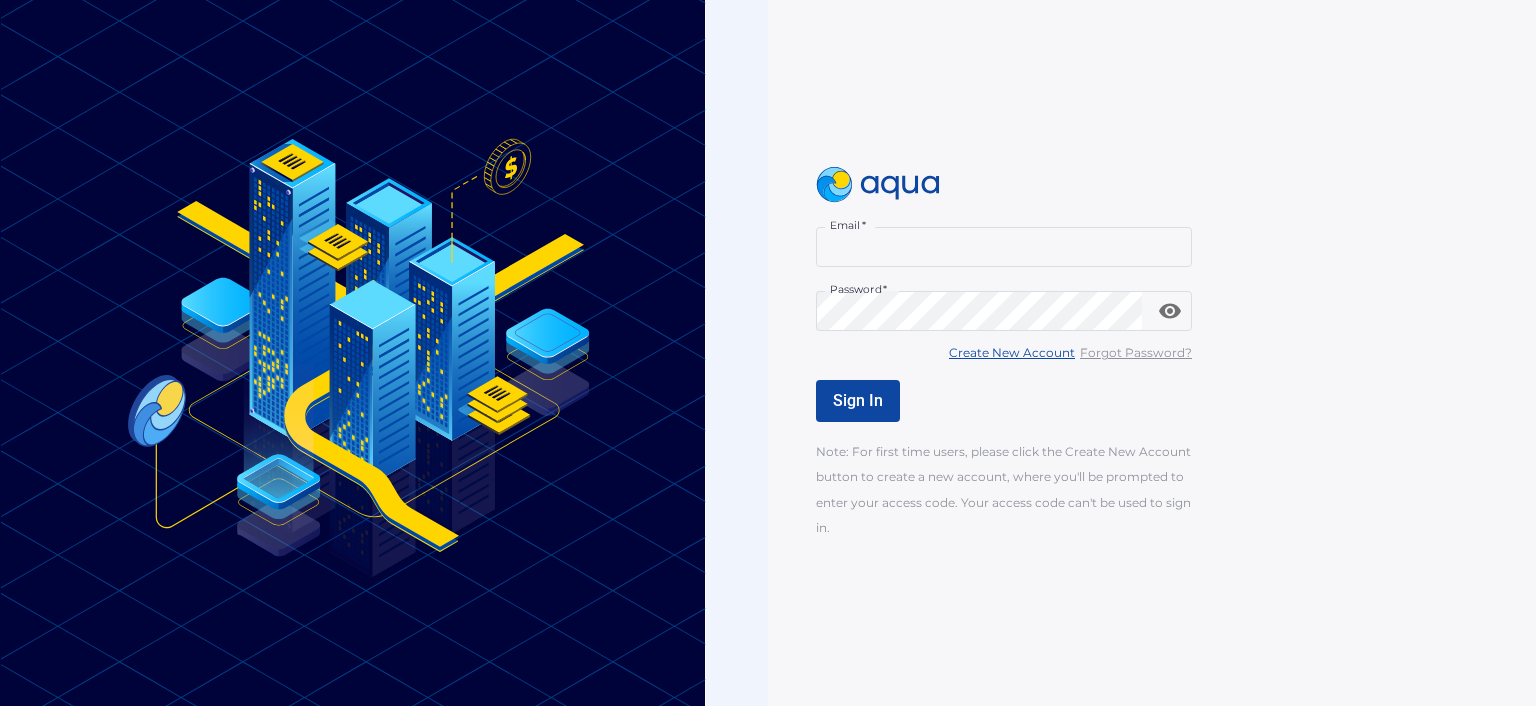 click on "Email   *" at bounding box center (1004, 247) 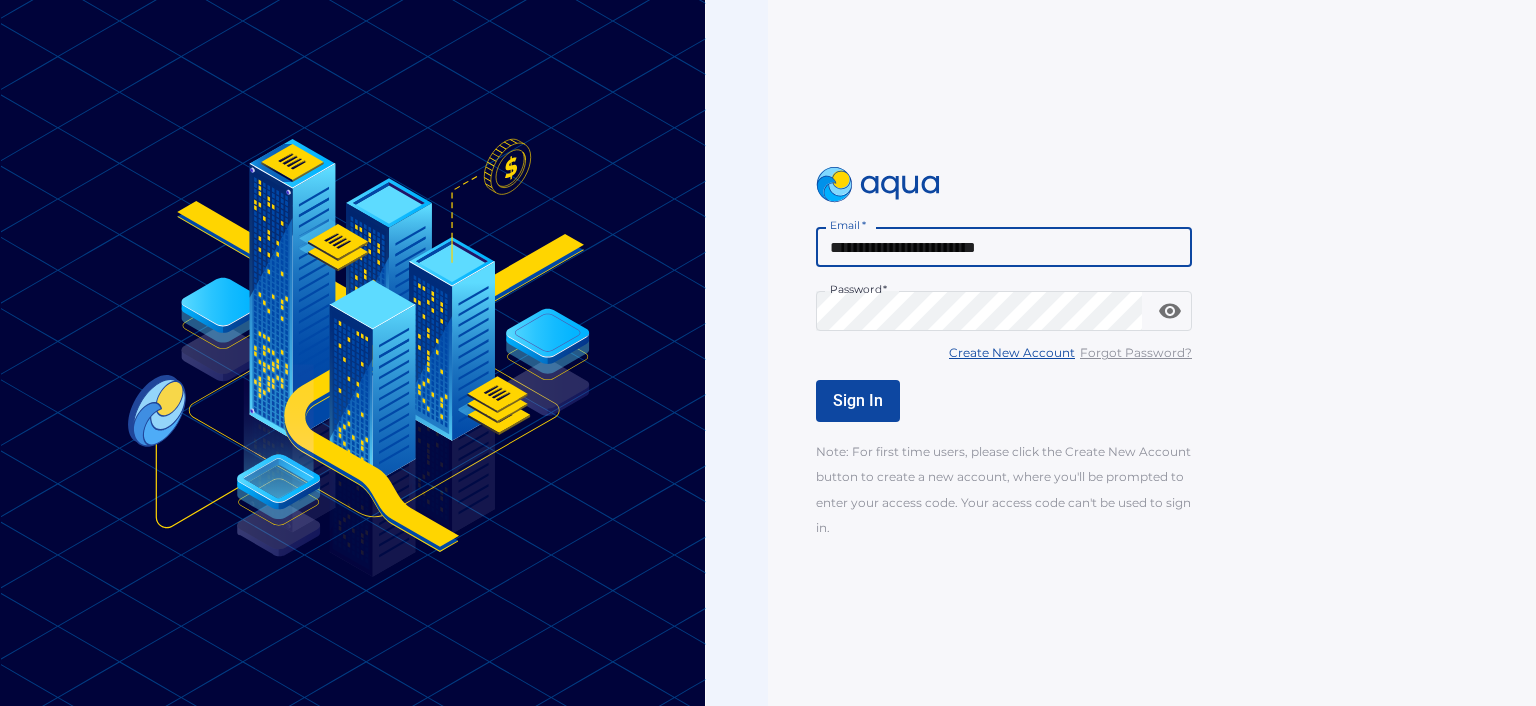 type on "**********" 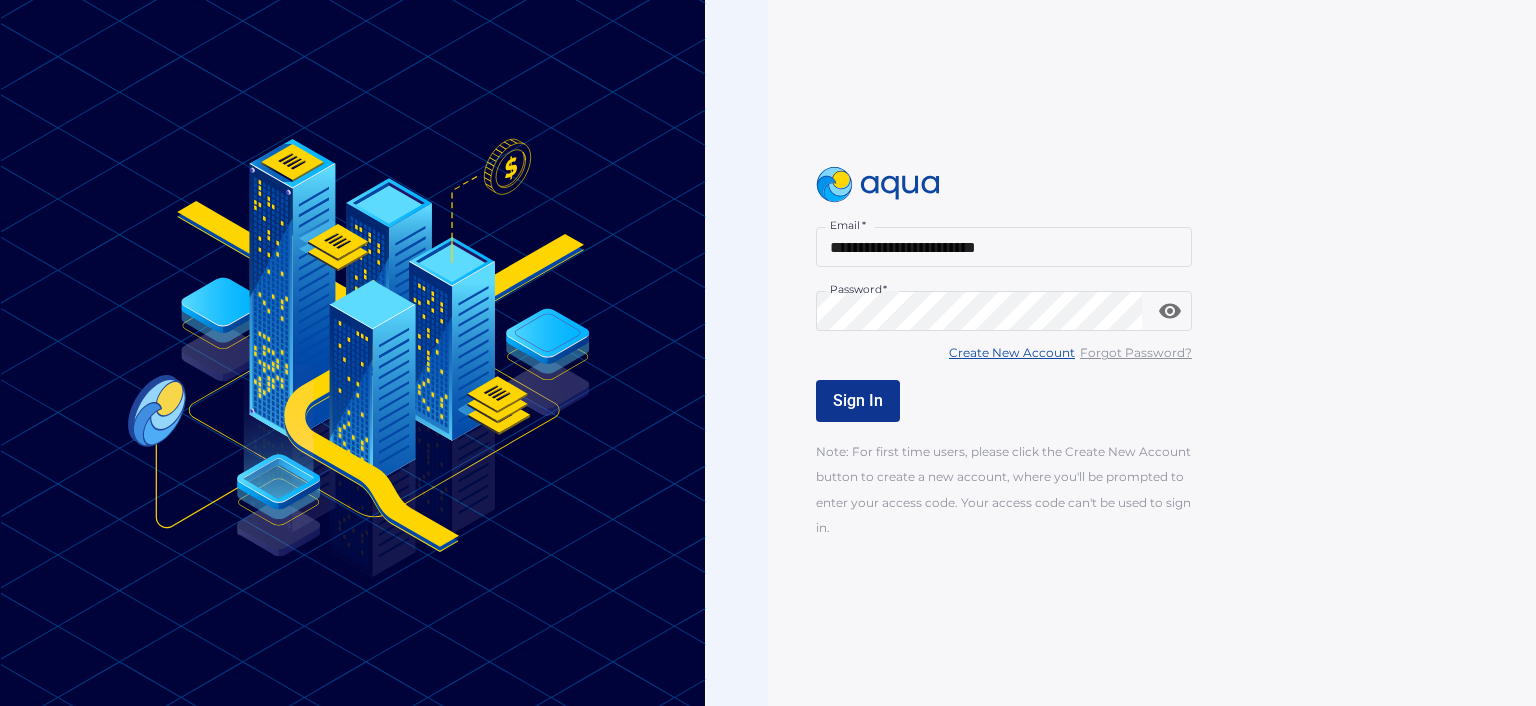 click on "Sign In" at bounding box center [858, 400] 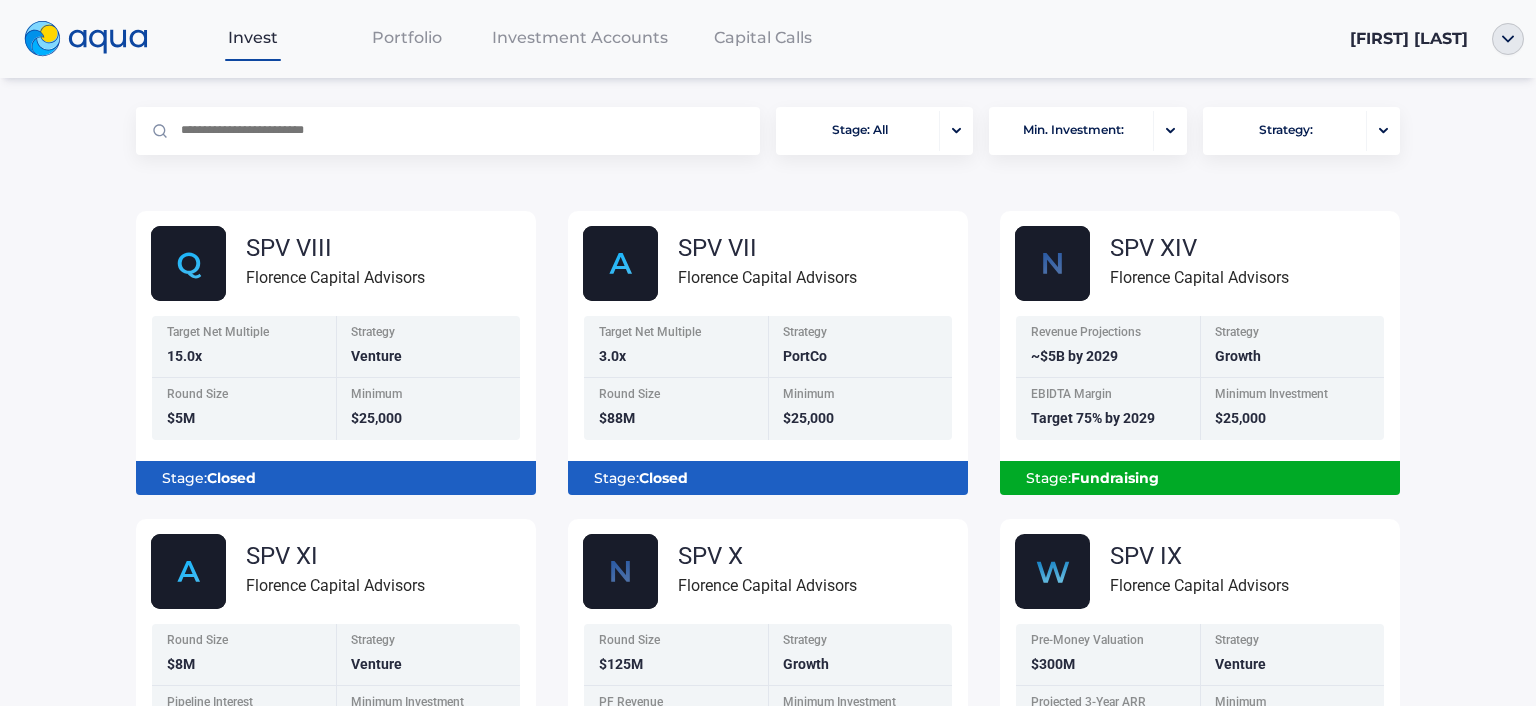 scroll, scrollTop: 221, scrollLeft: 0, axis: vertical 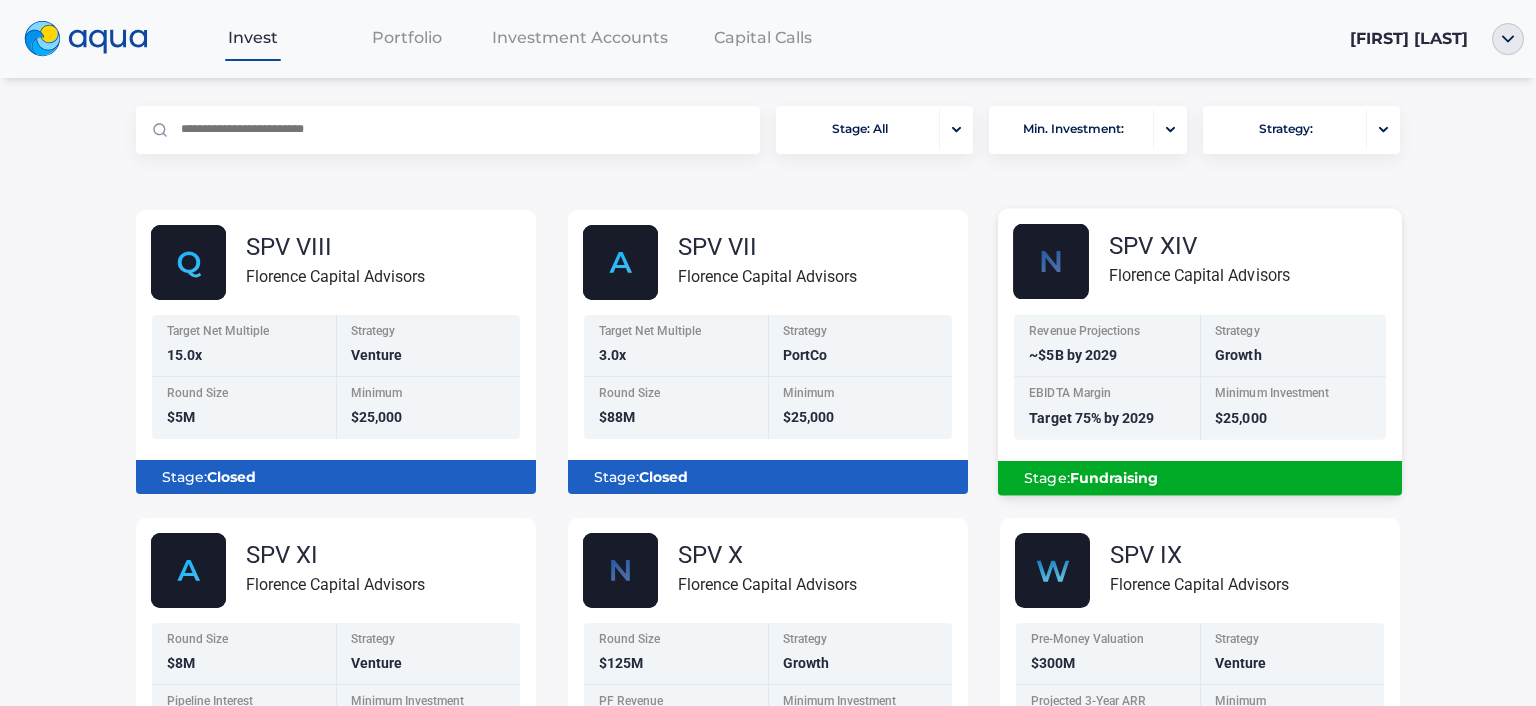 click on "Florence Capital Advisors" at bounding box center [1199, 275] 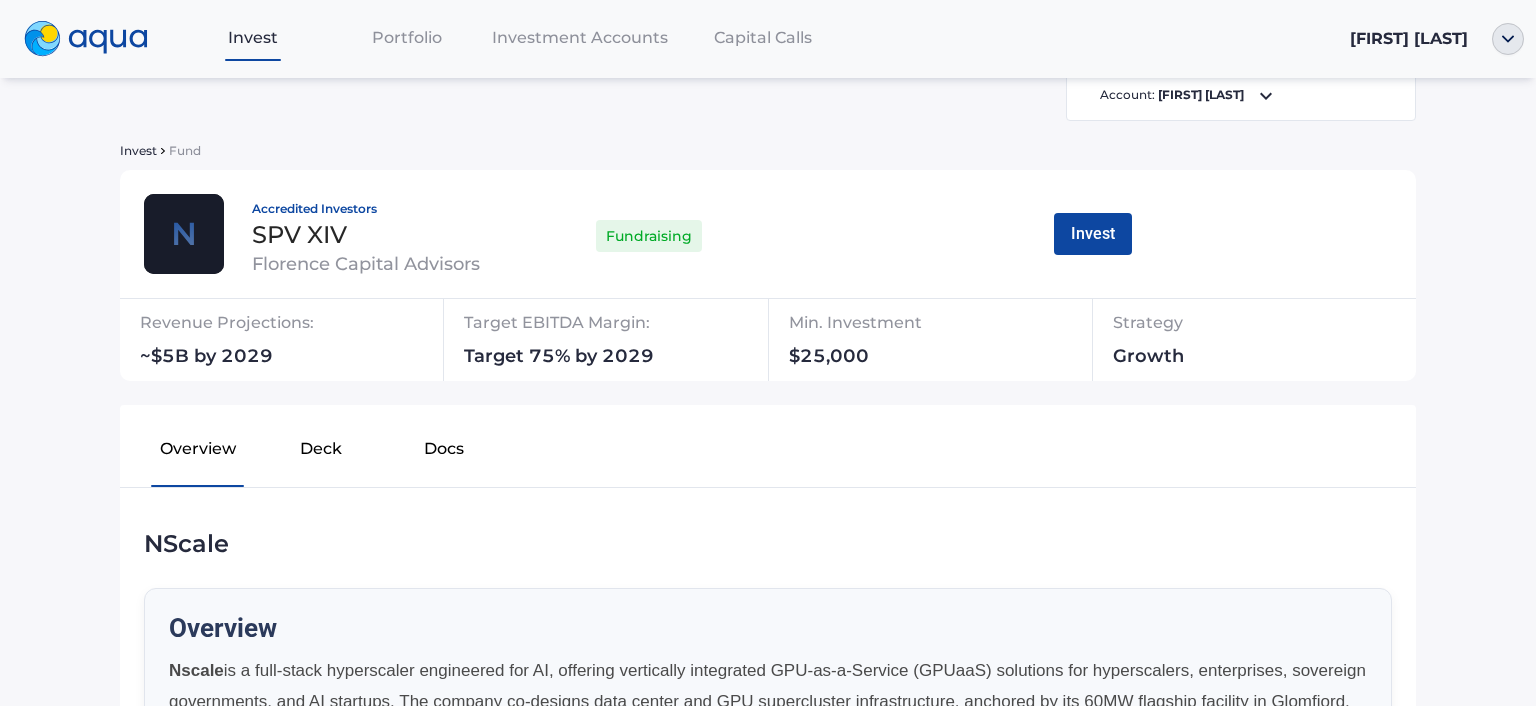 scroll, scrollTop: 64, scrollLeft: 0, axis: vertical 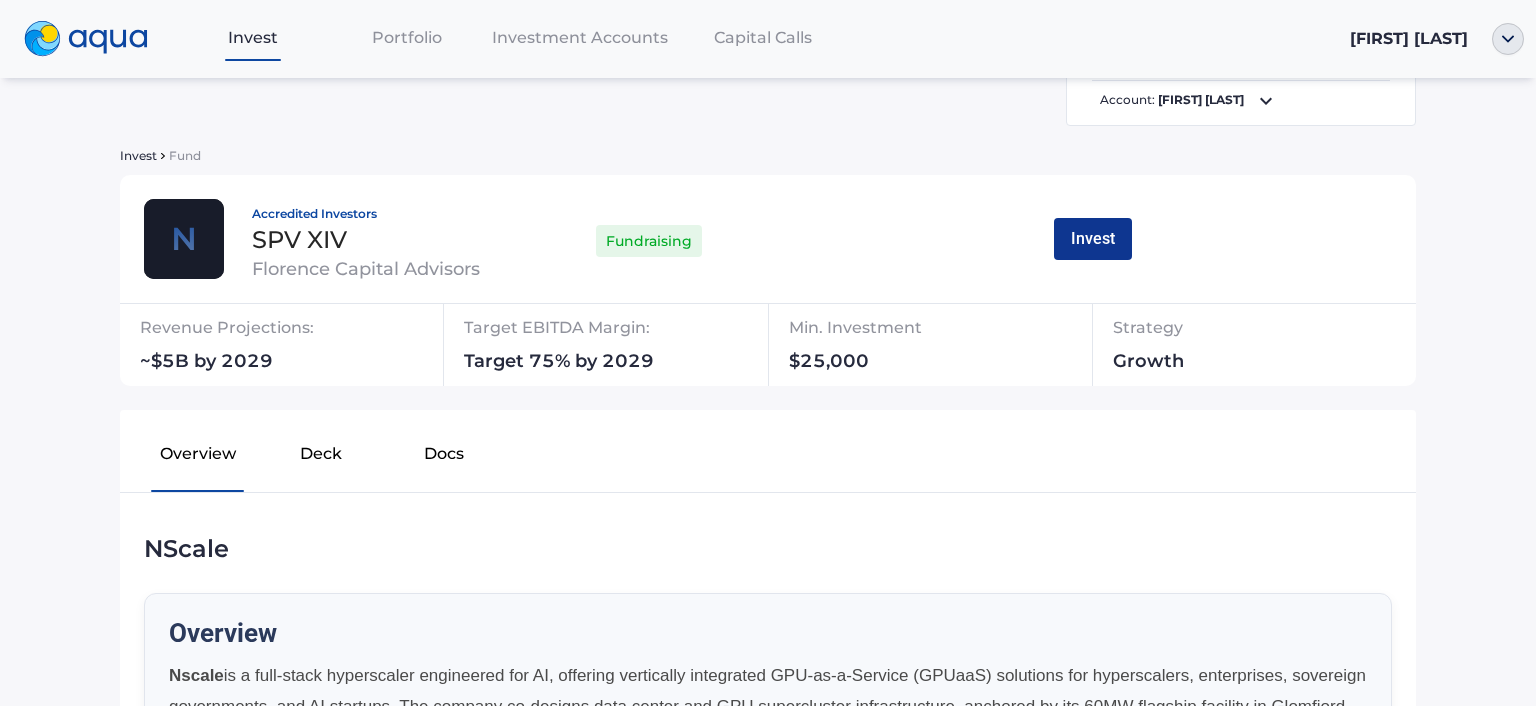 click on "Invest" at bounding box center [1093, 239] 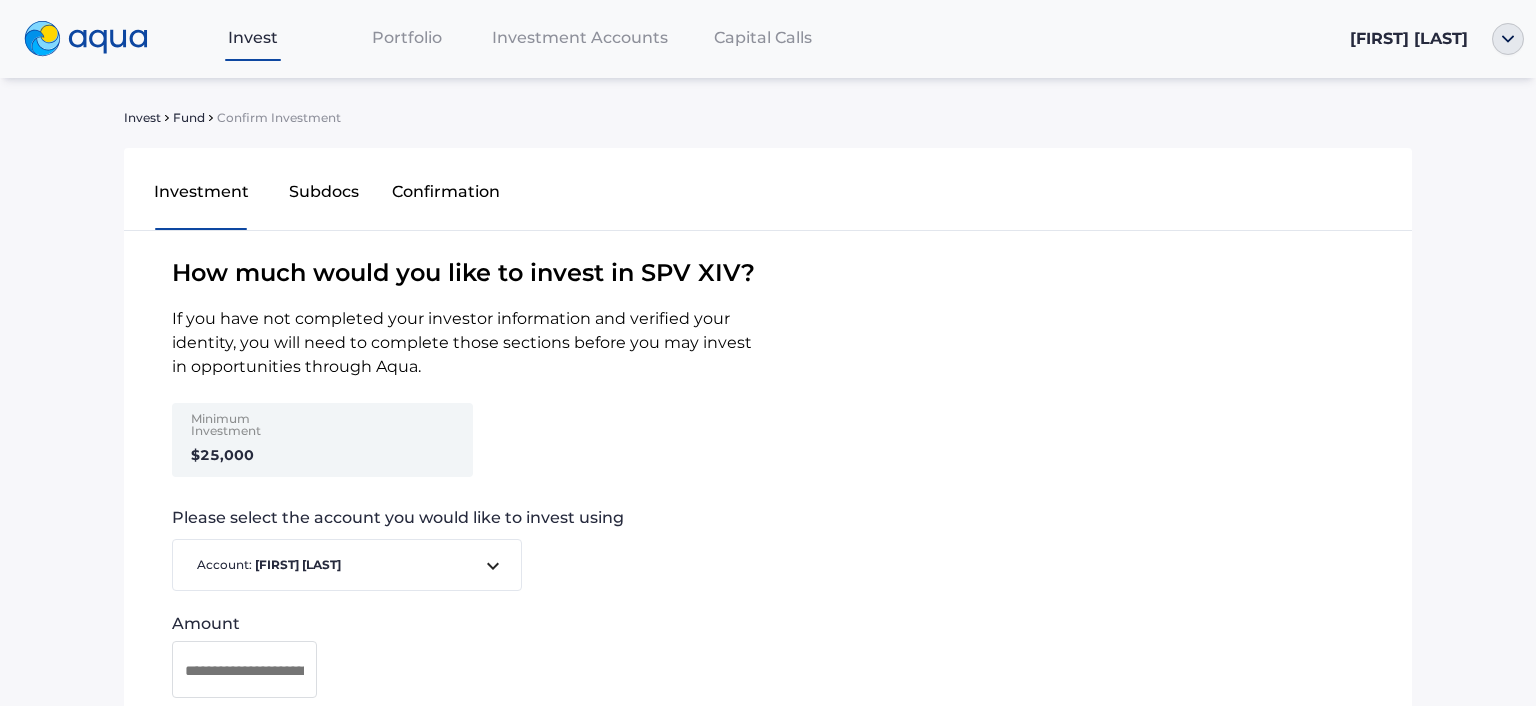 click on "How much would you like to invest in   SPV XIV ?" at bounding box center [768, 273] 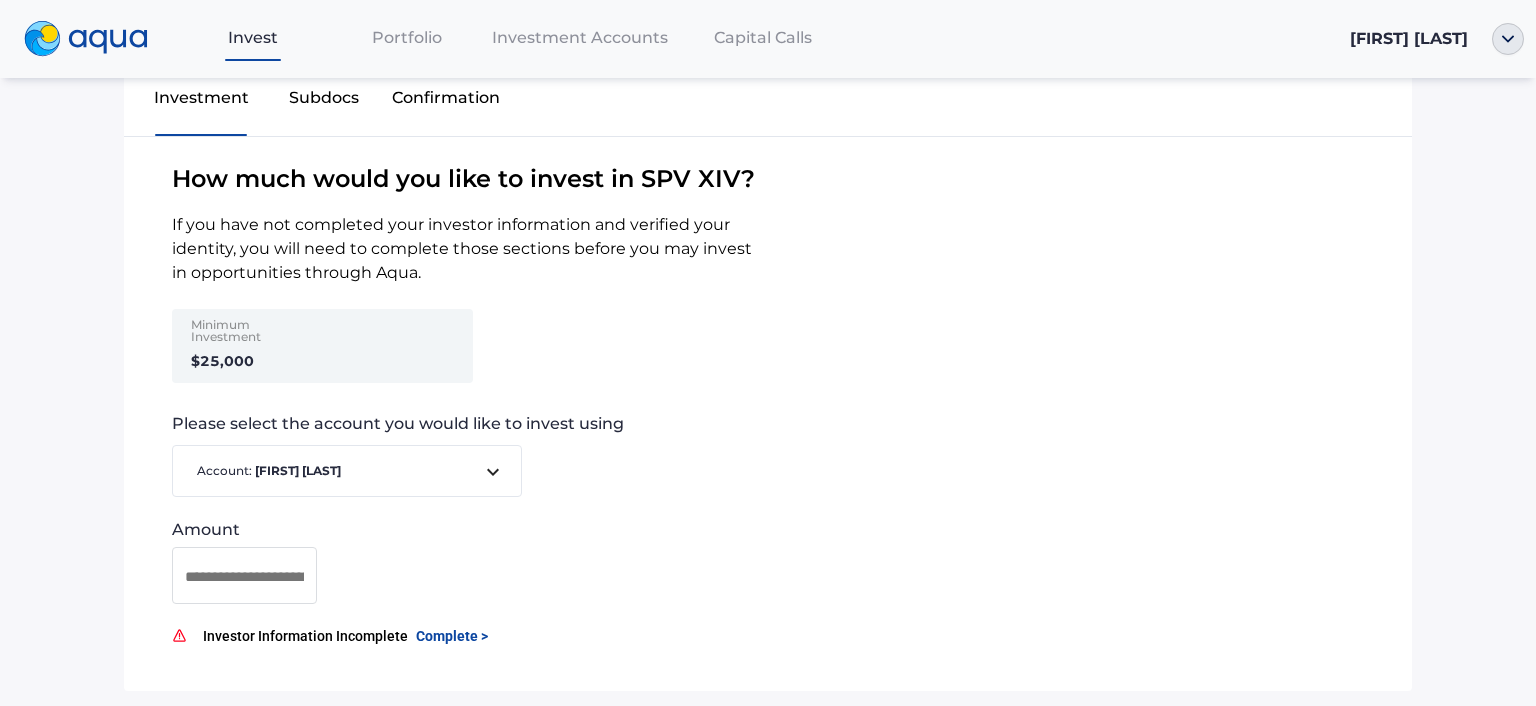 scroll, scrollTop: 152, scrollLeft: 0, axis: vertical 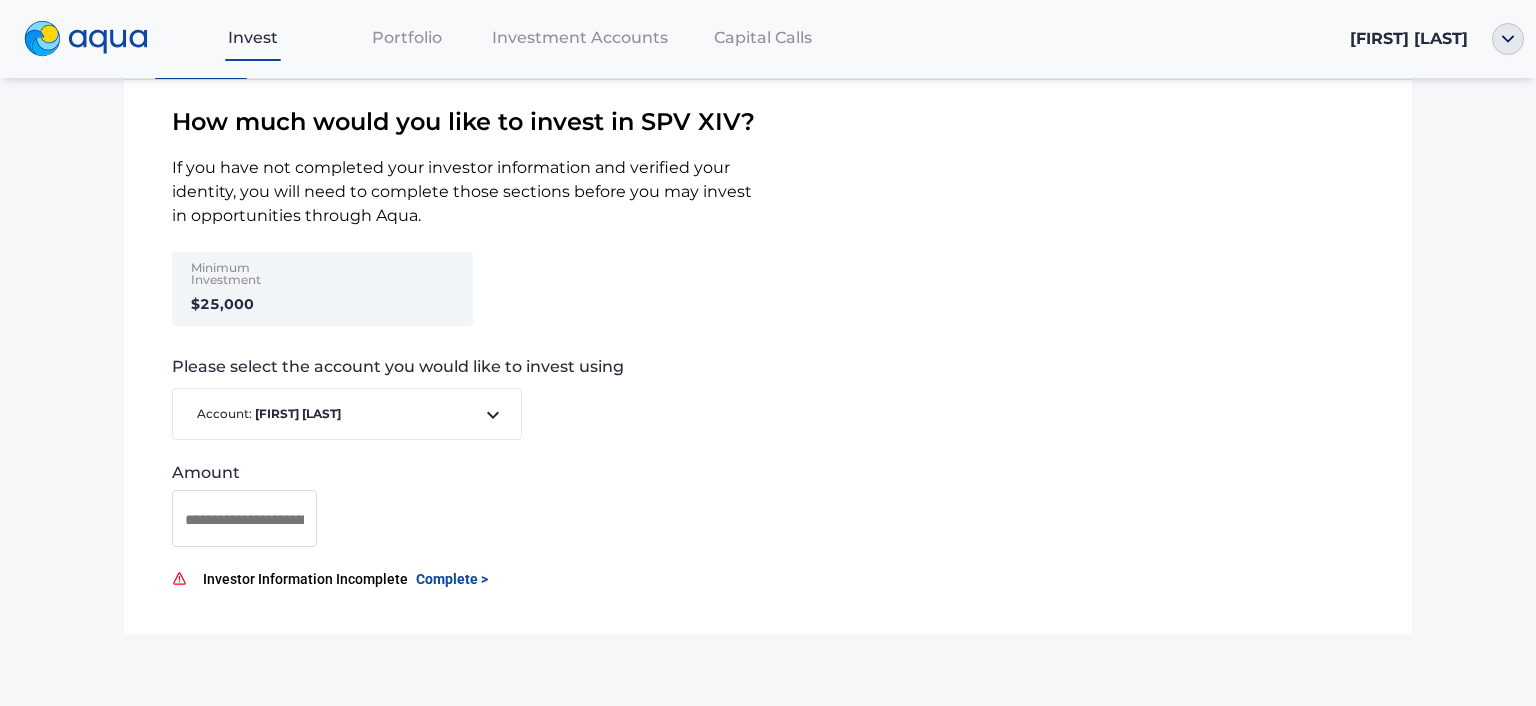 click on "Invest Portfolio Investment Accounts Capital Calls Steven Goldschein Invest Fund Confirm Investment Investment Subdocs Confirmation How much would you like to invest in   SPV XIV ? If you have not completed your investor information and verified your identity, you will need to complete those sections before you may invest in opportunities through Aqua.       Minimum Investment     $25,000 Please select the account you would like to invest using Account:   Steven Goldschein   Amount Investor Information Incomplete Complete >" at bounding box center [768, 353] 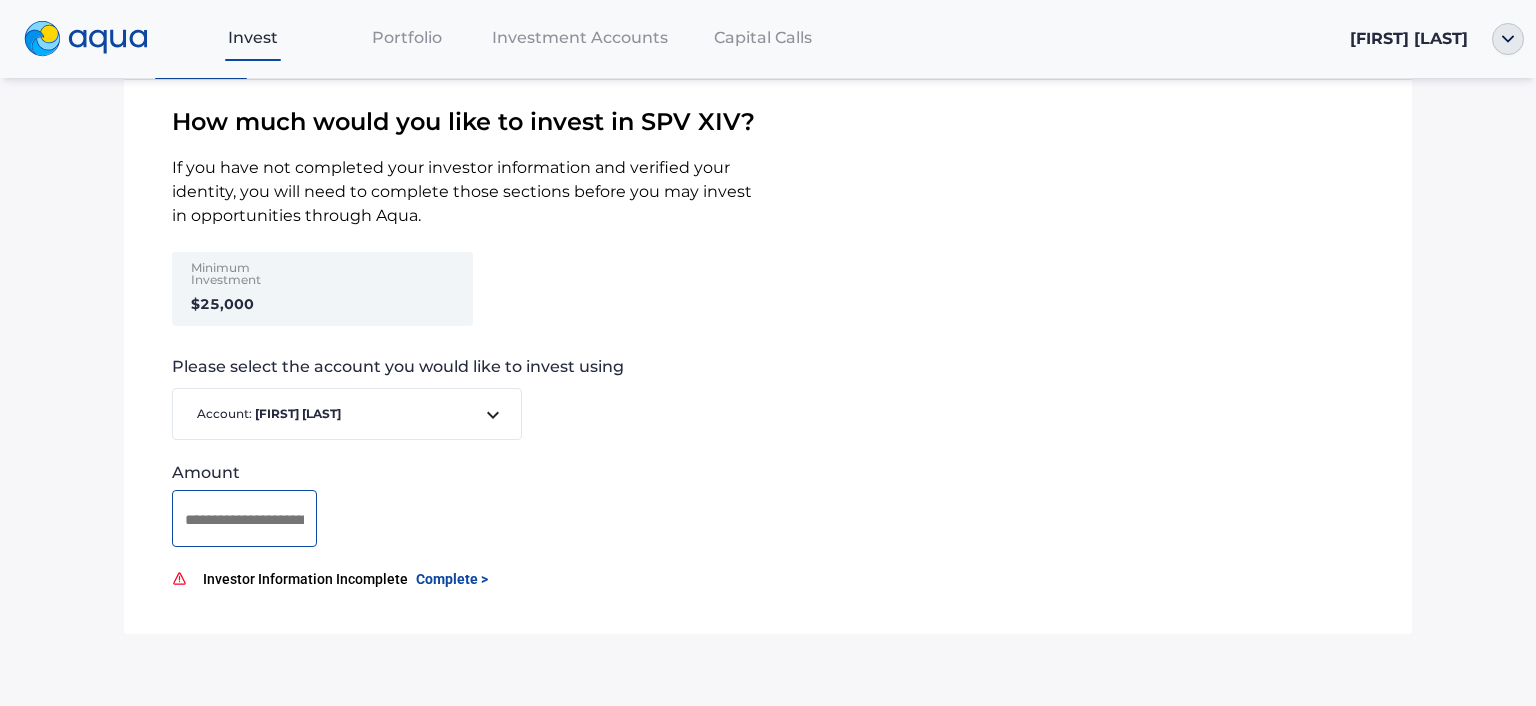 click at bounding box center [244, 519] 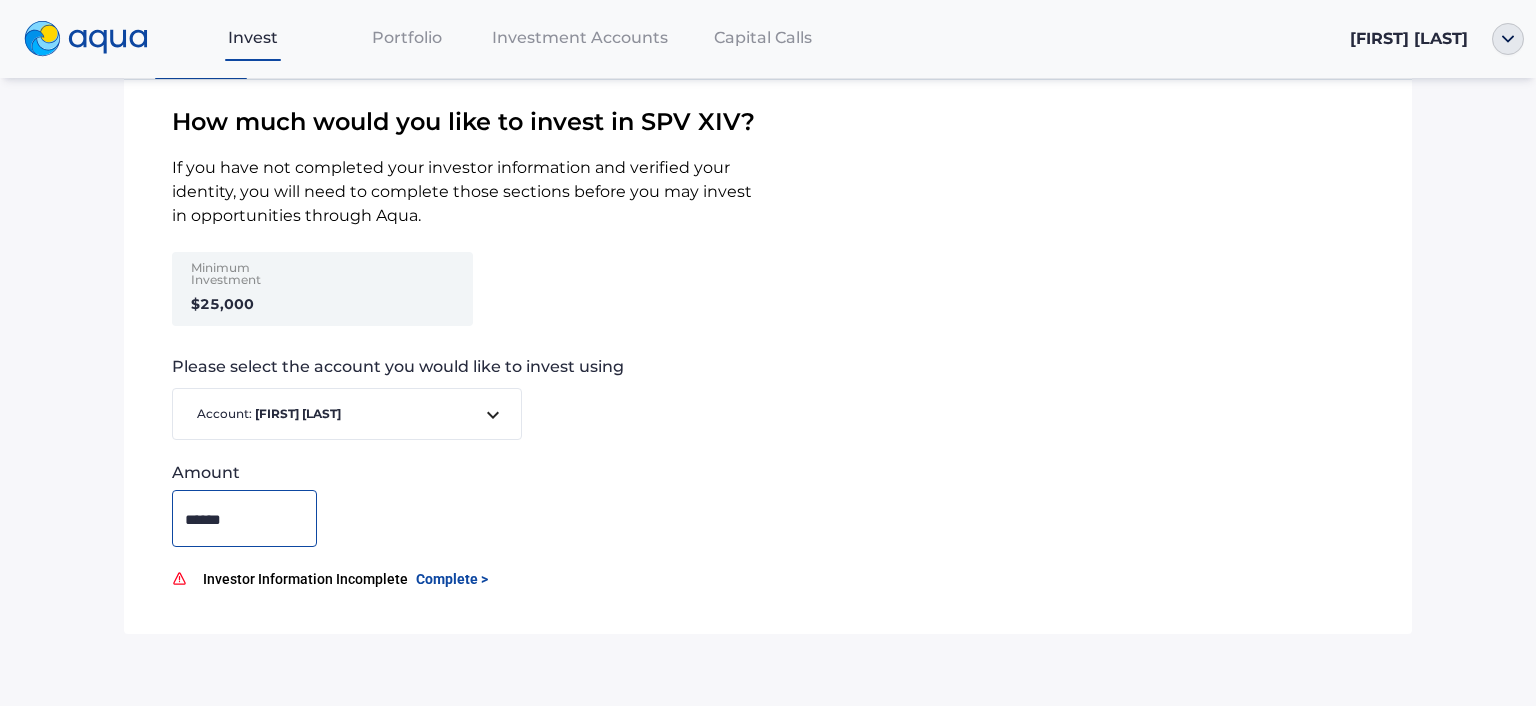 type on "*******" 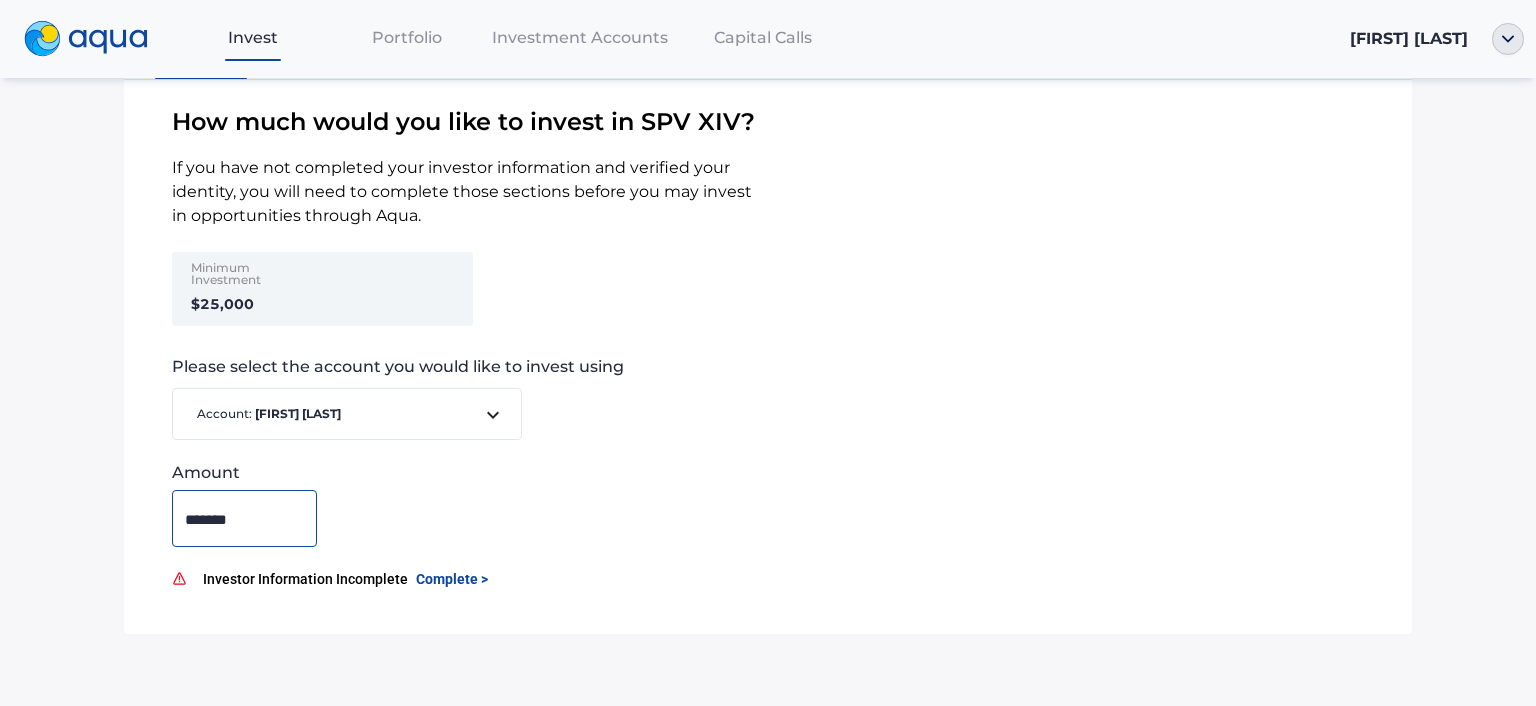 click on "Complete >" at bounding box center [452, 579] 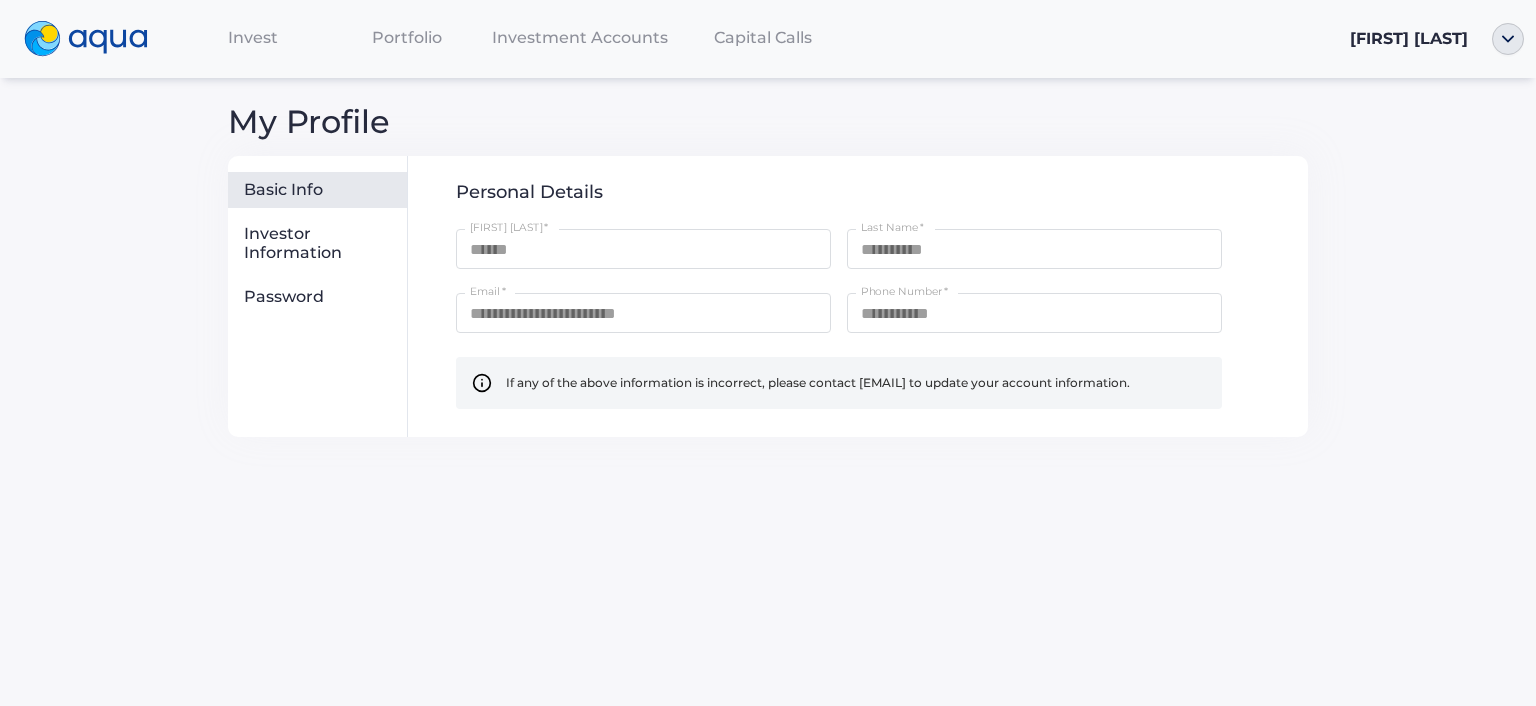 scroll, scrollTop: 0, scrollLeft: 0, axis: both 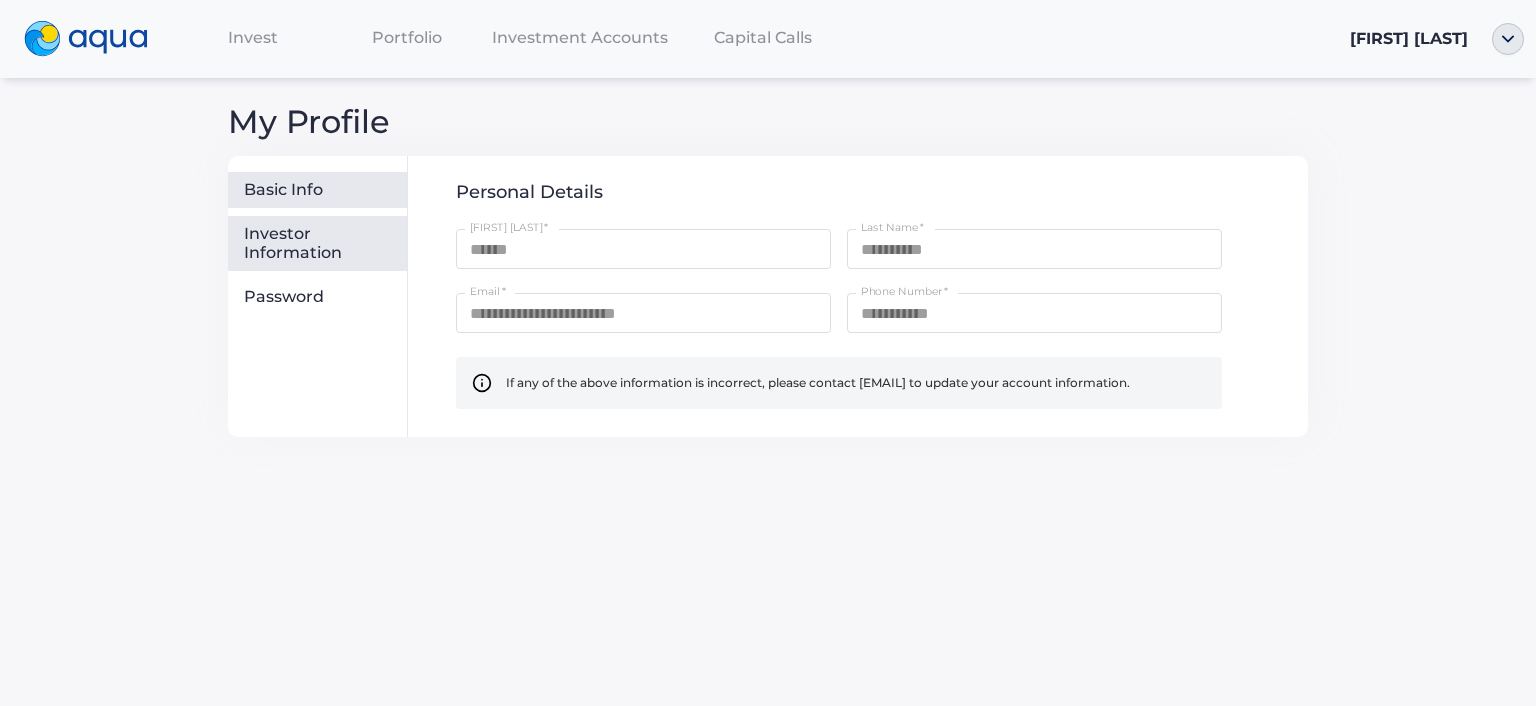 click on "Investor Information" at bounding box center (321, 243) 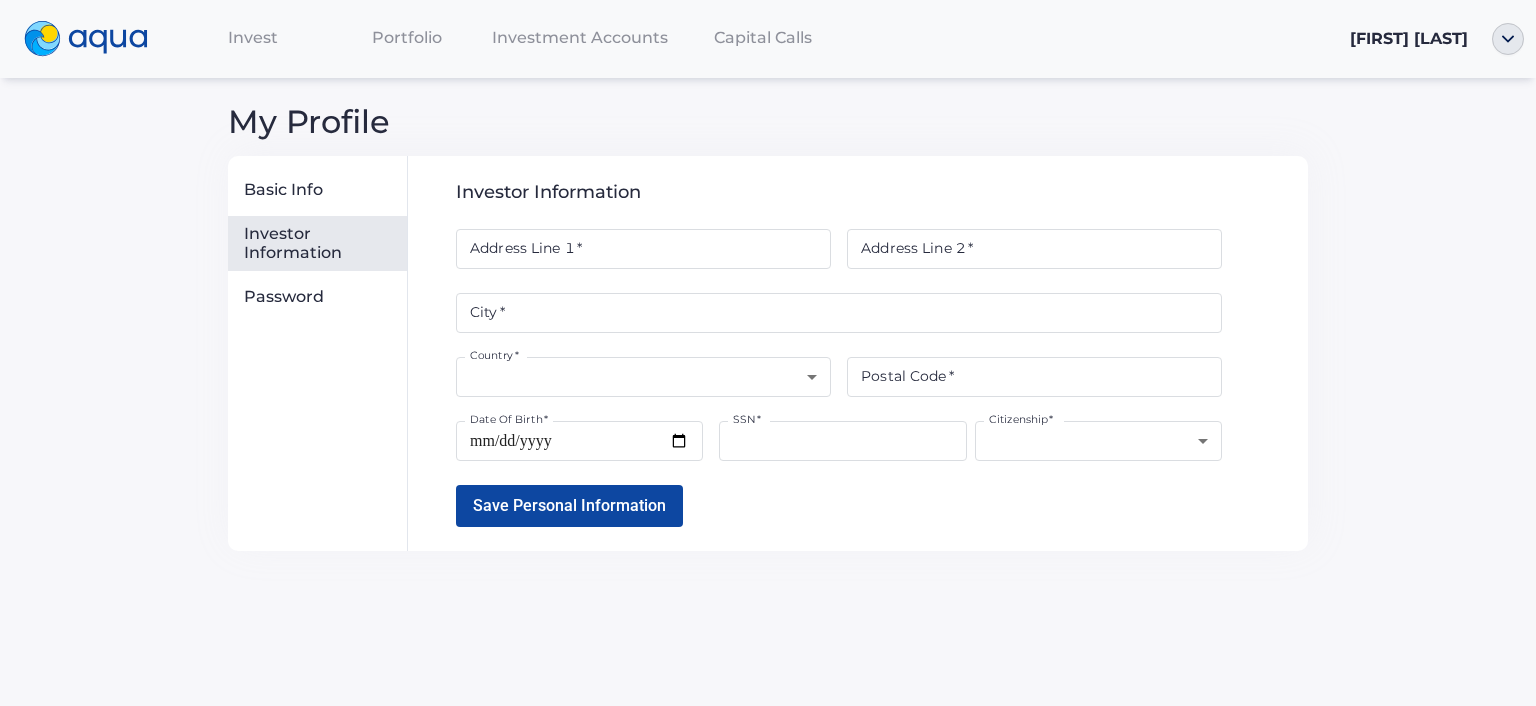 click on "Address Line 1   *" at bounding box center (643, 249) 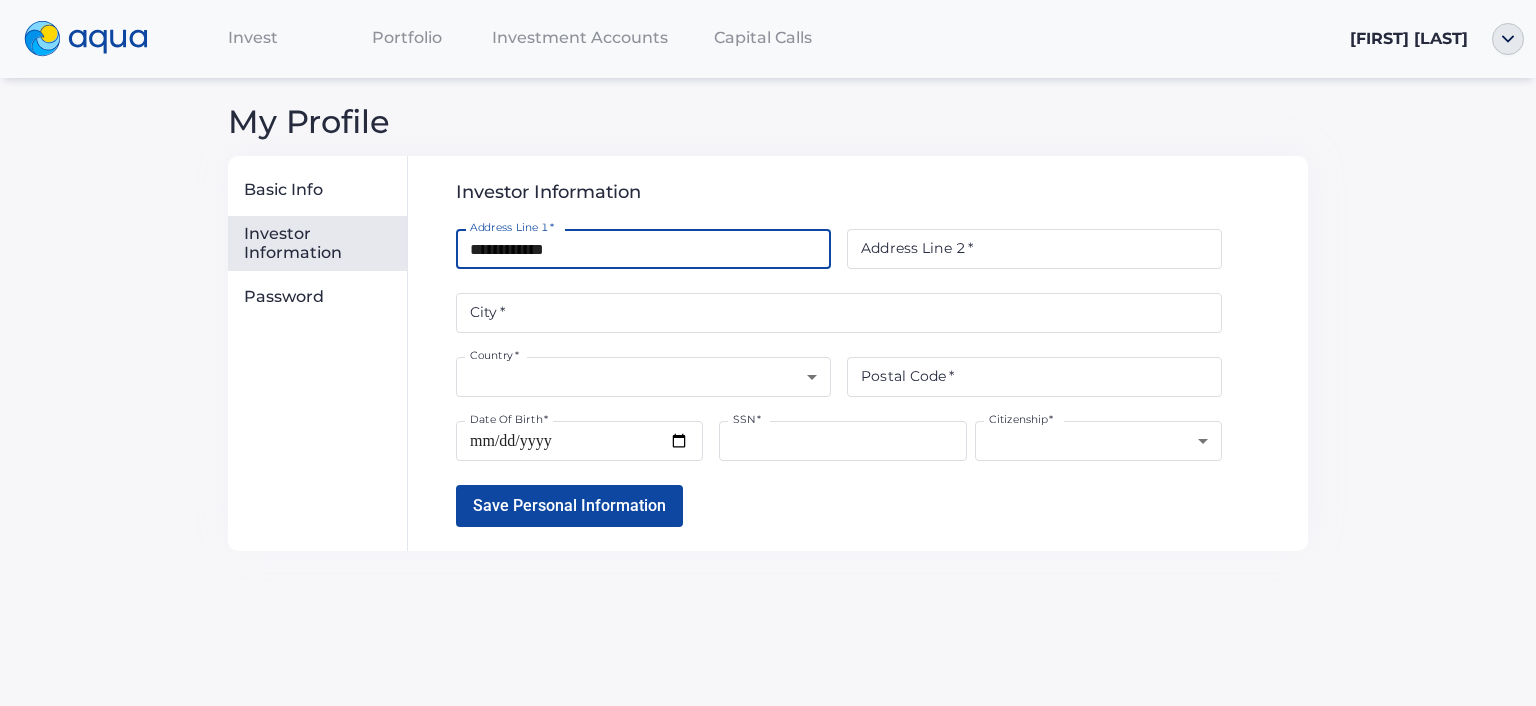 type on "**********" 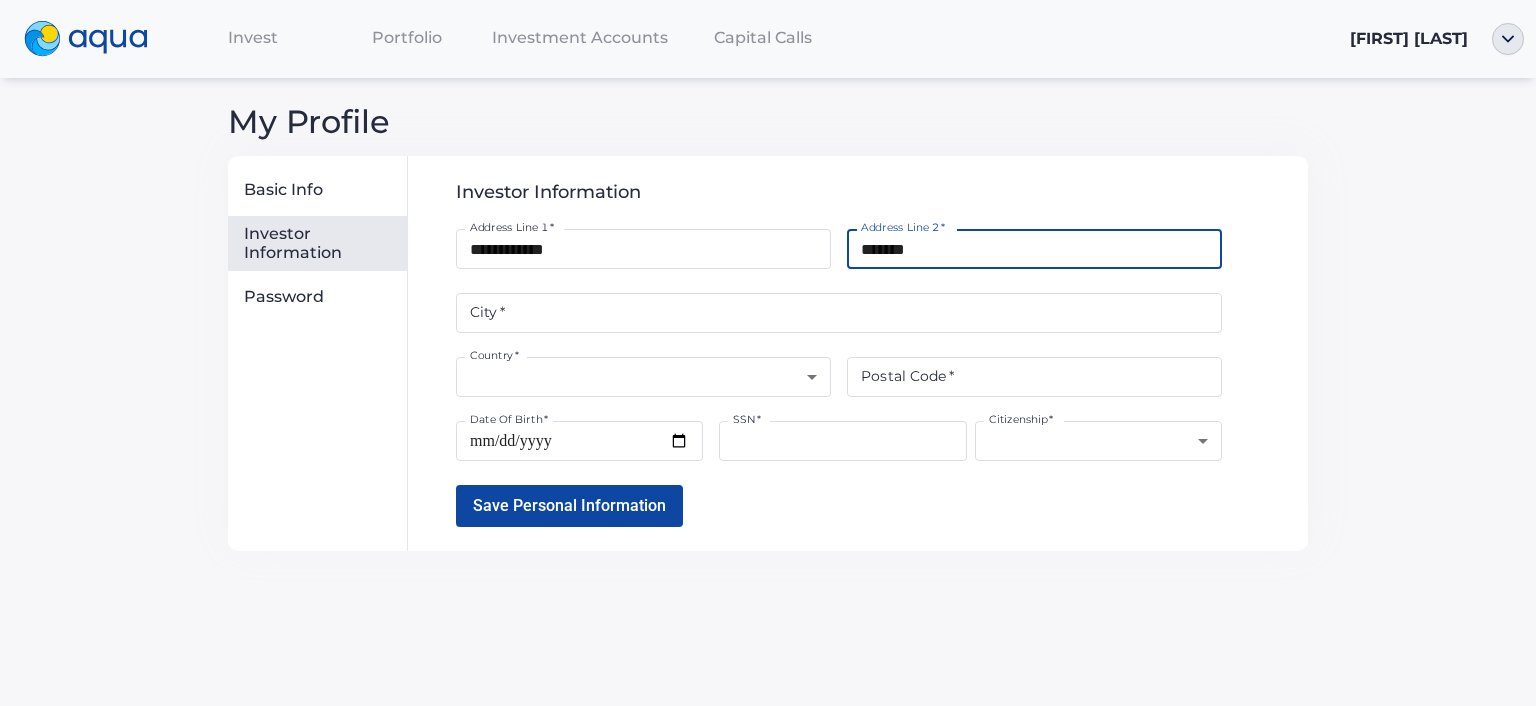 type on "*******" 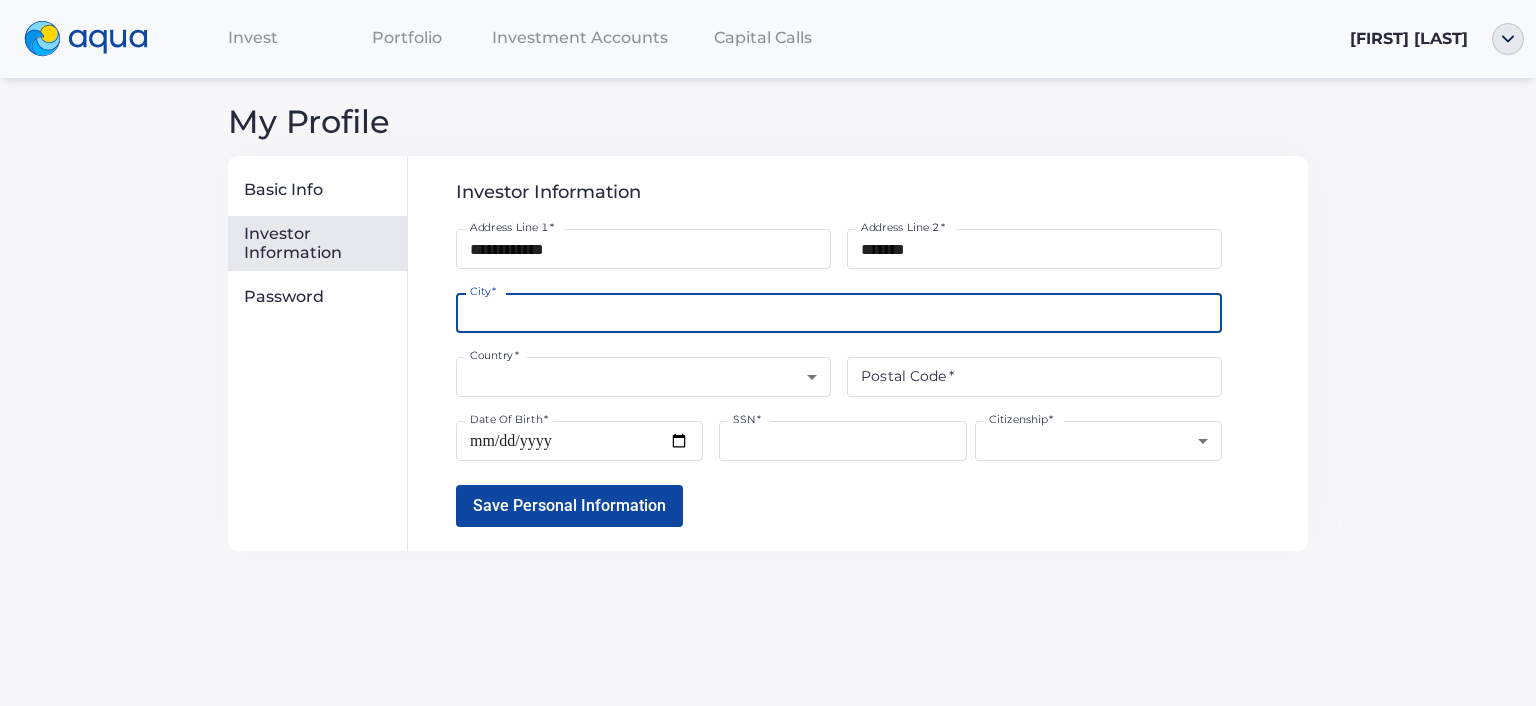 click on "City   *" at bounding box center [839, 313] 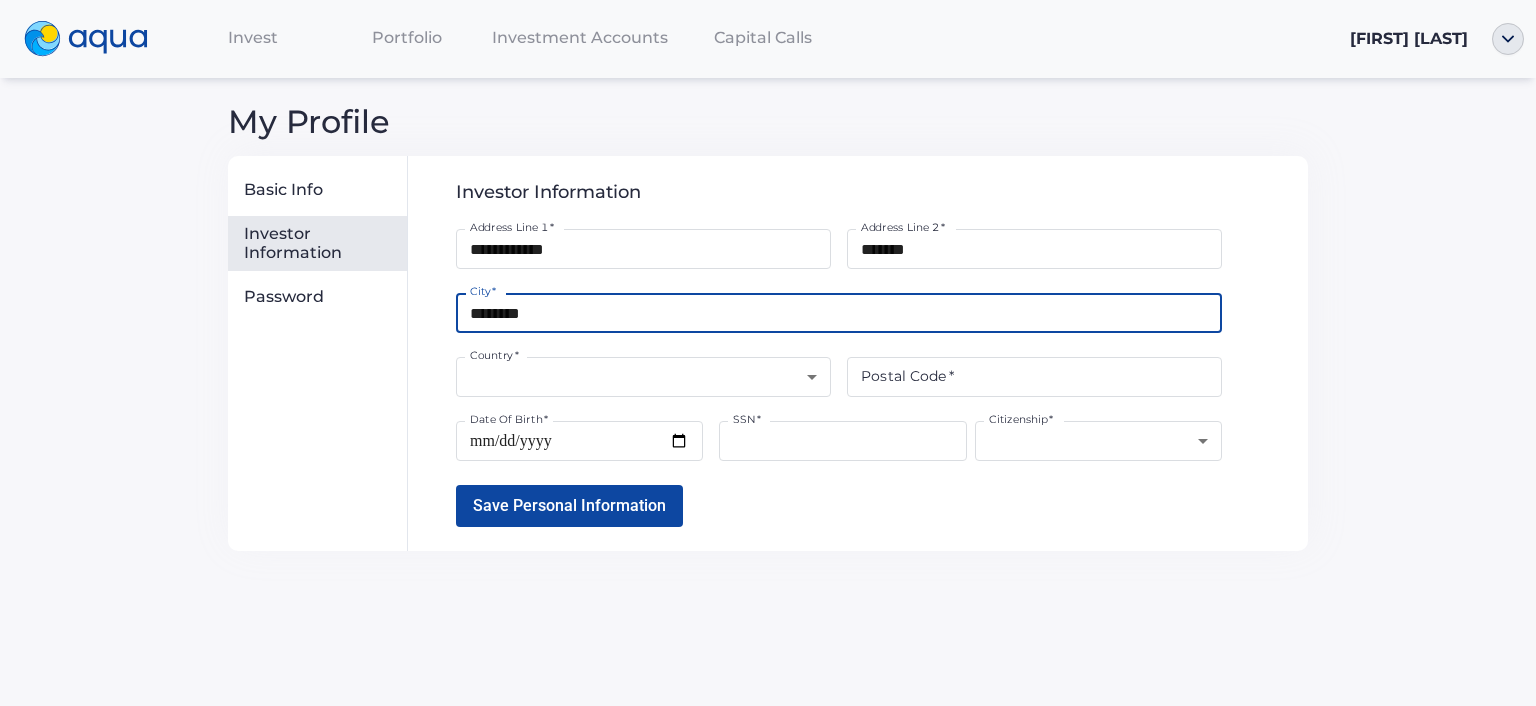 type on "********" 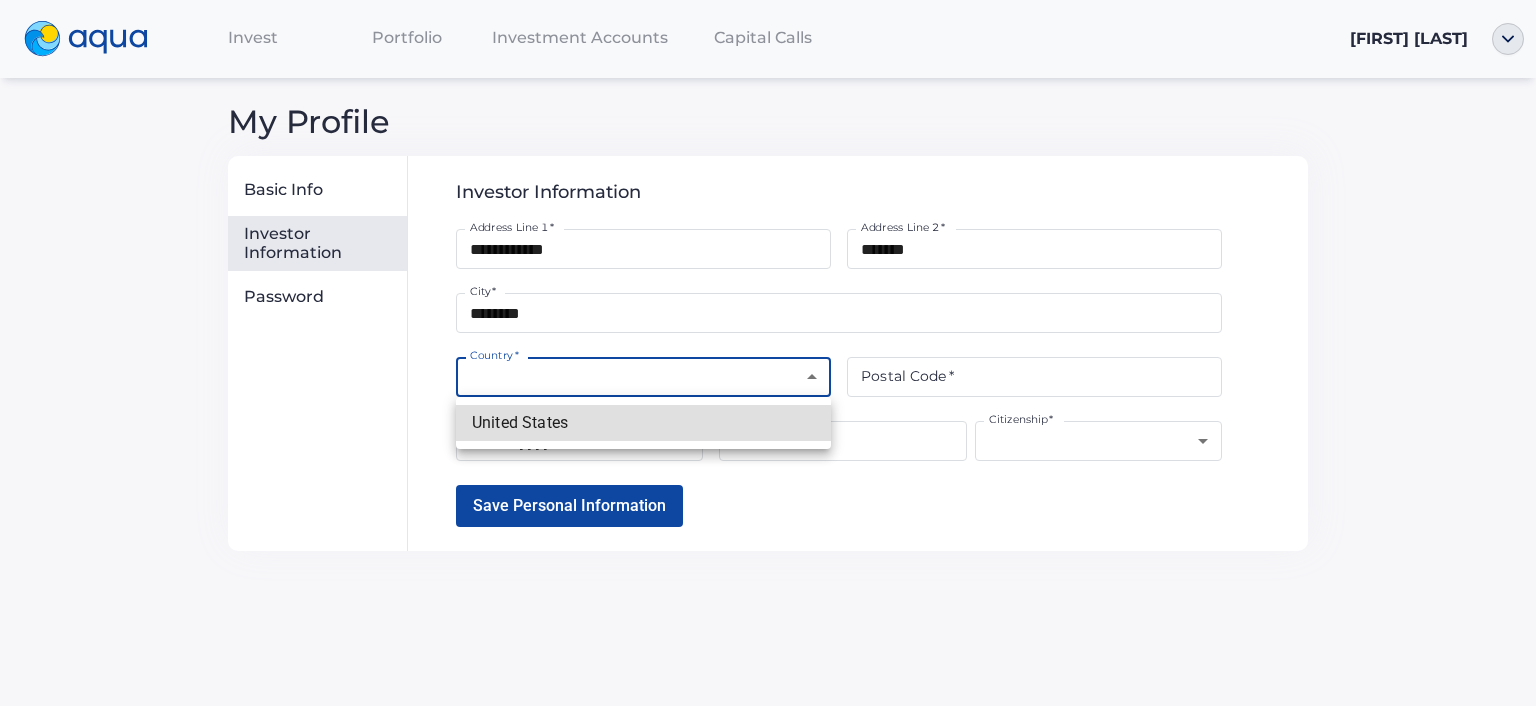 click on "**********" at bounding box center [768, 353] 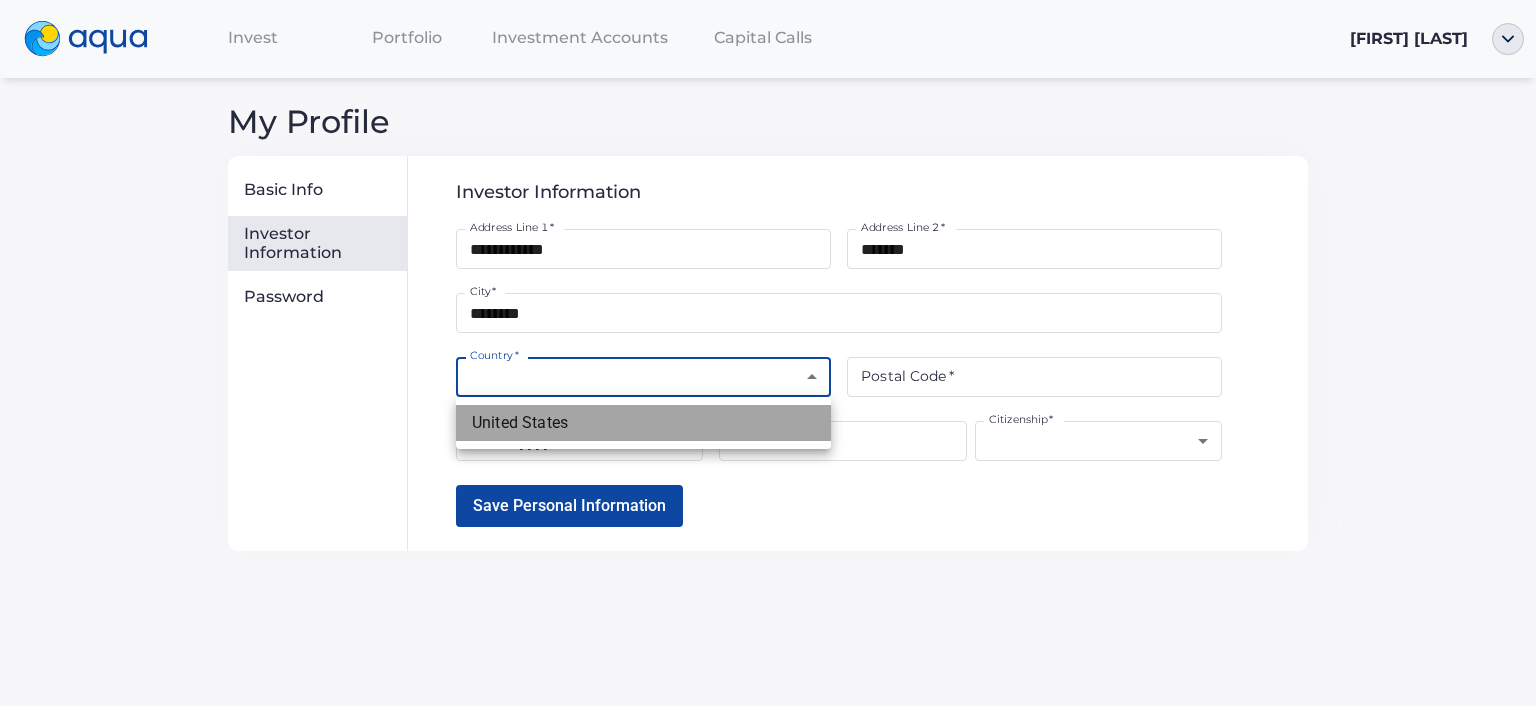 click on "United States" at bounding box center [643, 423] 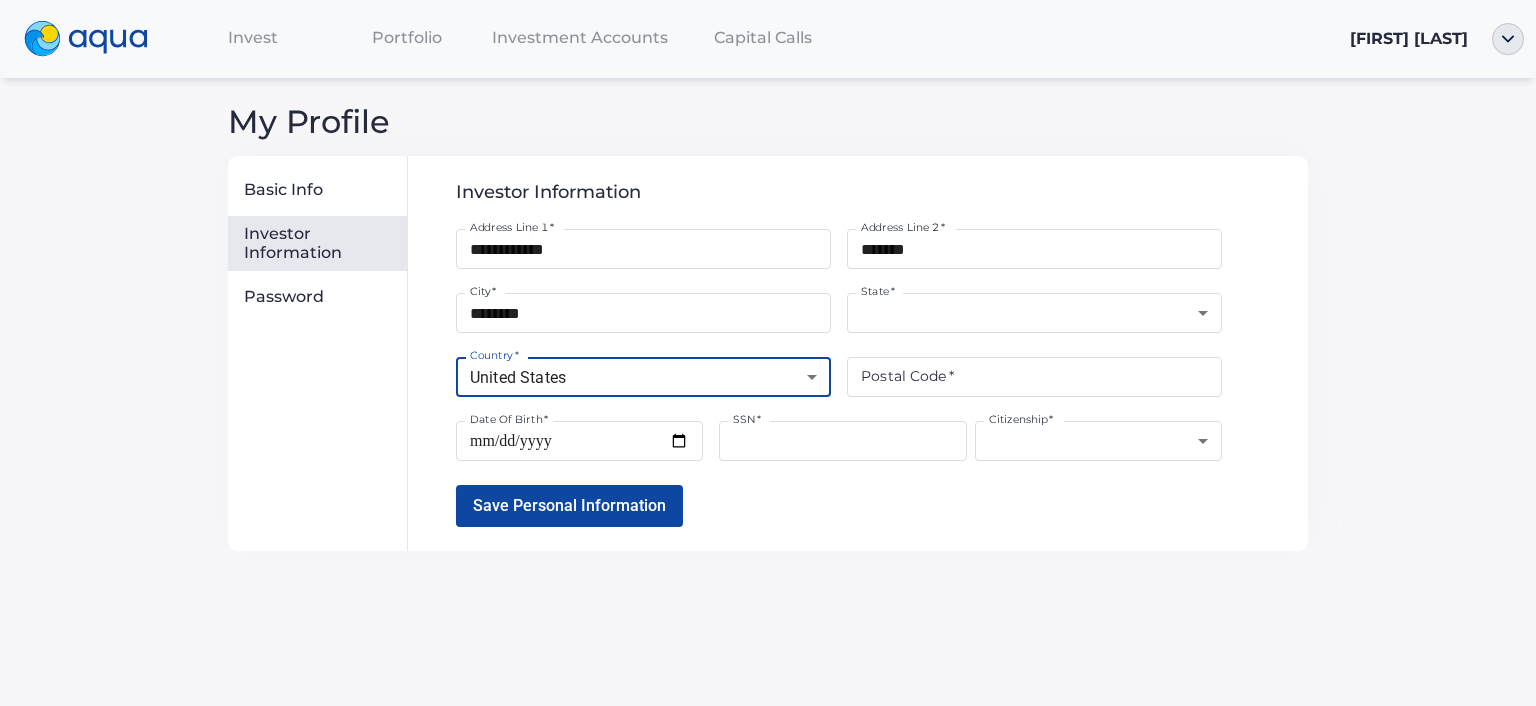 click on "Postal Code   *" at bounding box center (1034, 377) 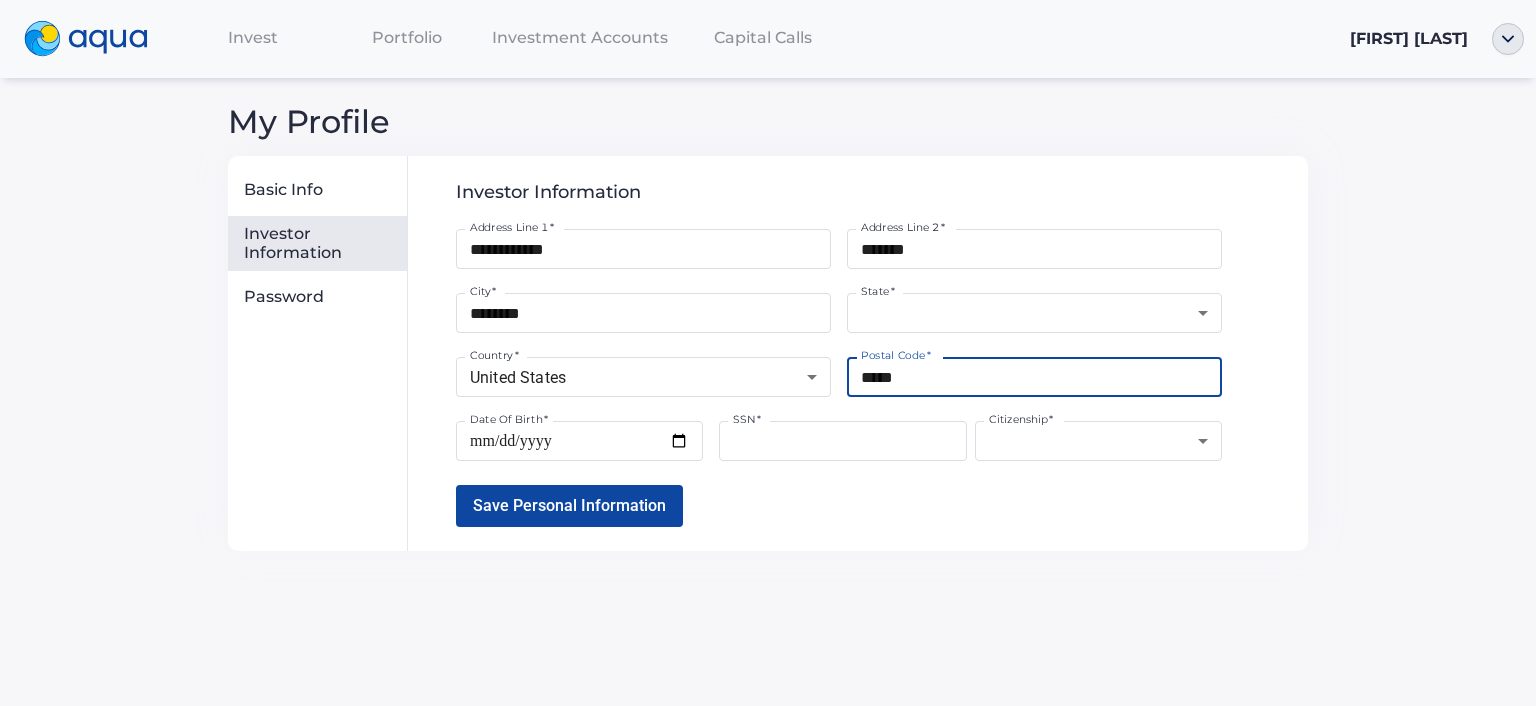type on "*****" 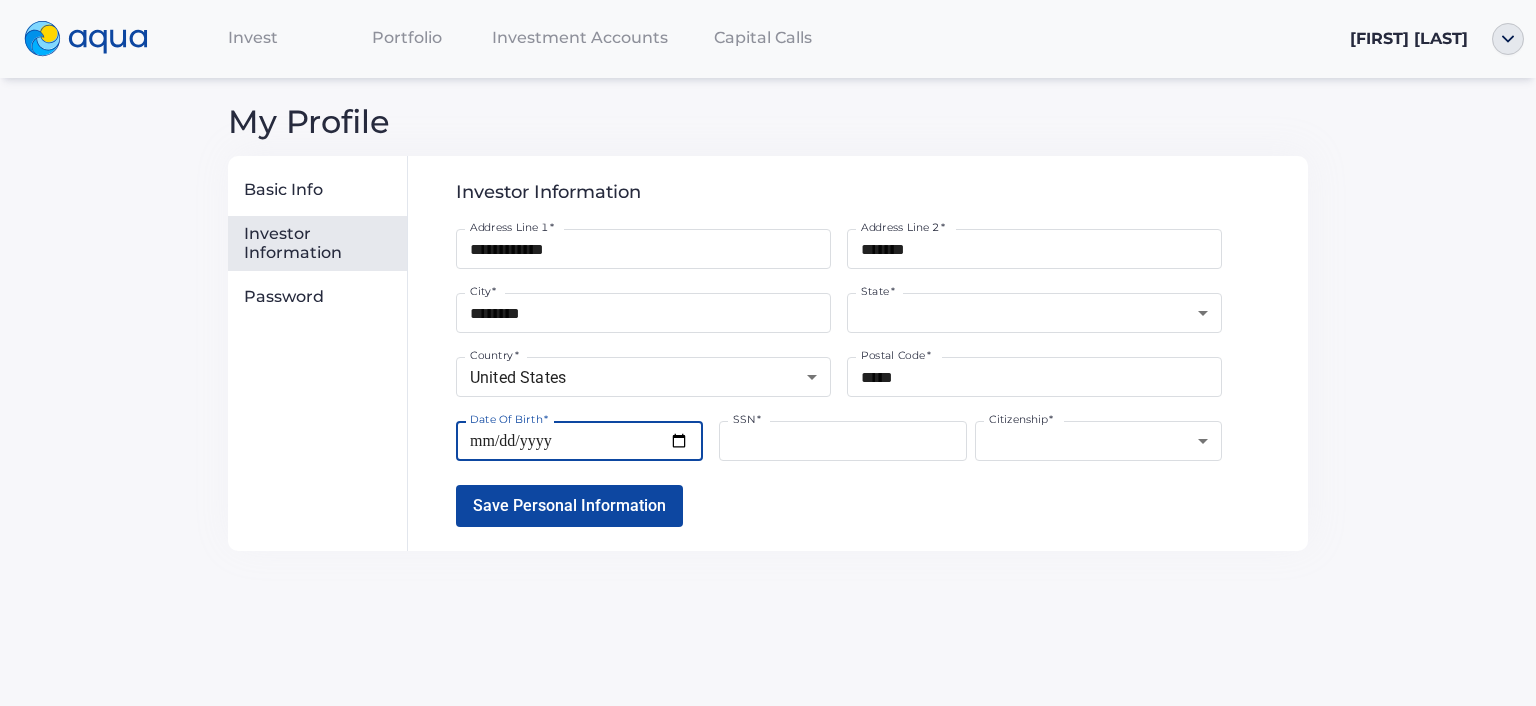 click on "Date Of Birth   *" at bounding box center [579, 441] 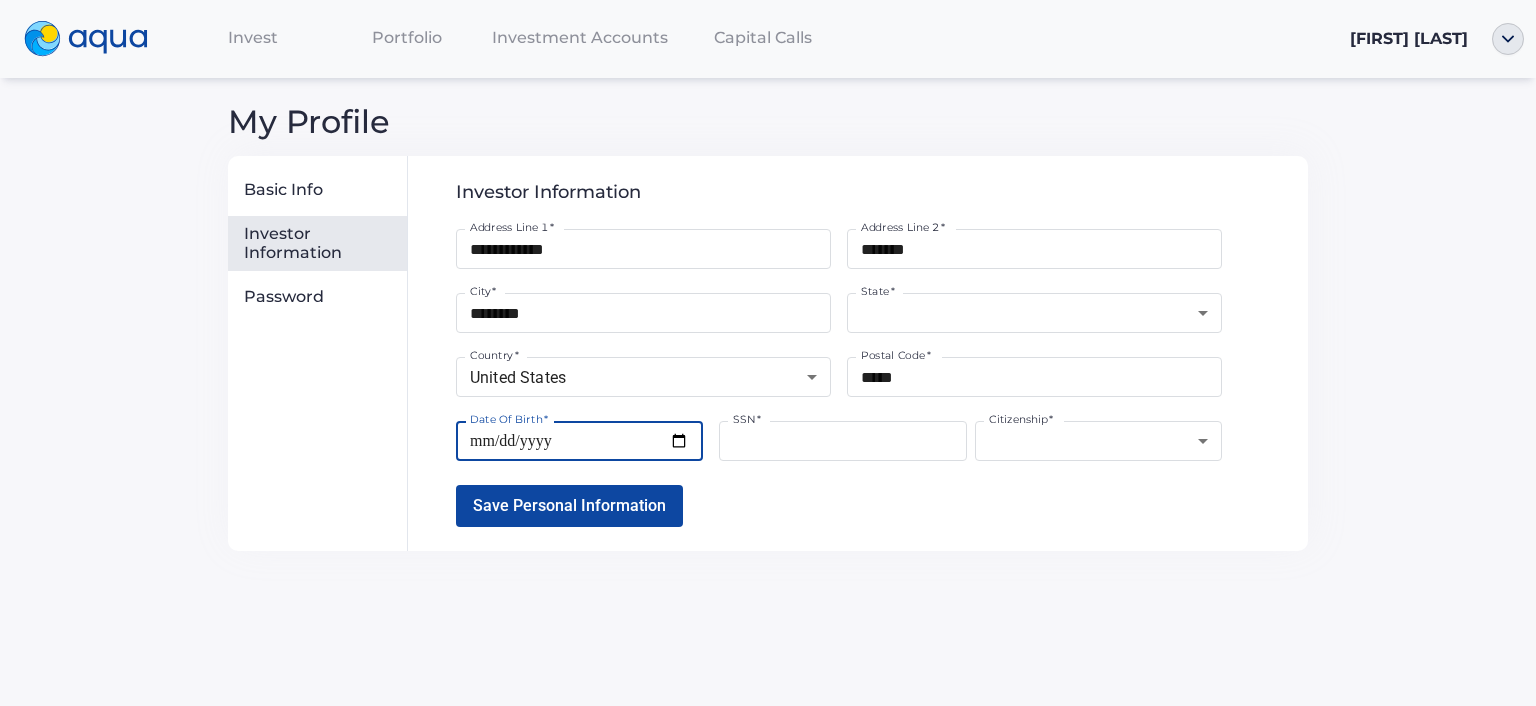 type on "**********" 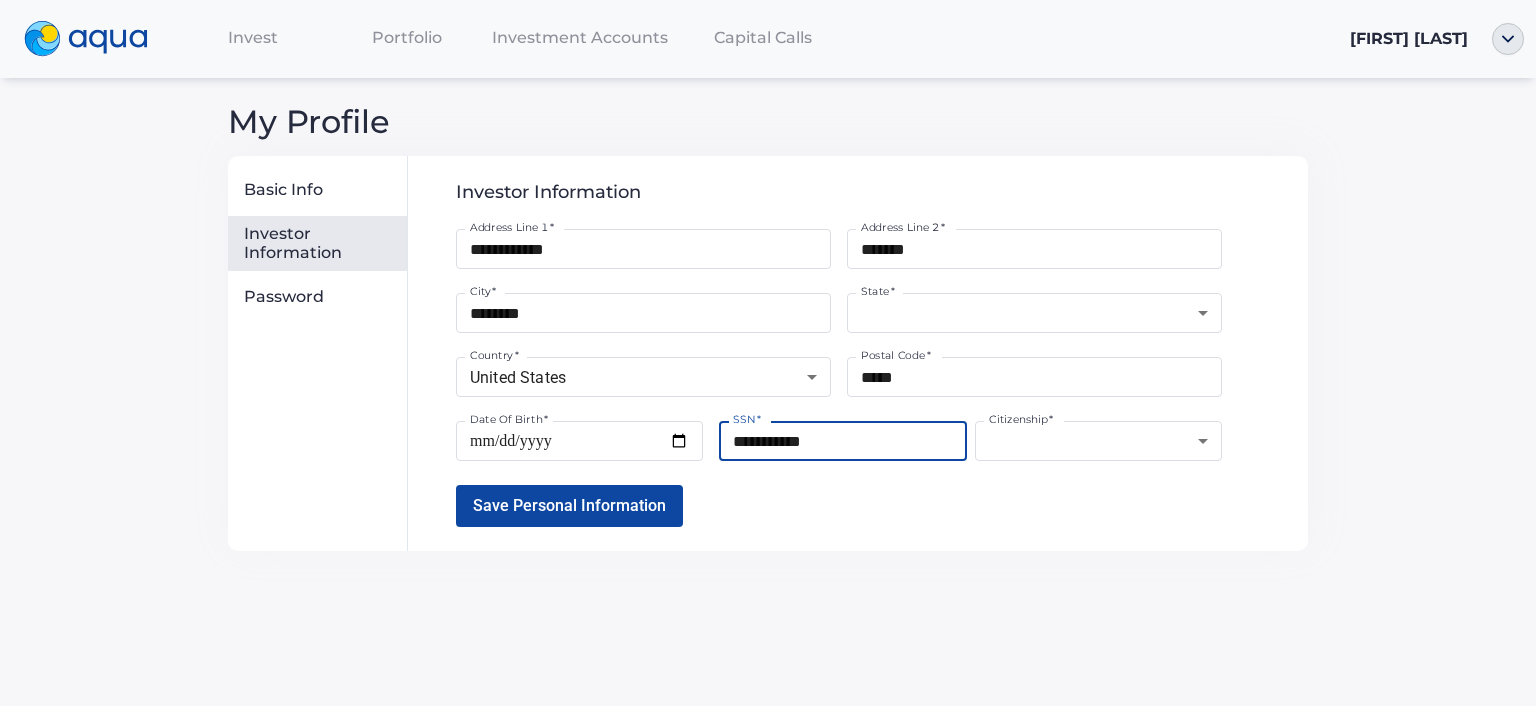 type on "**********" 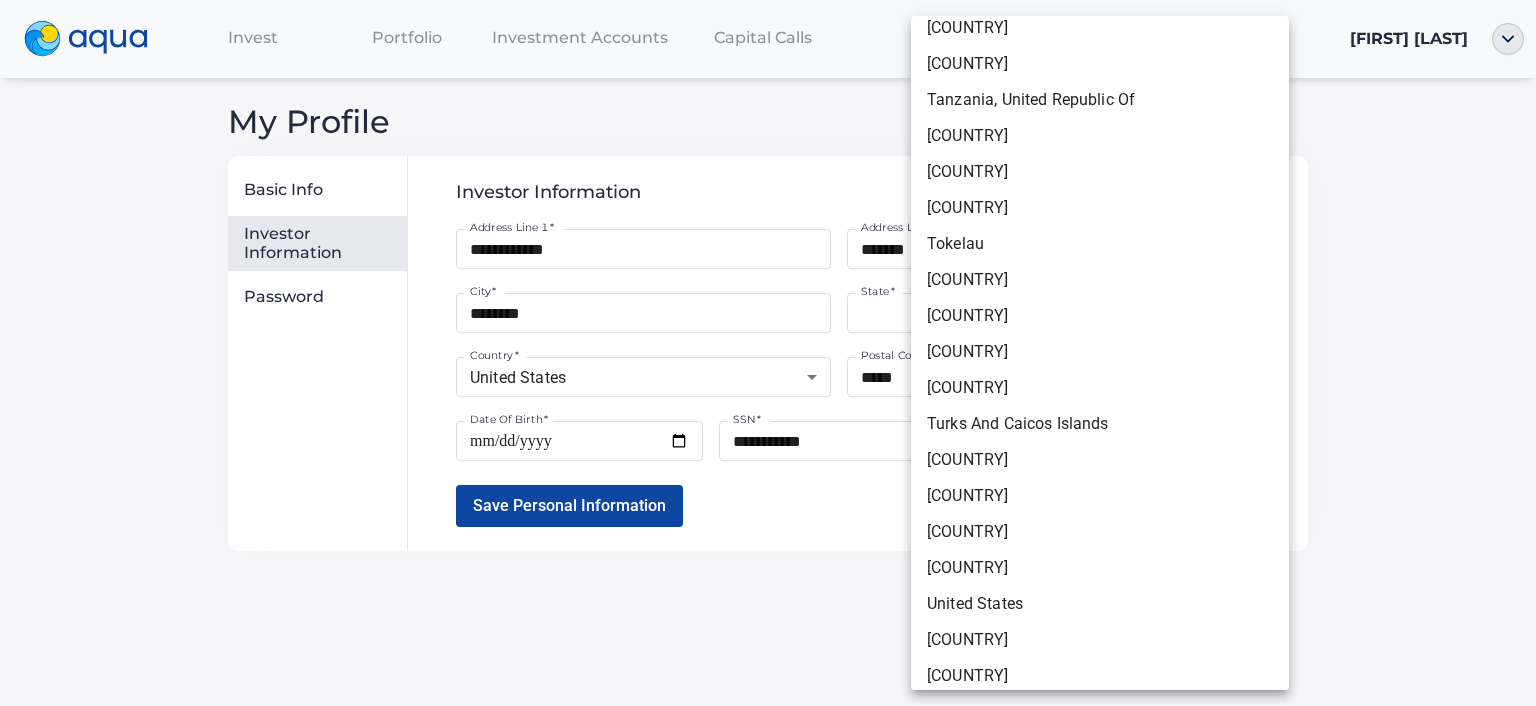 scroll, scrollTop: 7191, scrollLeft: 0, axis: vertical 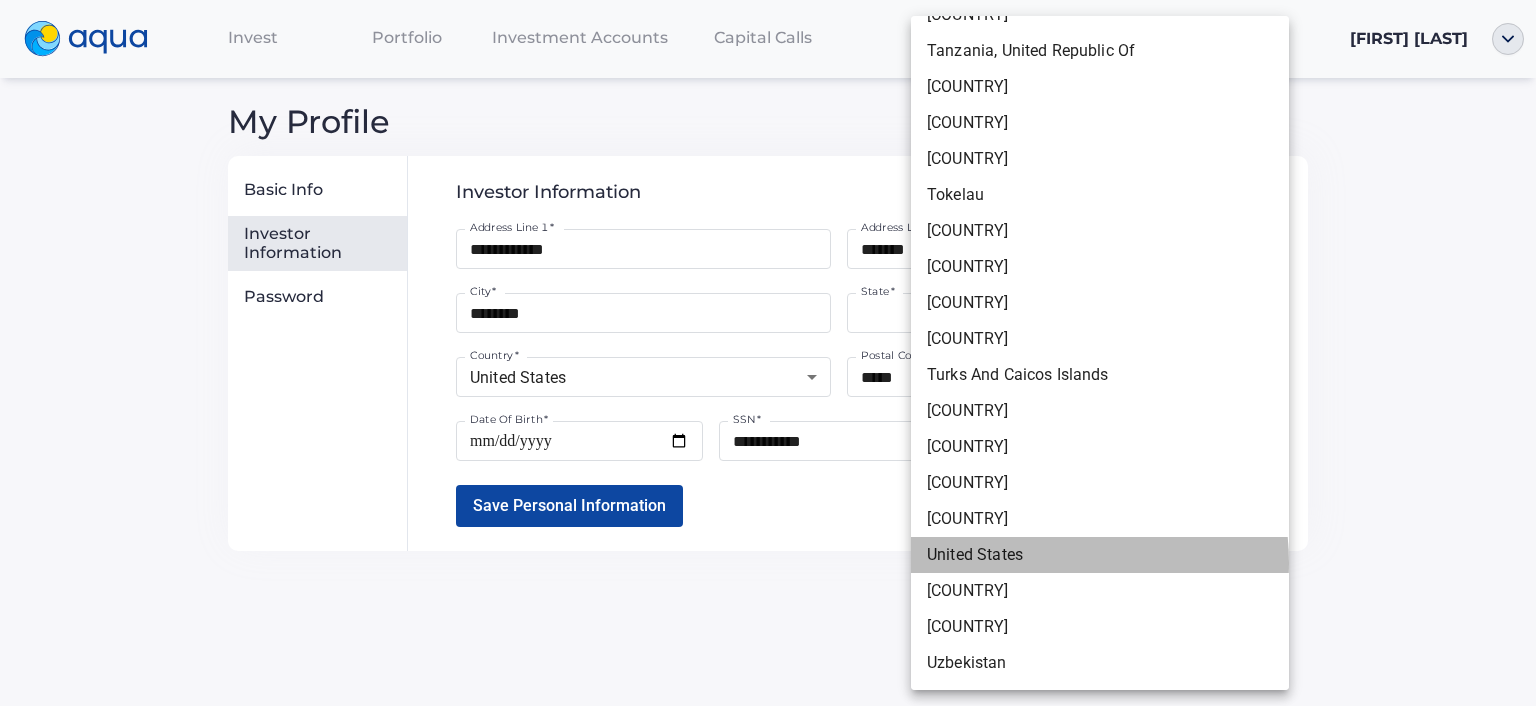click on "United States" at bounding box center (1100, 555) 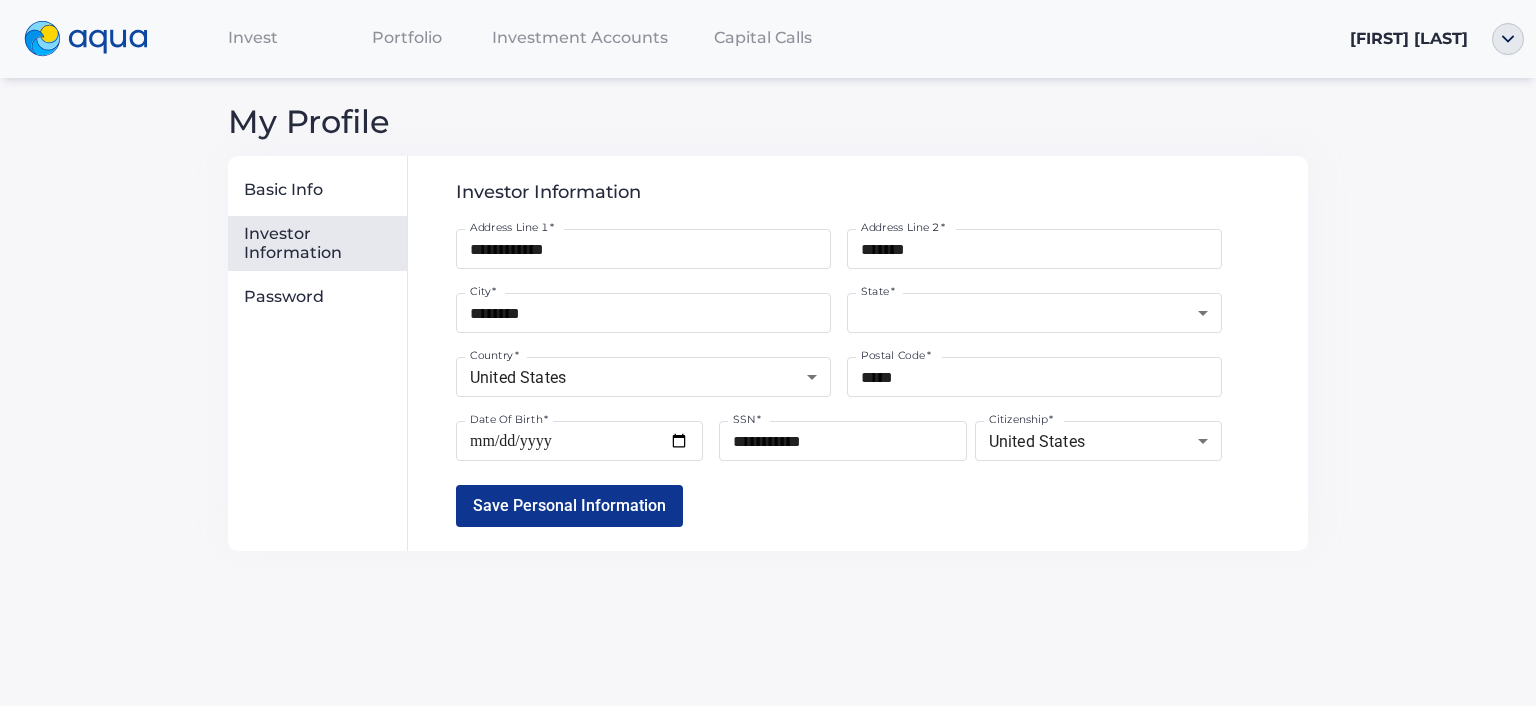 click on "Save Personal Information" at bounding box center [569, 505] 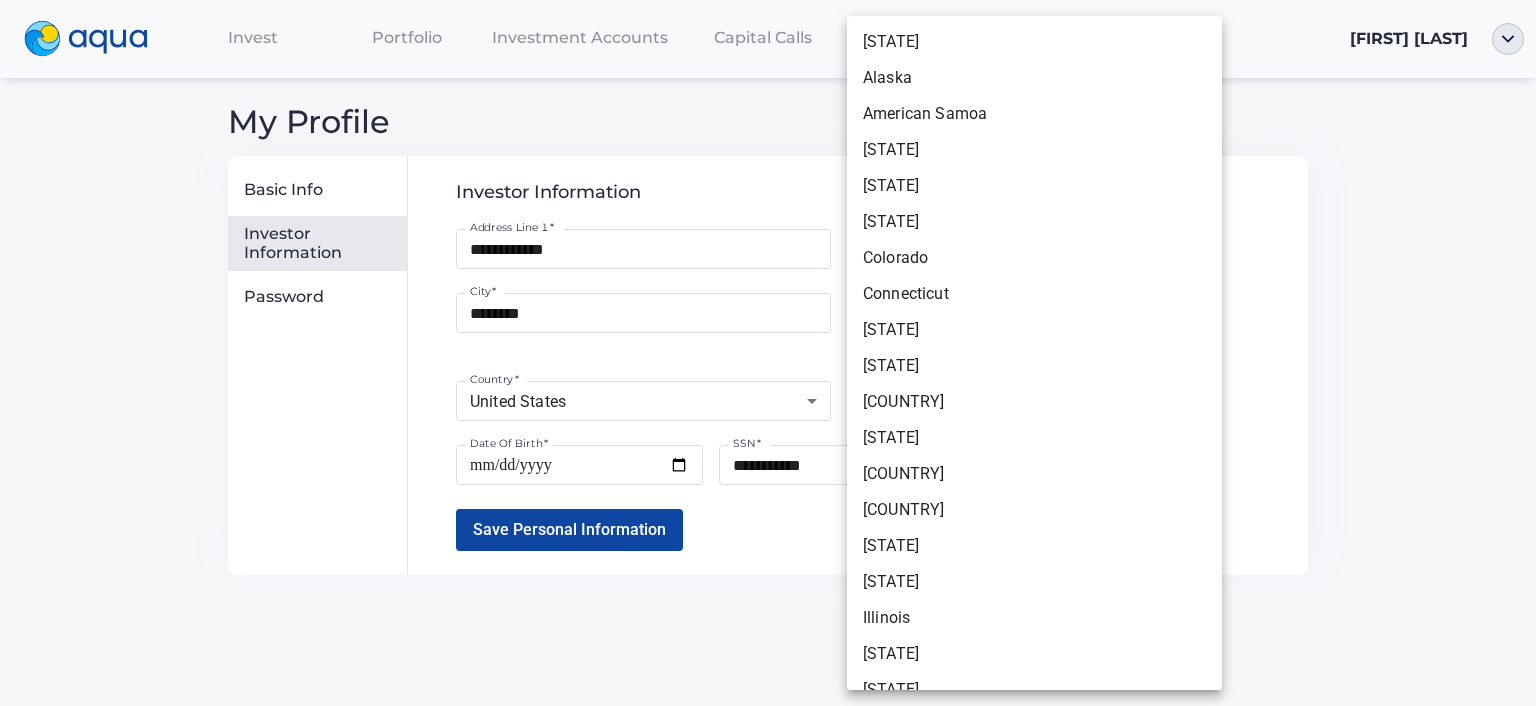 click on "**********" at bounding box center [768, 353] 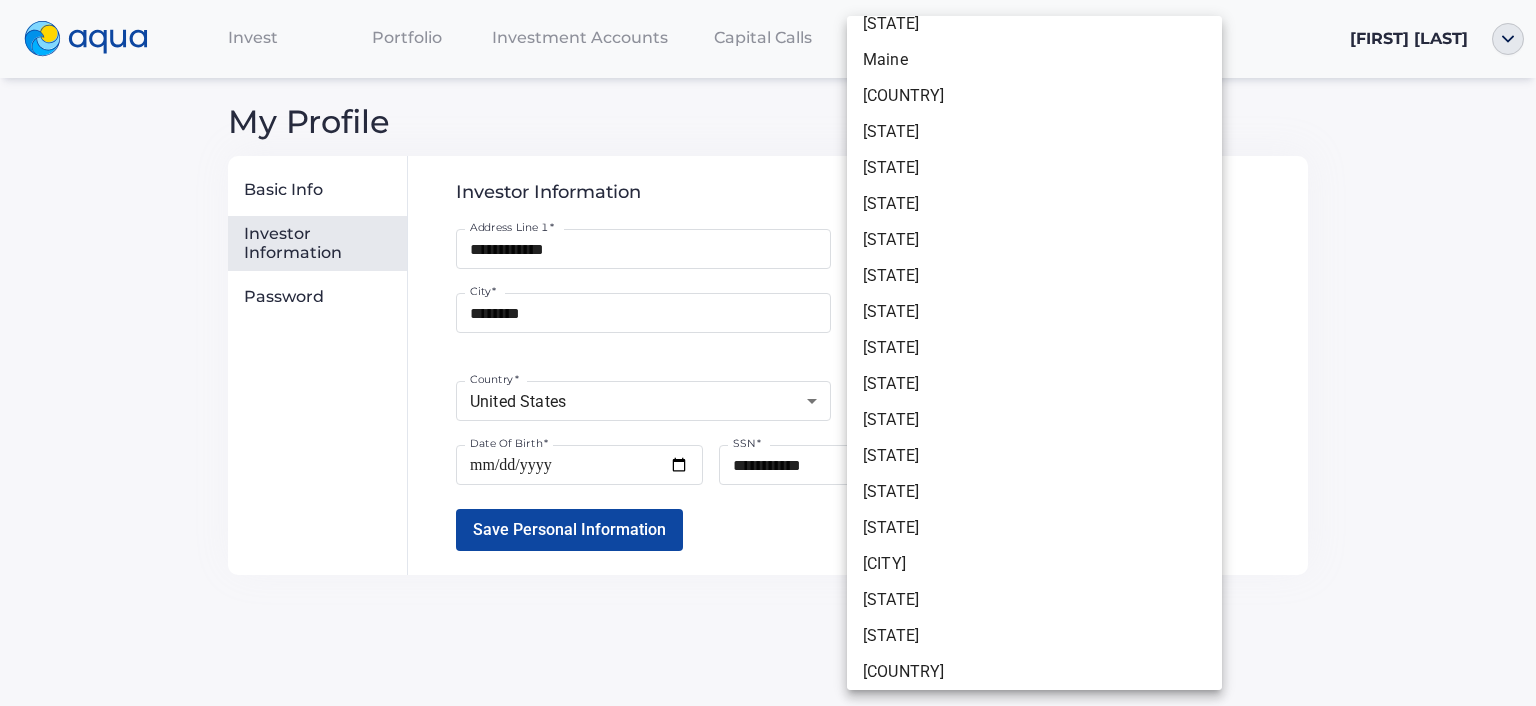 scroll, scrollTop: 773, scrollLeft: 0, axis: vertical 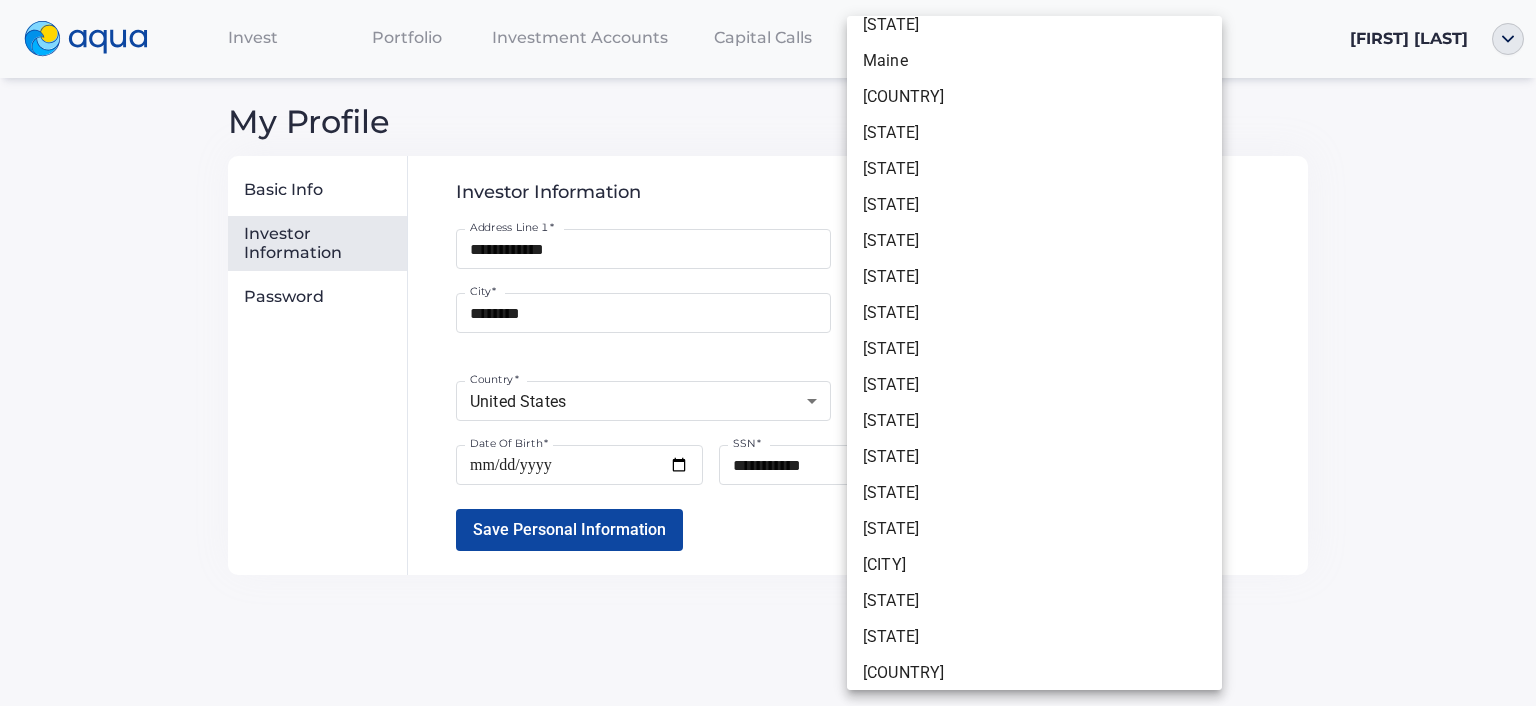 click on "New York" at bounding box center [1034, 565] 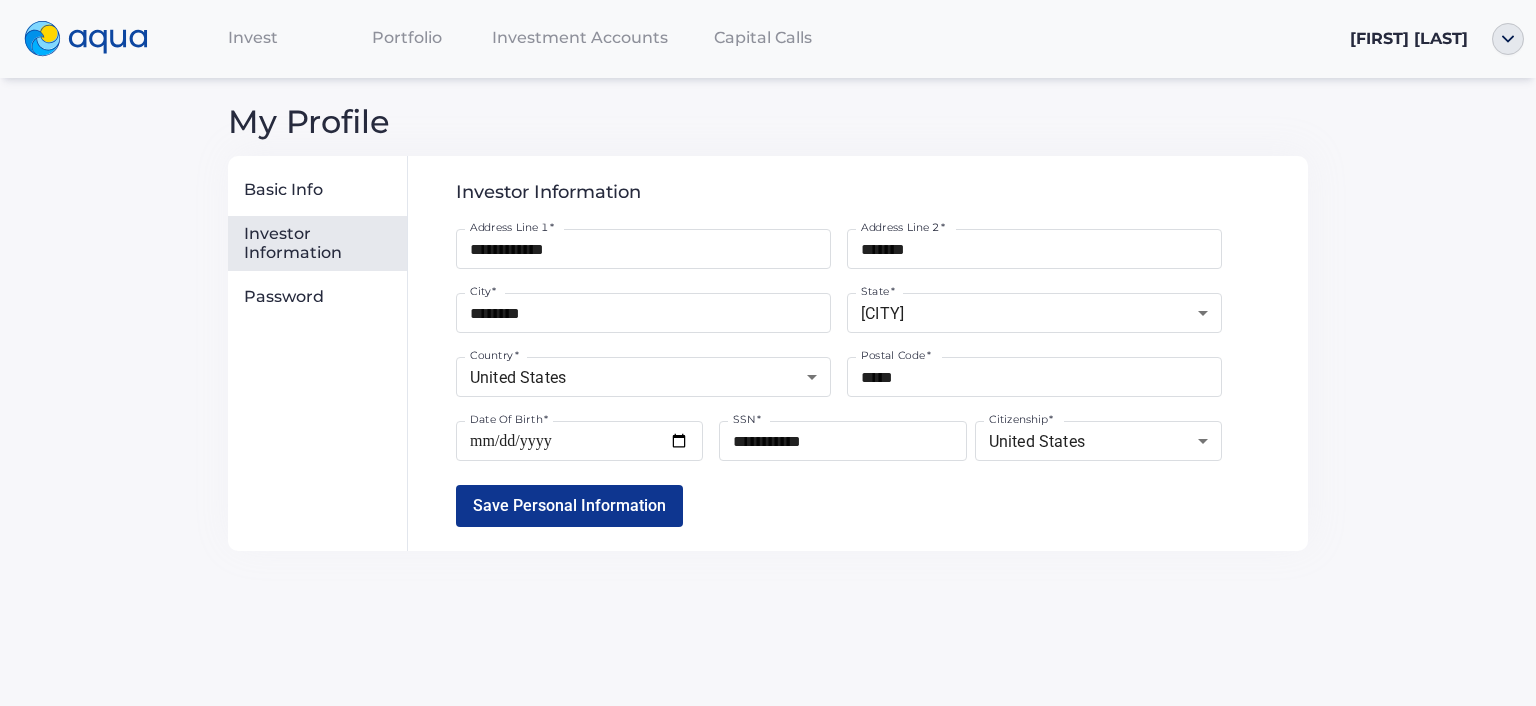 click on "Save Personal Information" at bounding box center (569, 506) 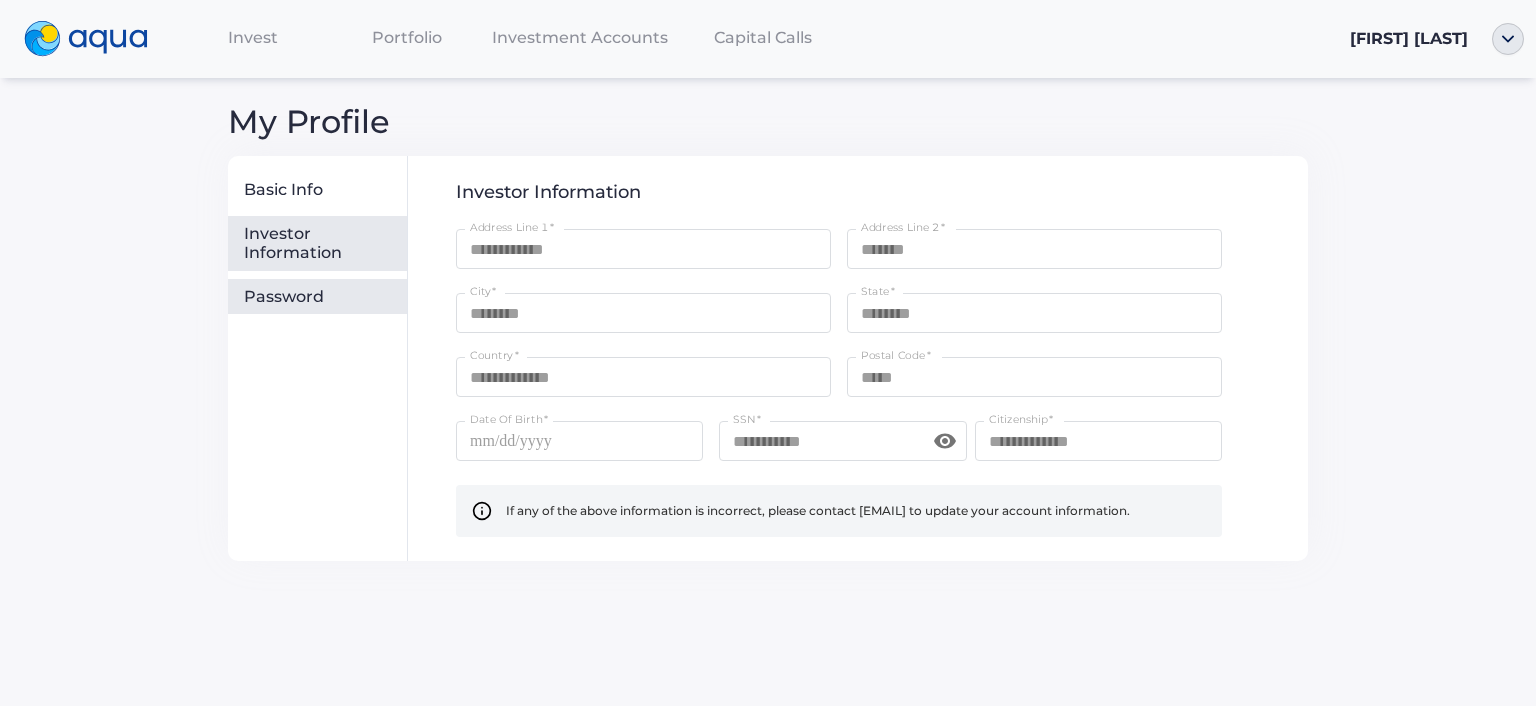 click on "Password" at bounding box center [321, 297] 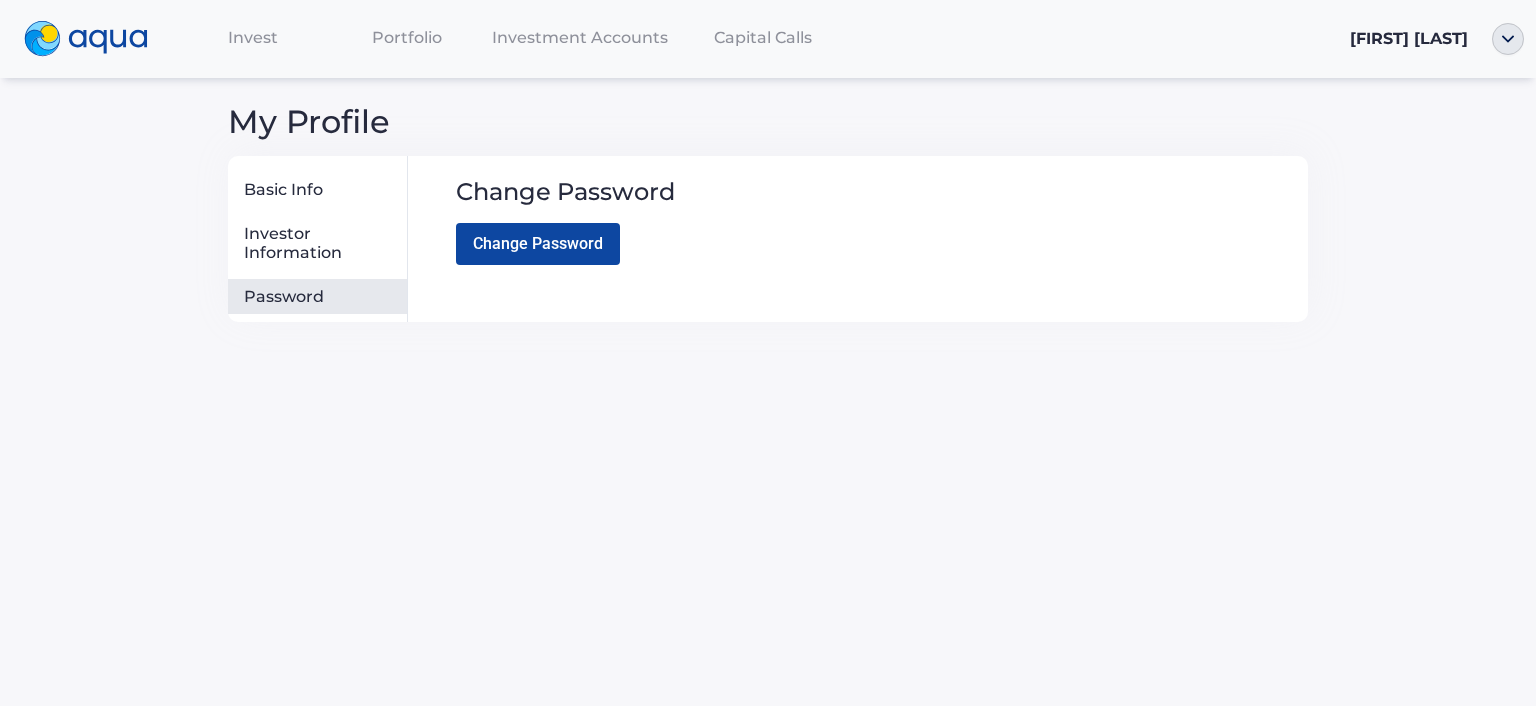click on "Invest" at bounding box center (253, 37) 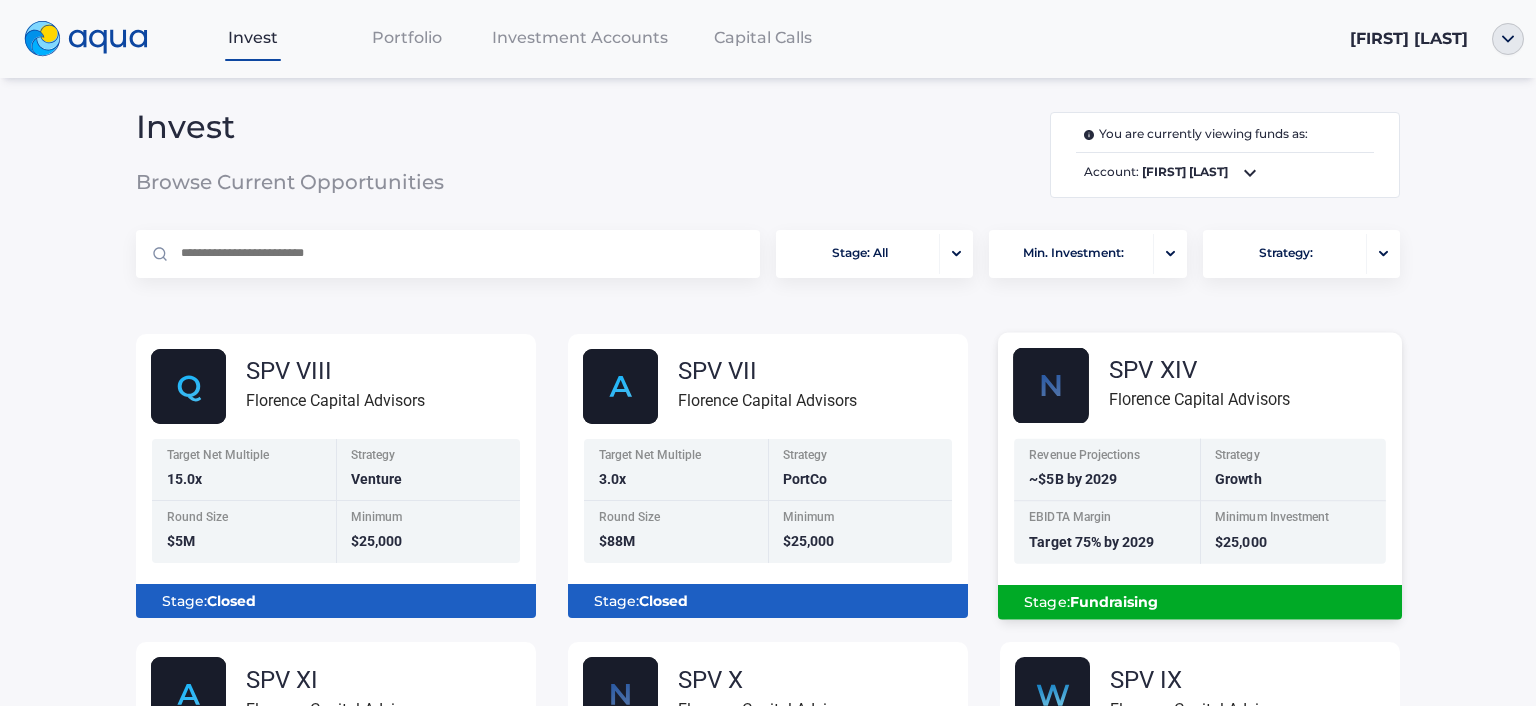 click at bounding box center (1051, 386) 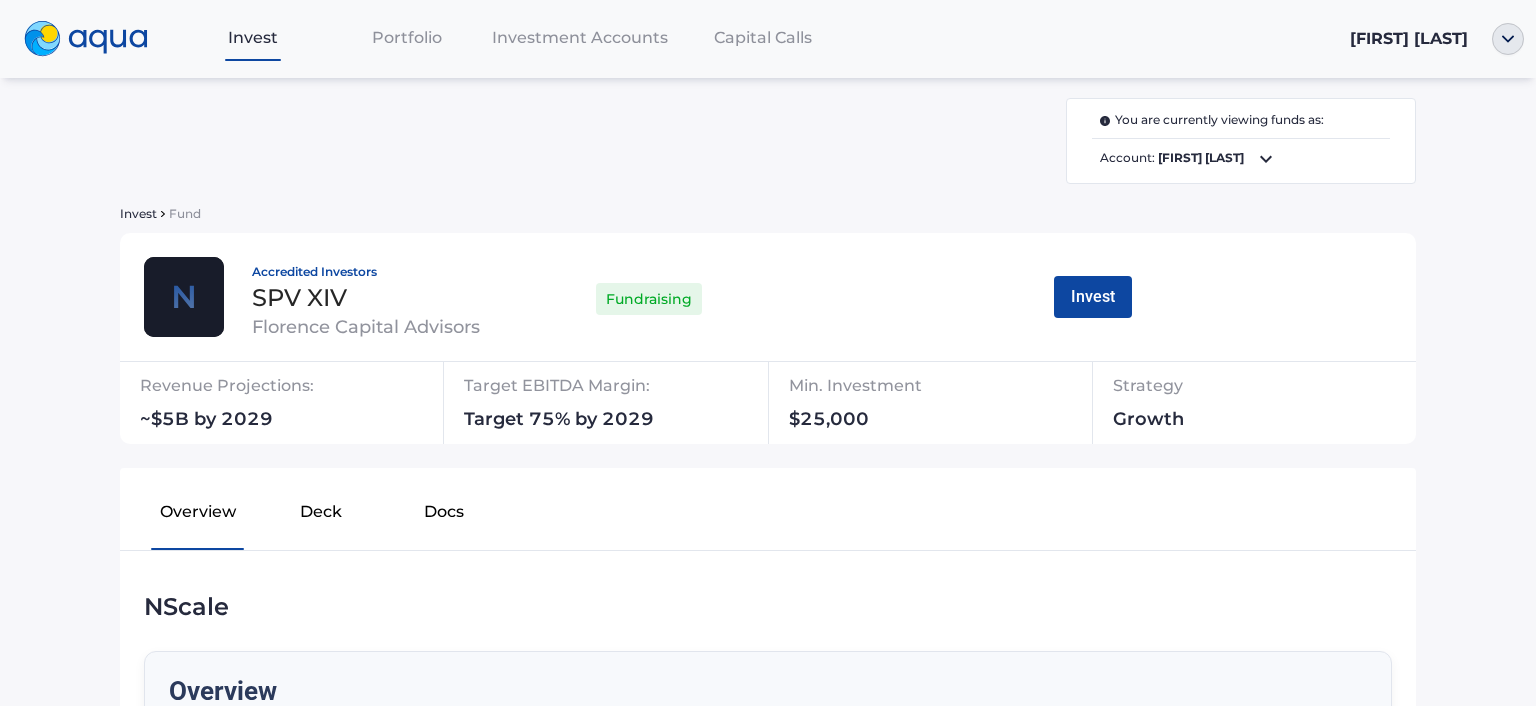 scroll, scrollTop: 0, scrollLeft: 0, axis: both 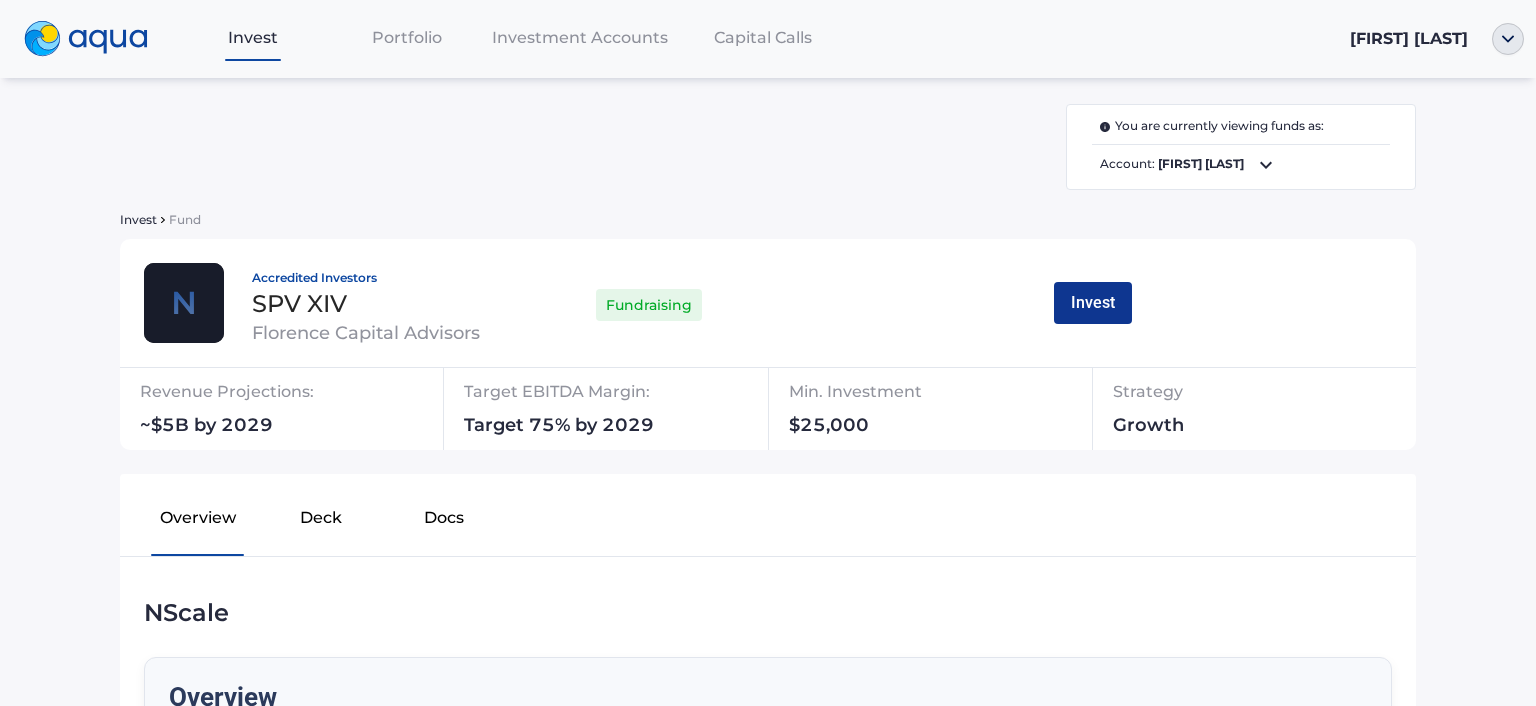 click on "Invest" at bounding box center (1093, 303) 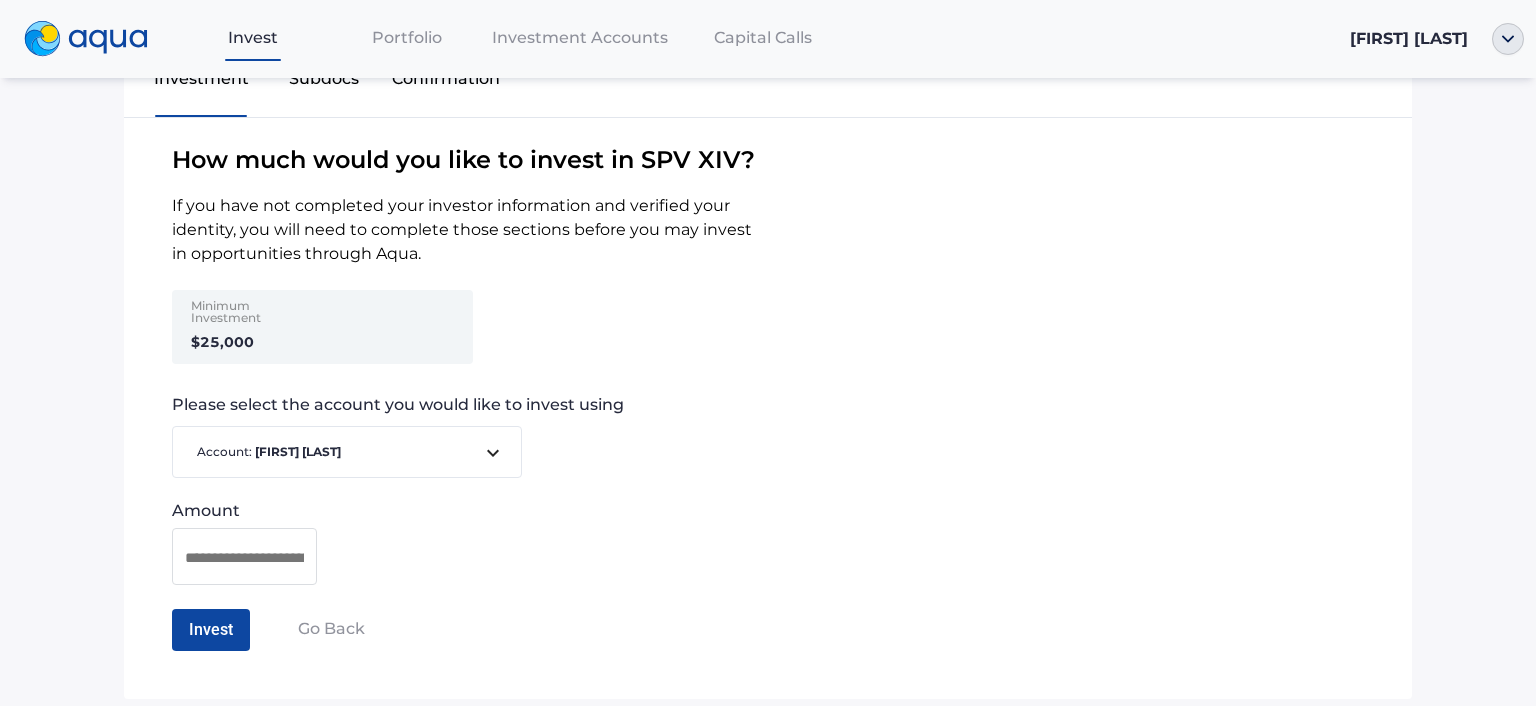 scroll, scrollTop: 178, scrollLeft: 0, axis: vertical 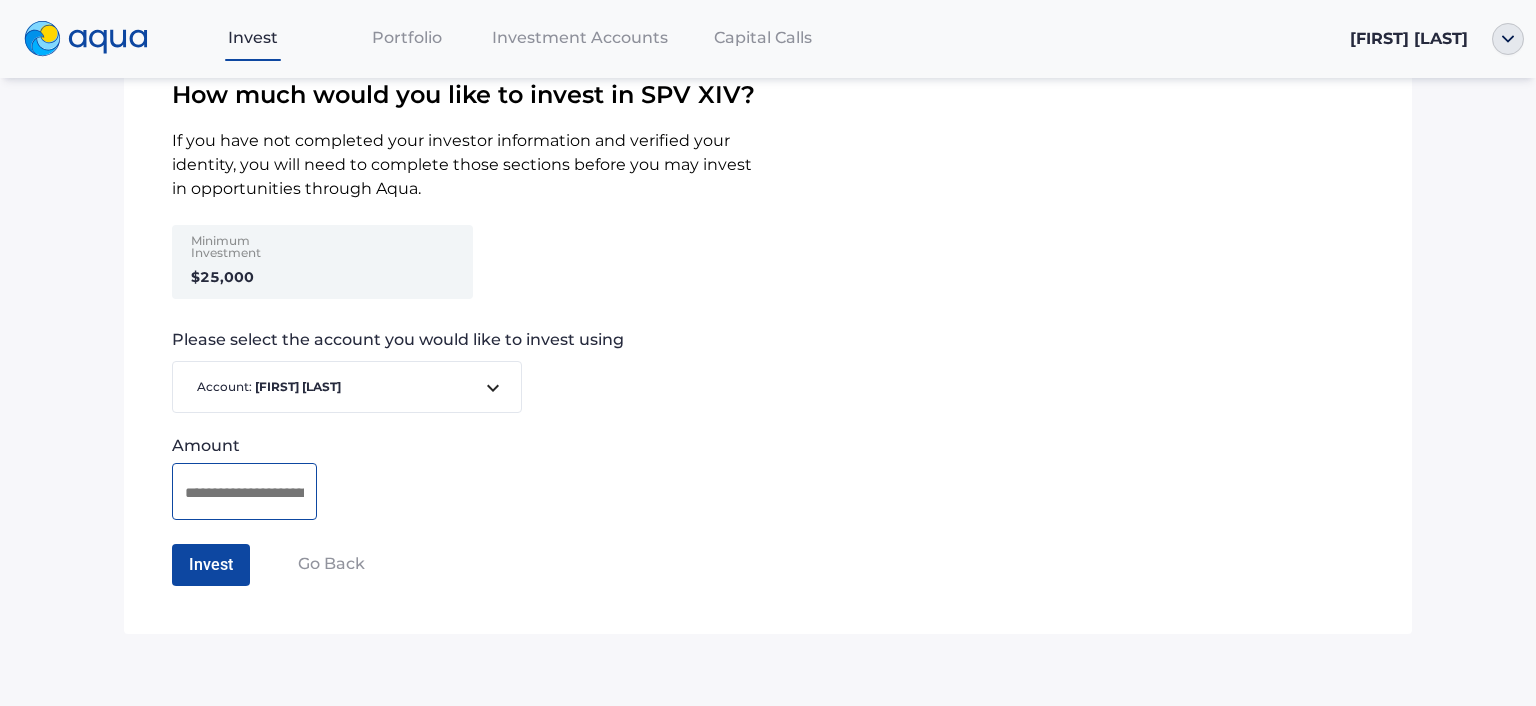 click at bounding box center [244, 492] 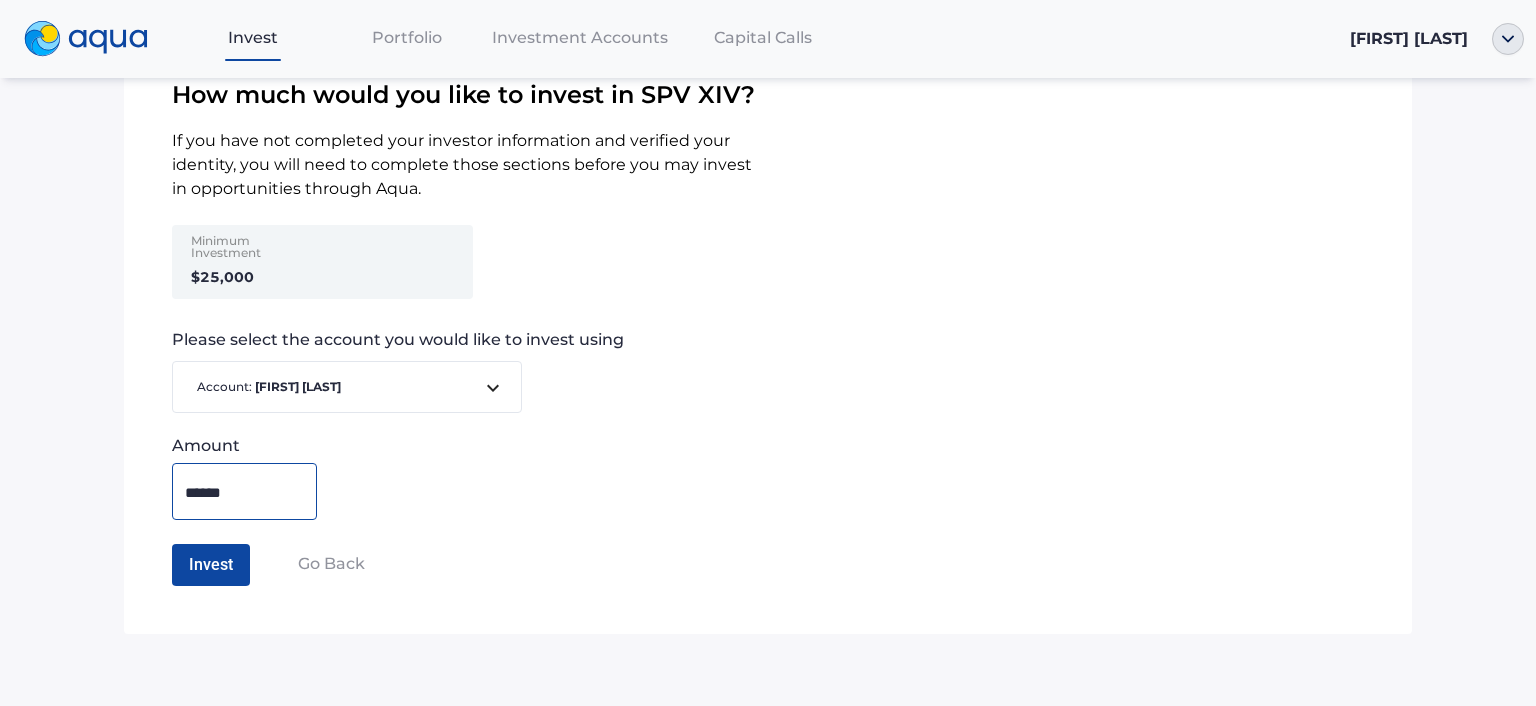 type on "*******" 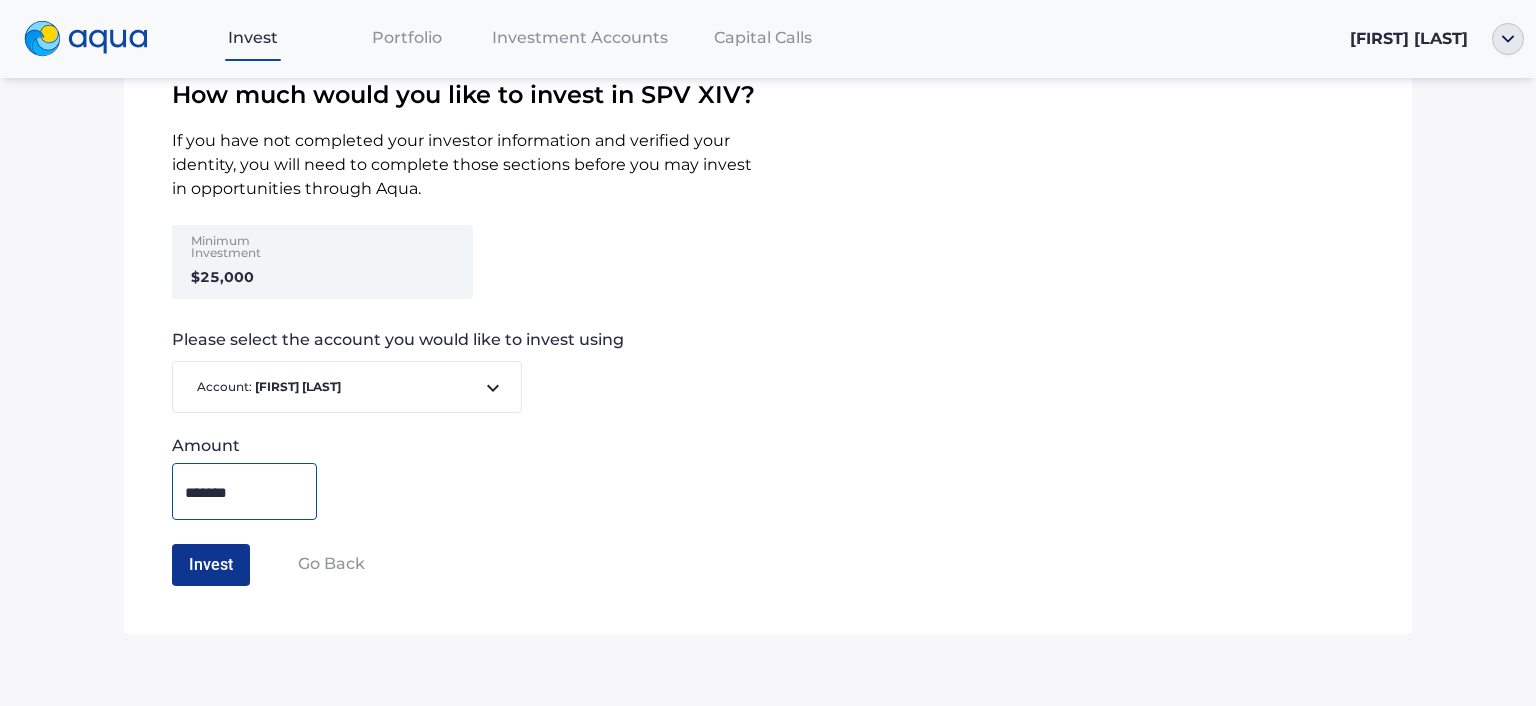 click on "Invest" at bounding box center (211, 565) 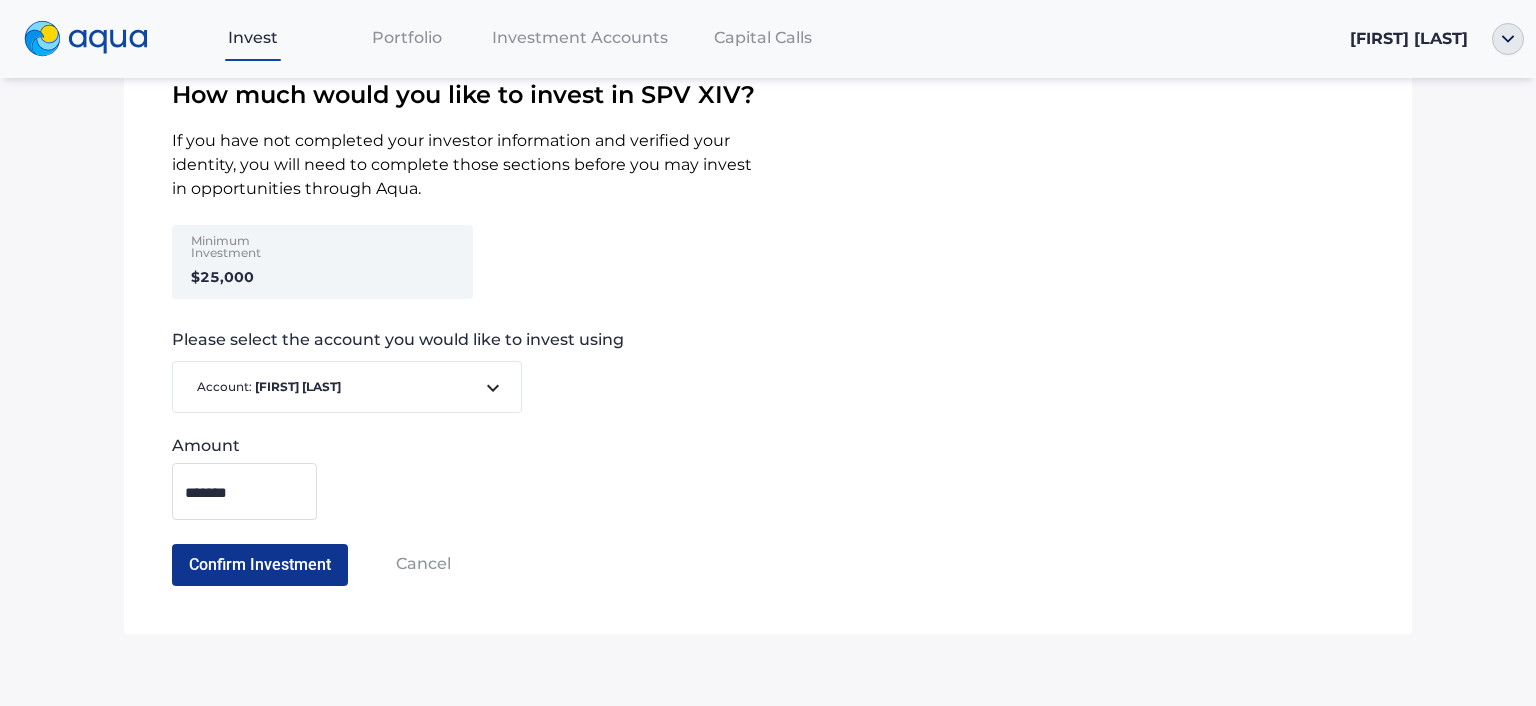 click on "Confirm Investment" at bounding box center [260, 565] 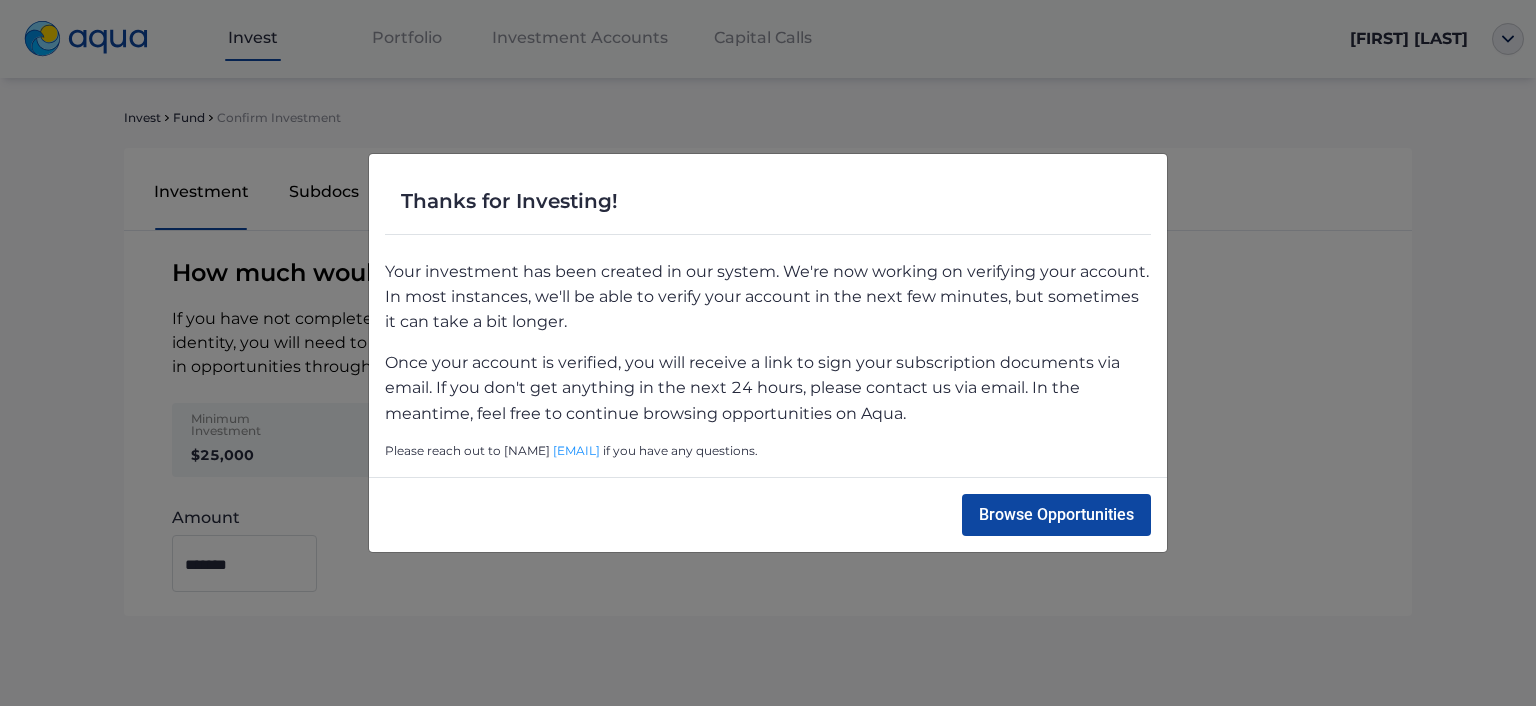 scroll, scrollTop: 0, scrollLeft: 0, axis: both 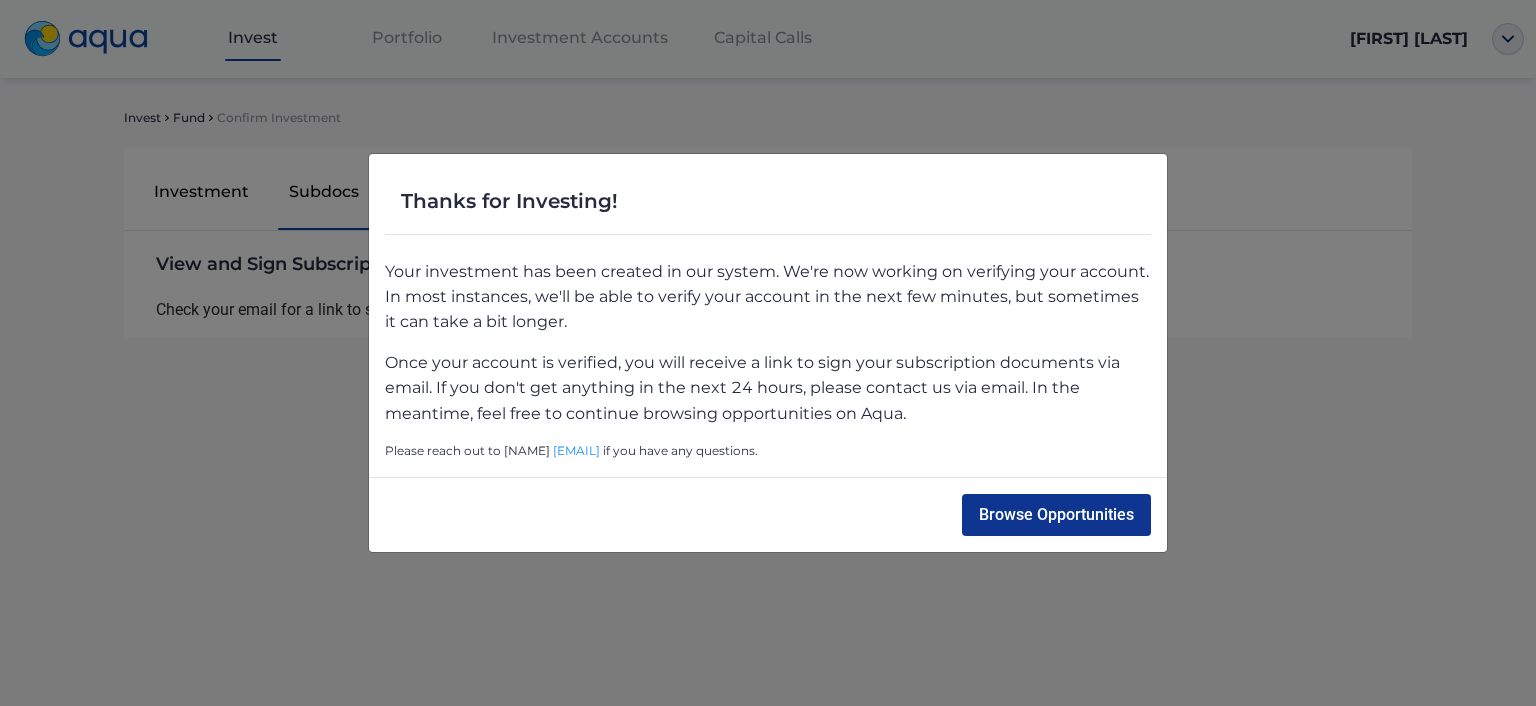 click on "Browse Opportunities" at bounding box center [1056, 515] 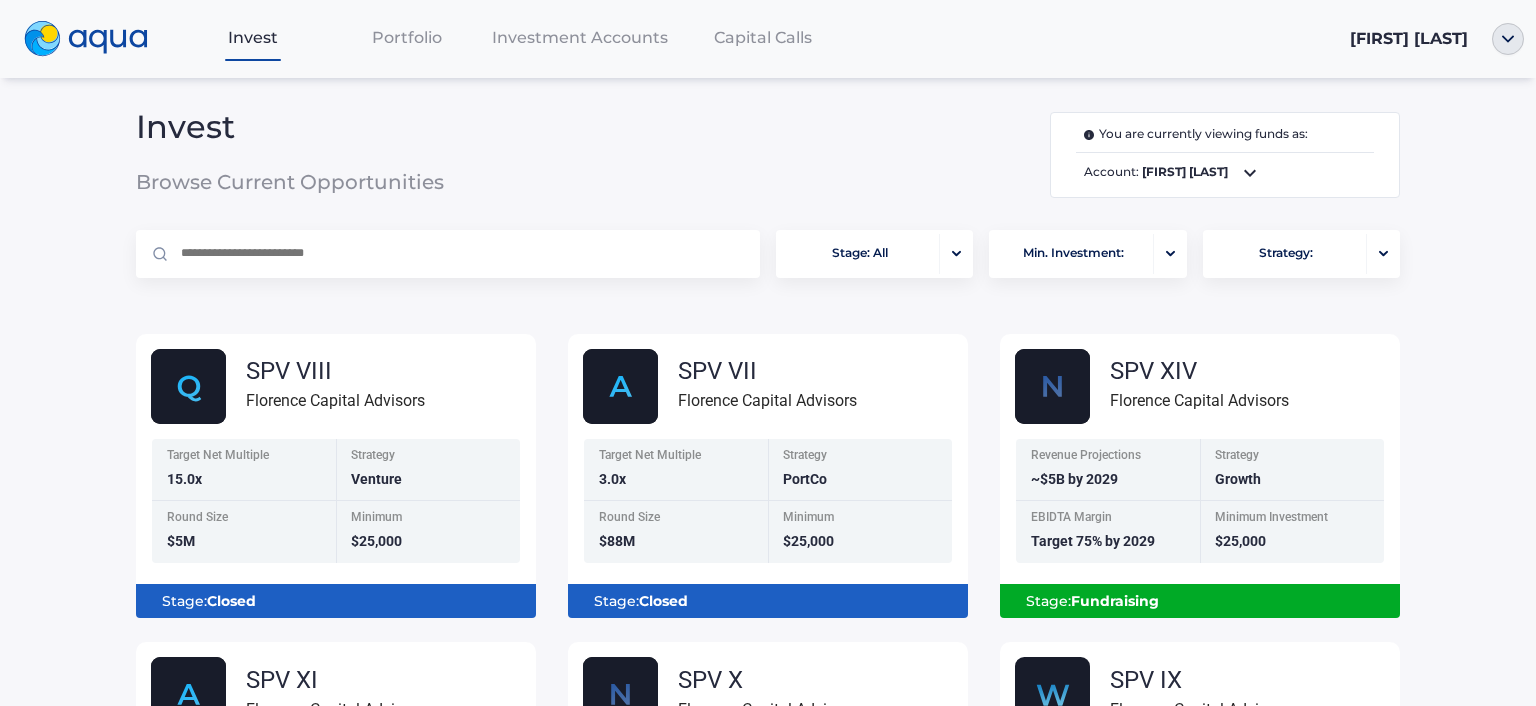 click on "Portfolio" at bounding box center [407, 37] 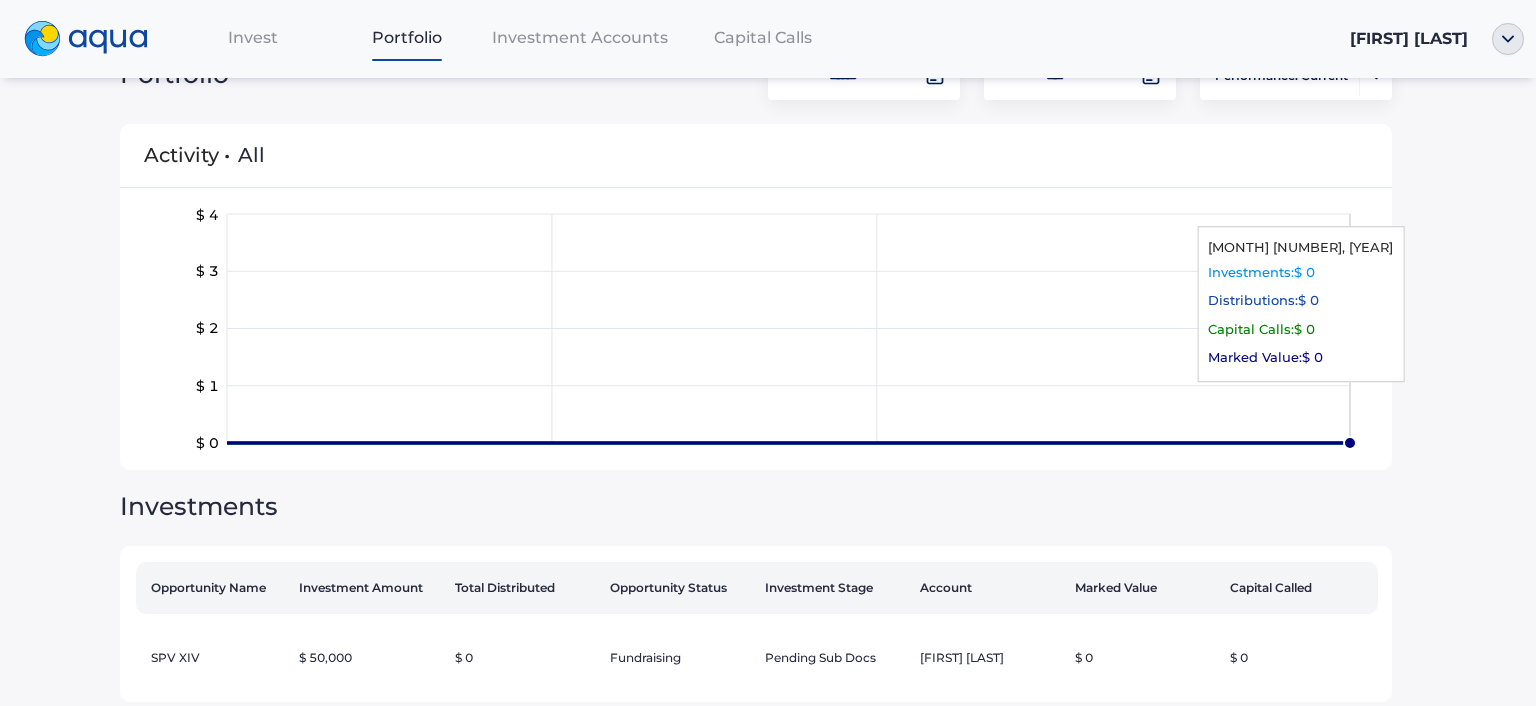 scroll, scrollTop: 102, scrollLeft: 0, axis: vertical 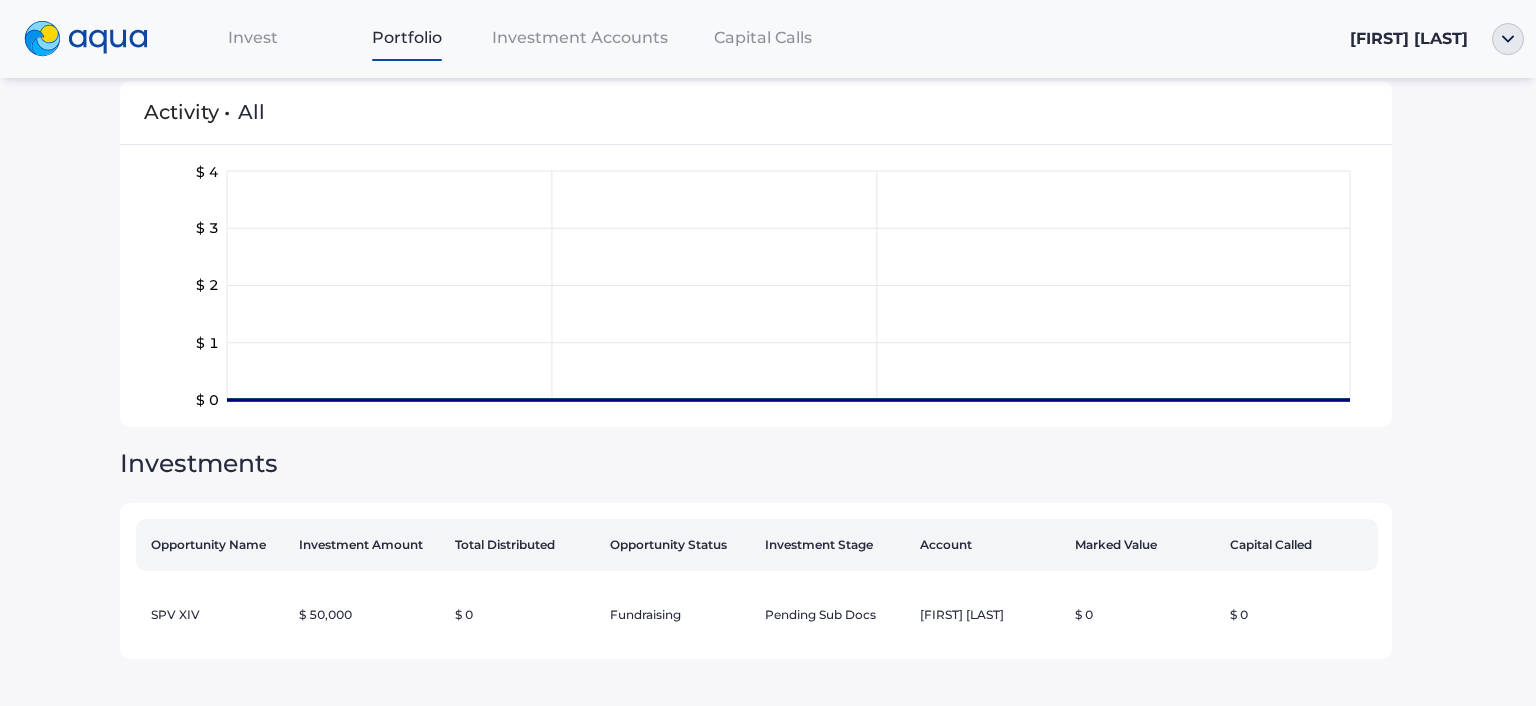 click on "Capital Calls" at bounding box center [763, 37] 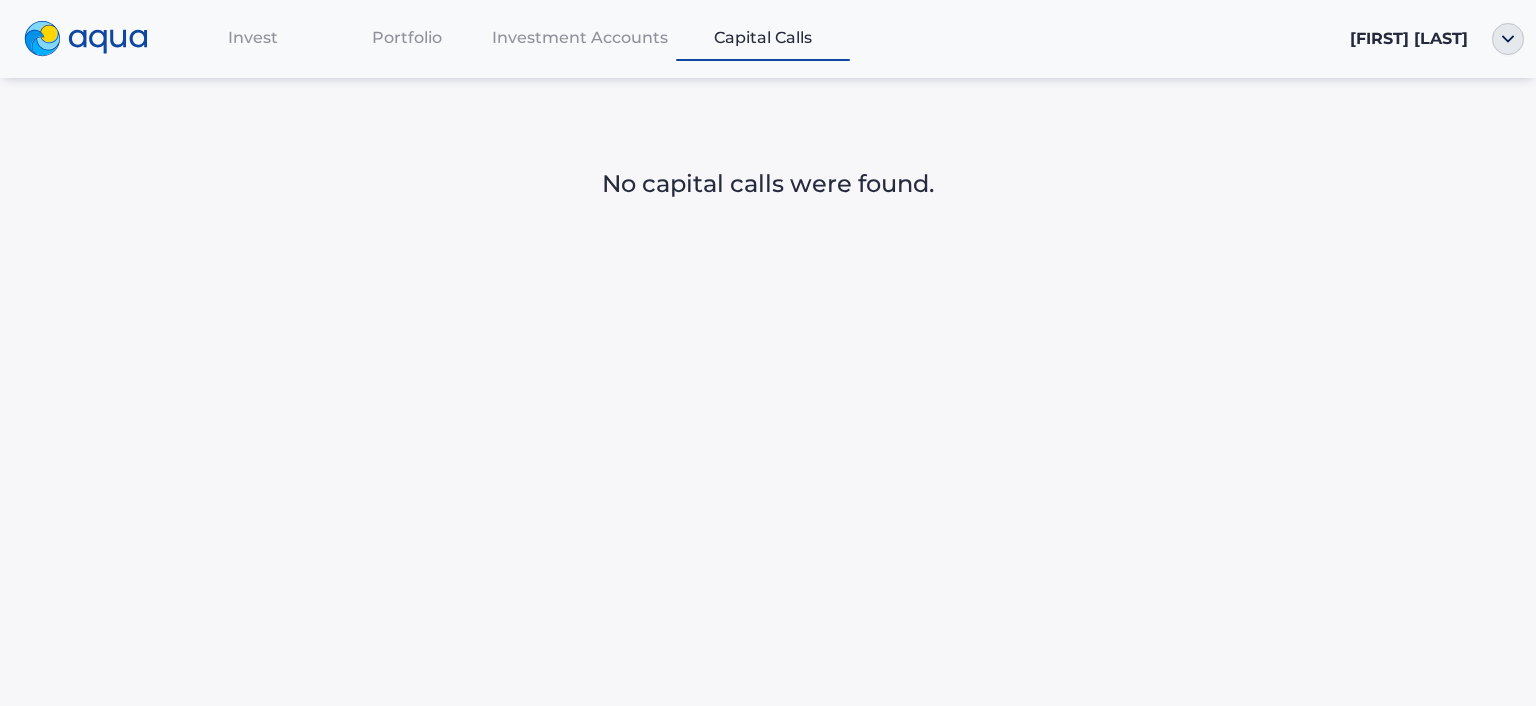 click on "Invest" at bounding box center [253, 37] 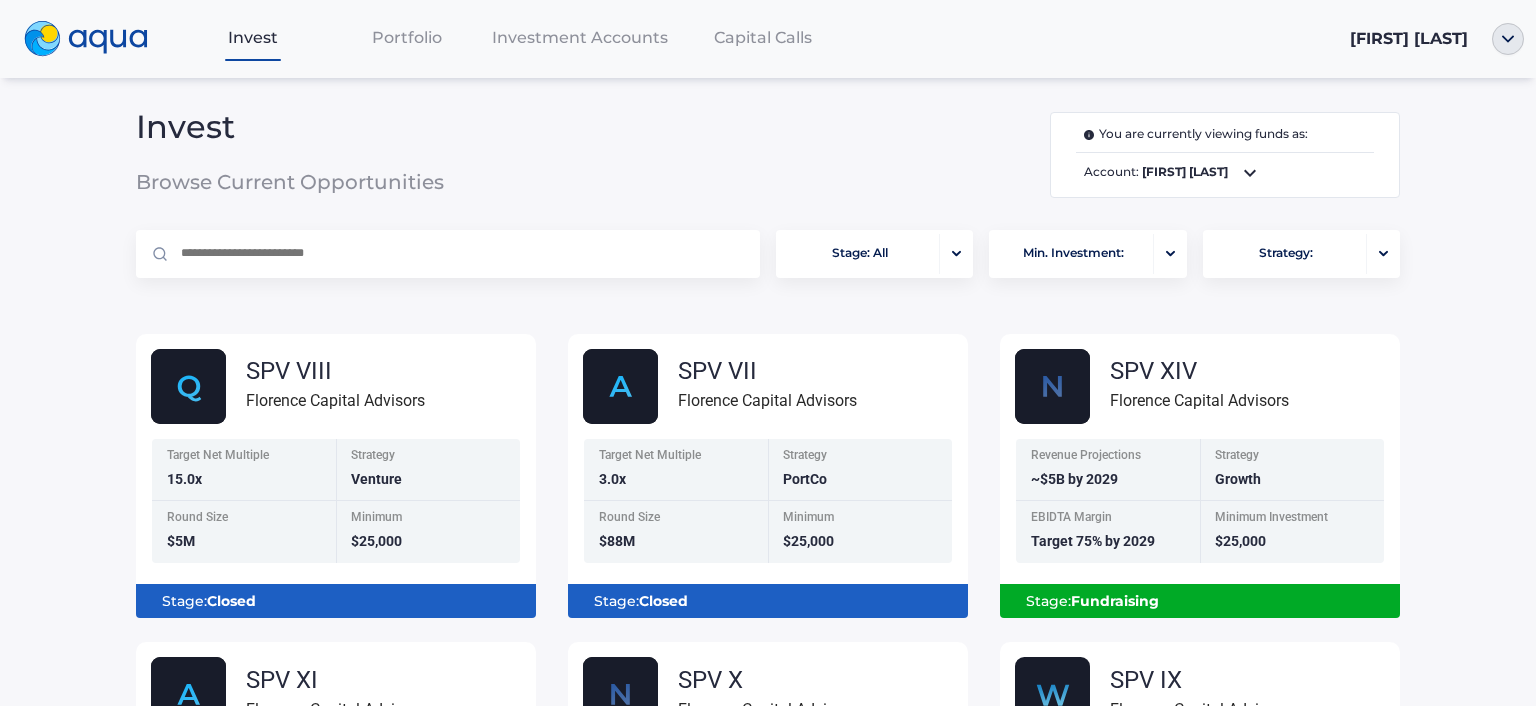 click at bounding box center (86, 39) 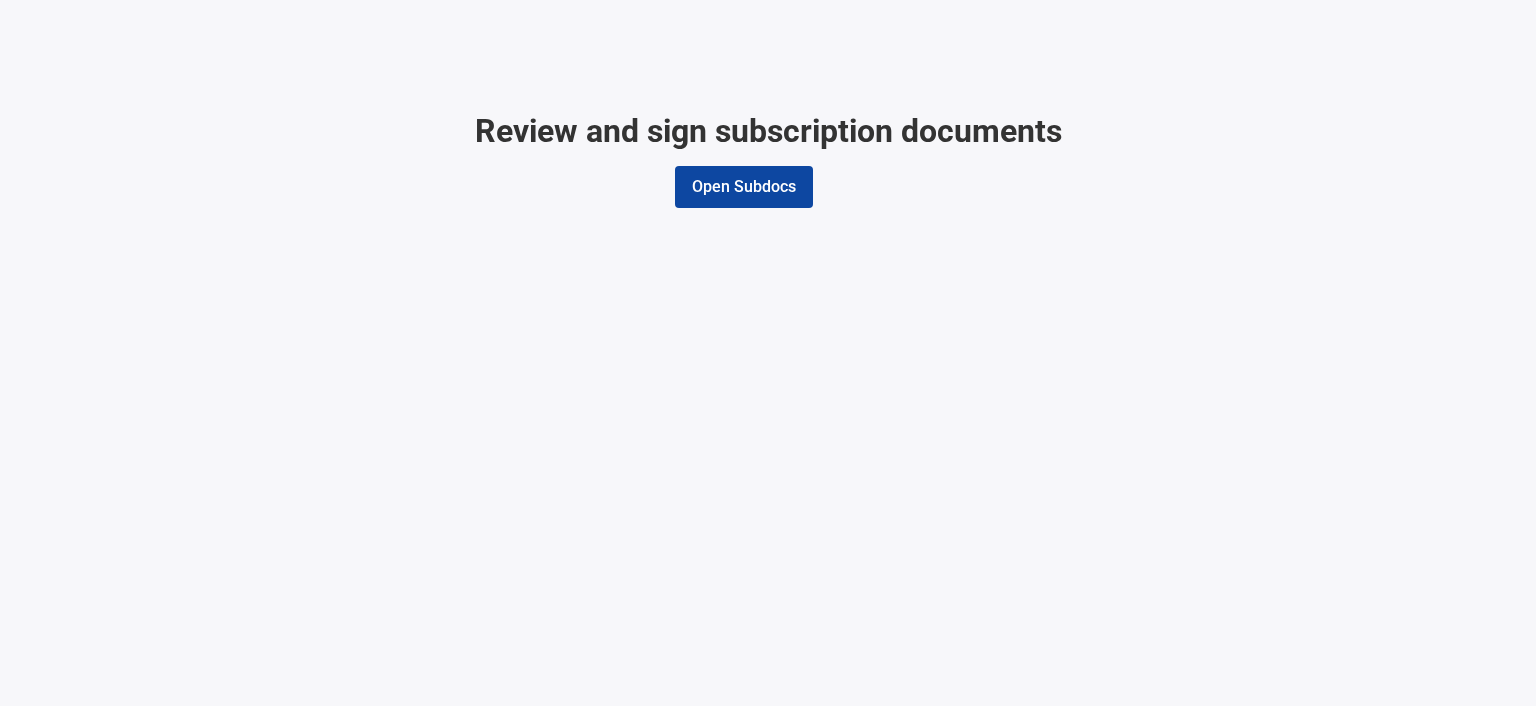 scroll, scrollTop: 0, scrollLeft: 0, axis: both 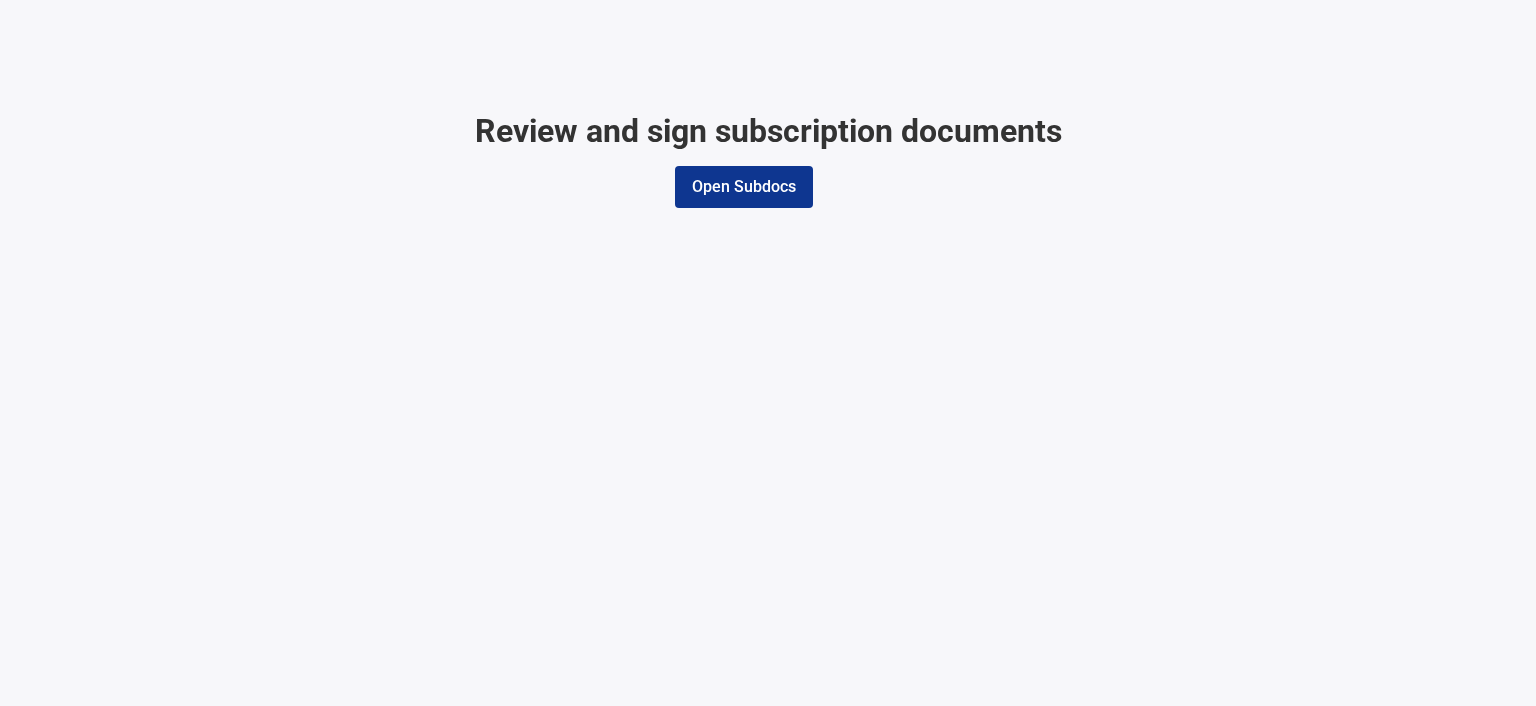 click on "Open Subdocs" at bounding box center (744, 187) 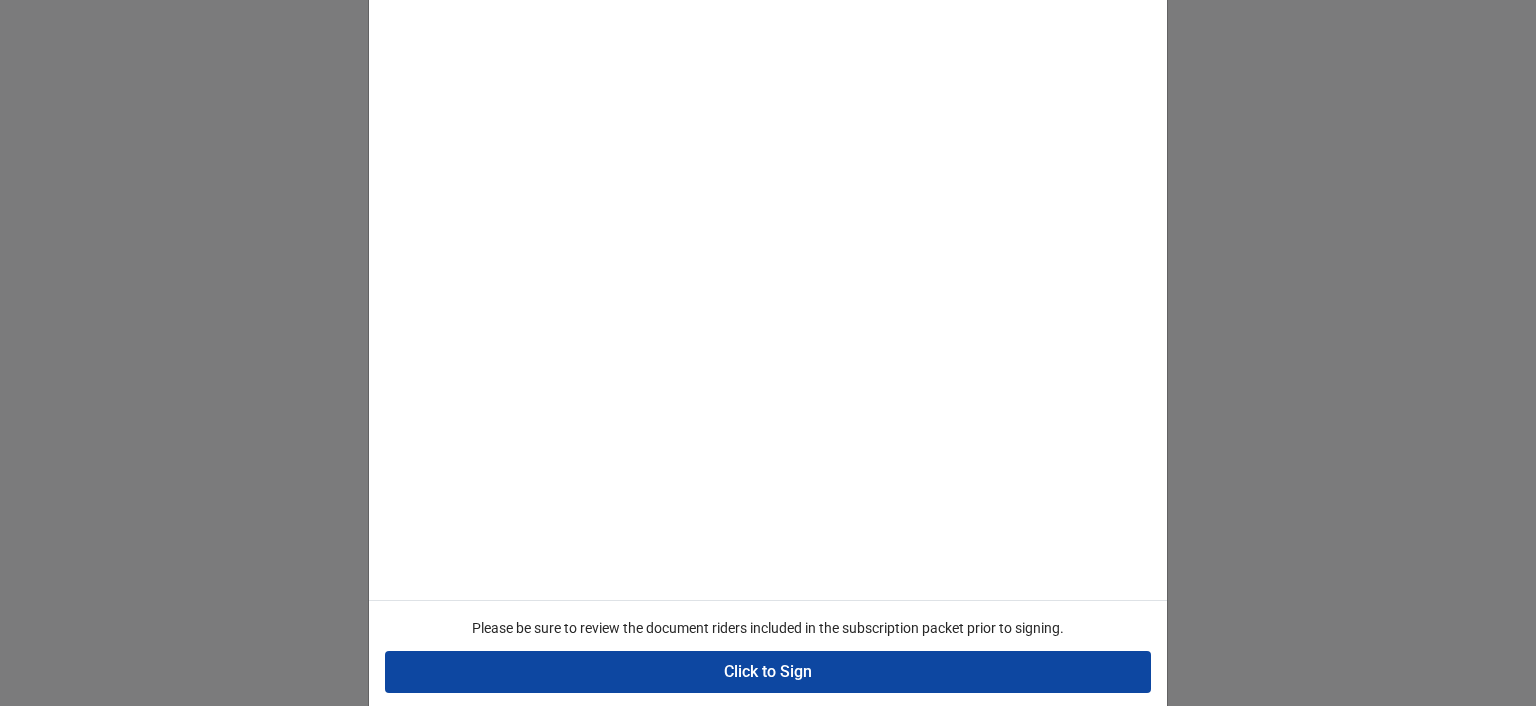 scroll, scrollTop: 170, scrollLeft: 0, axis: vertical 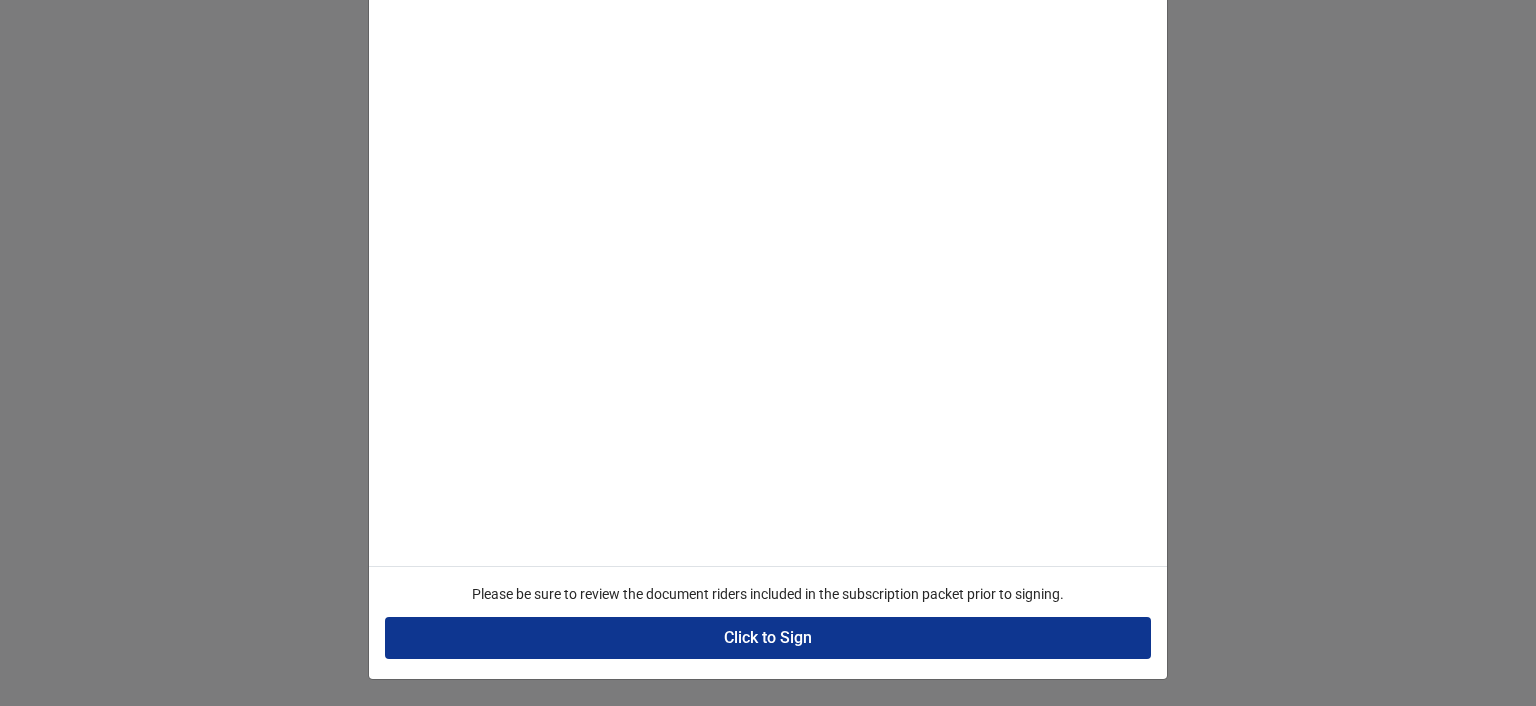click on "Click to Sign" at bounding box center (768, 638) 